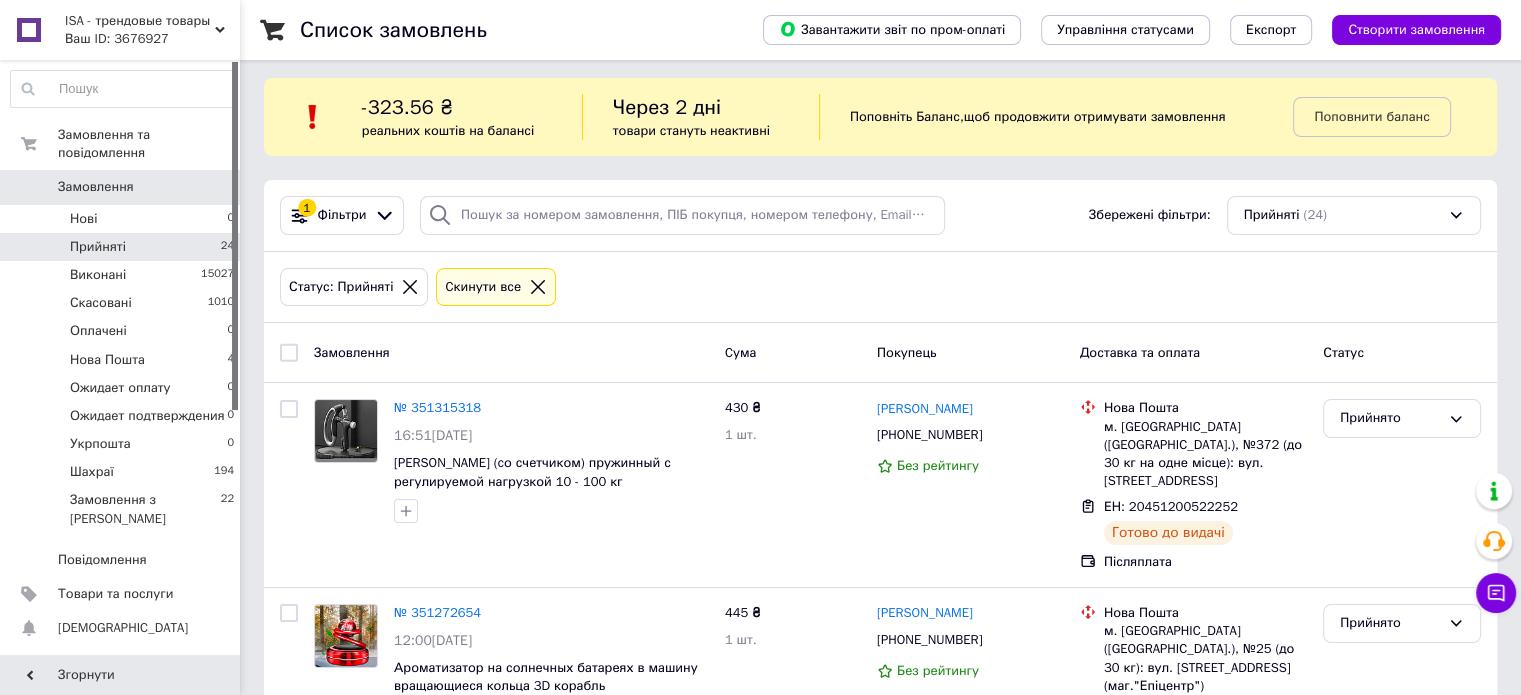 scroll, scrollTop: 6, scrollLeft: 0, axis: vertical 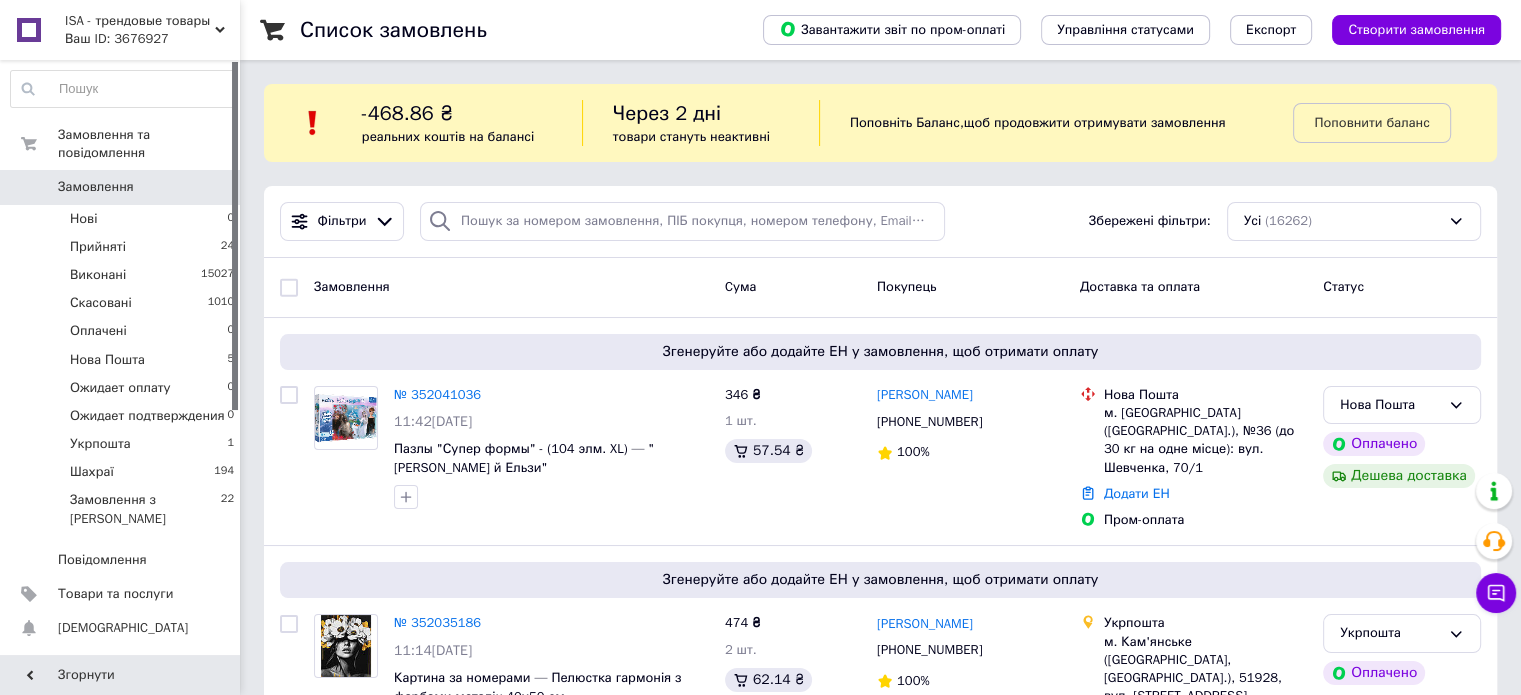 click on "0" at bounding box center [212, 187] 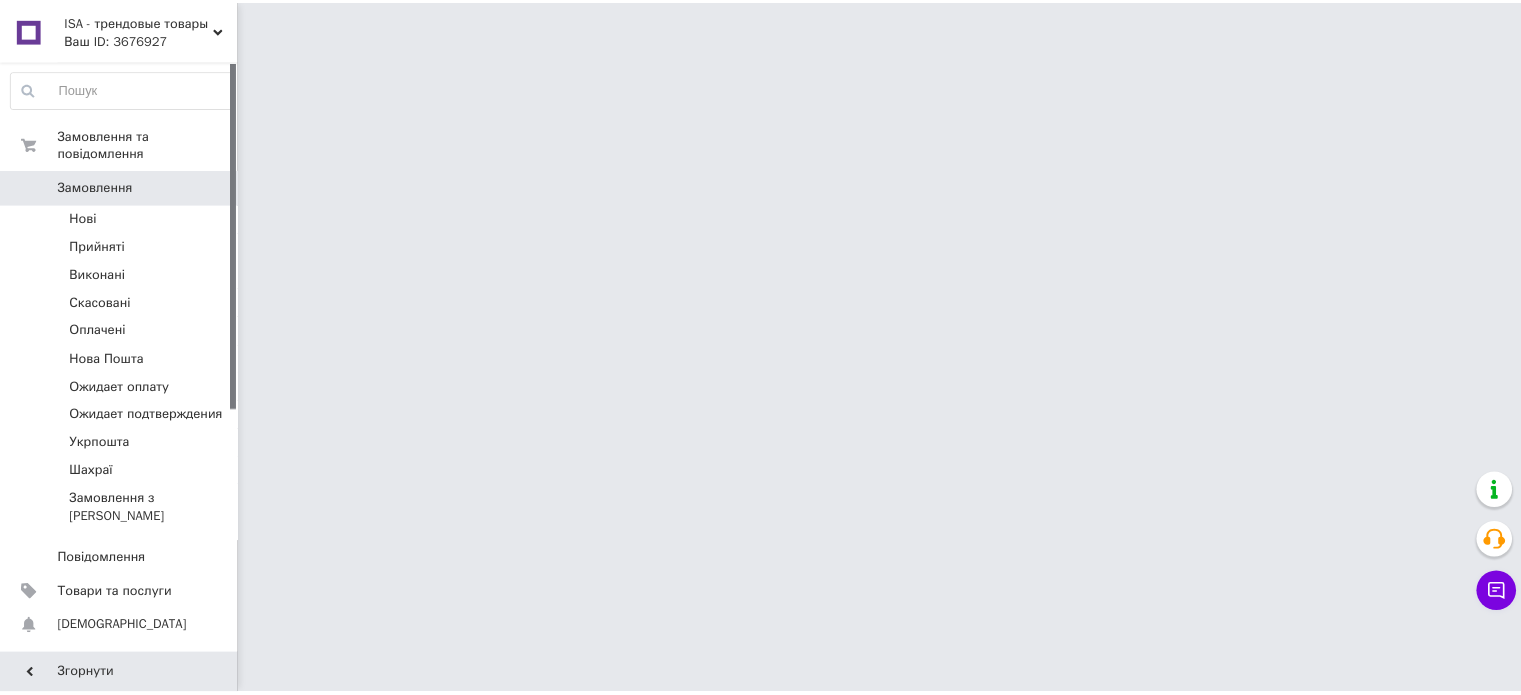 scroll, scrollTop: 0, scrollLeft: 0, axis: both 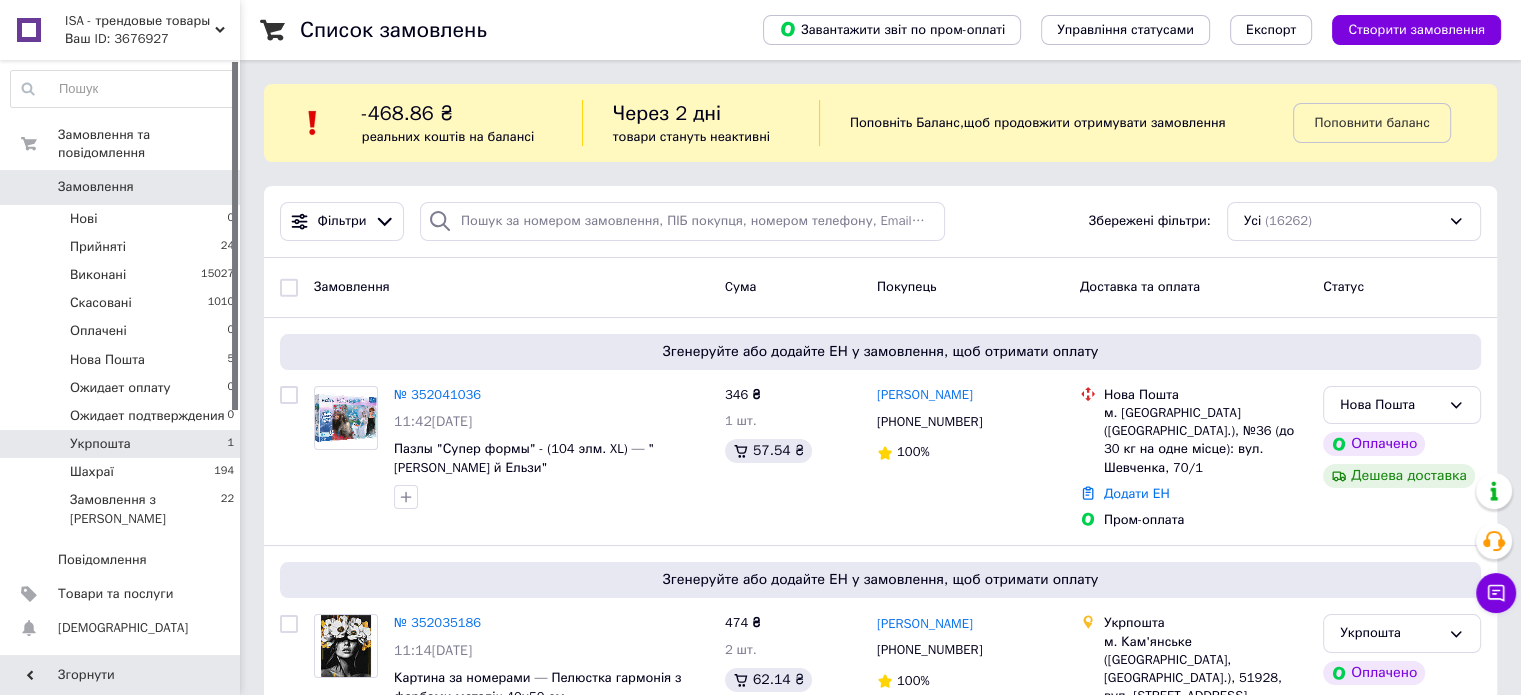 click on "Укрпошта 1" at bounding box center [123, 444] 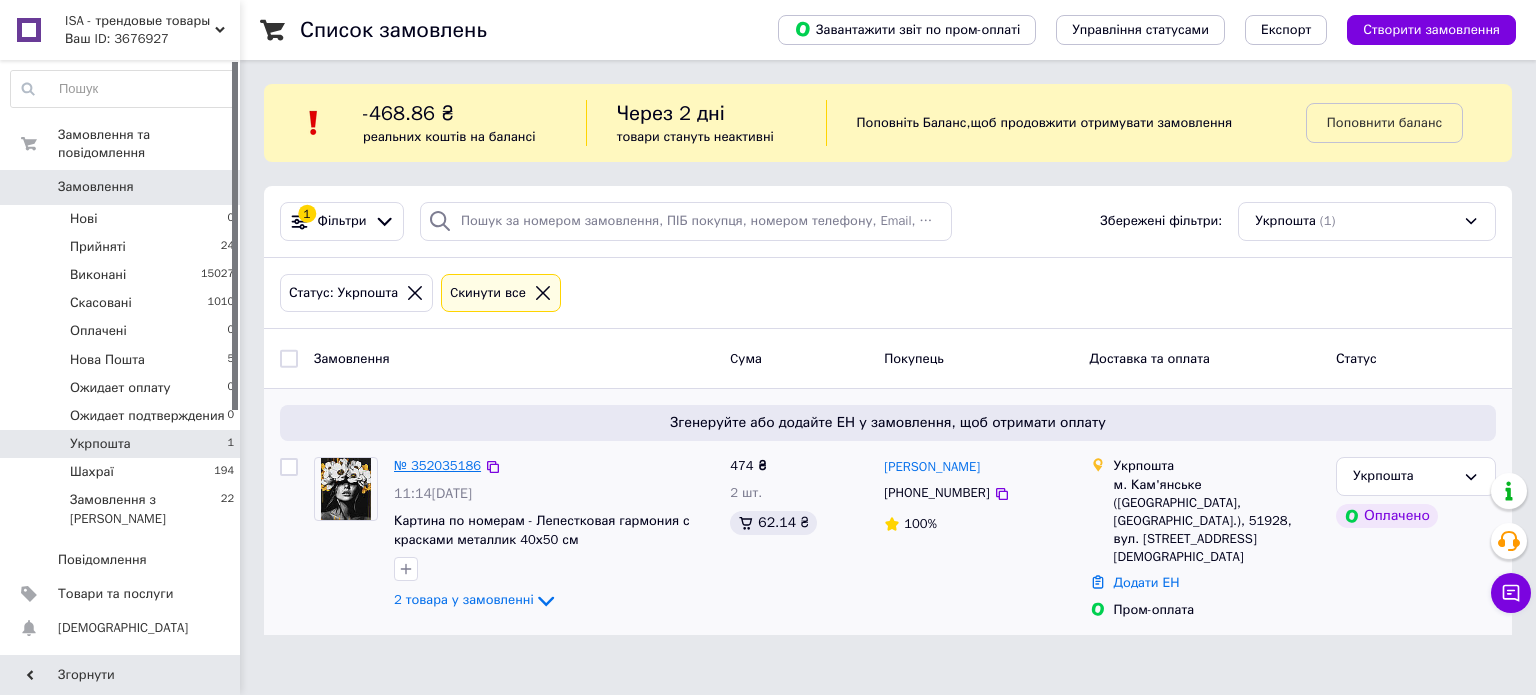 click on "№ 352035186" at bounding box center (437, 465) 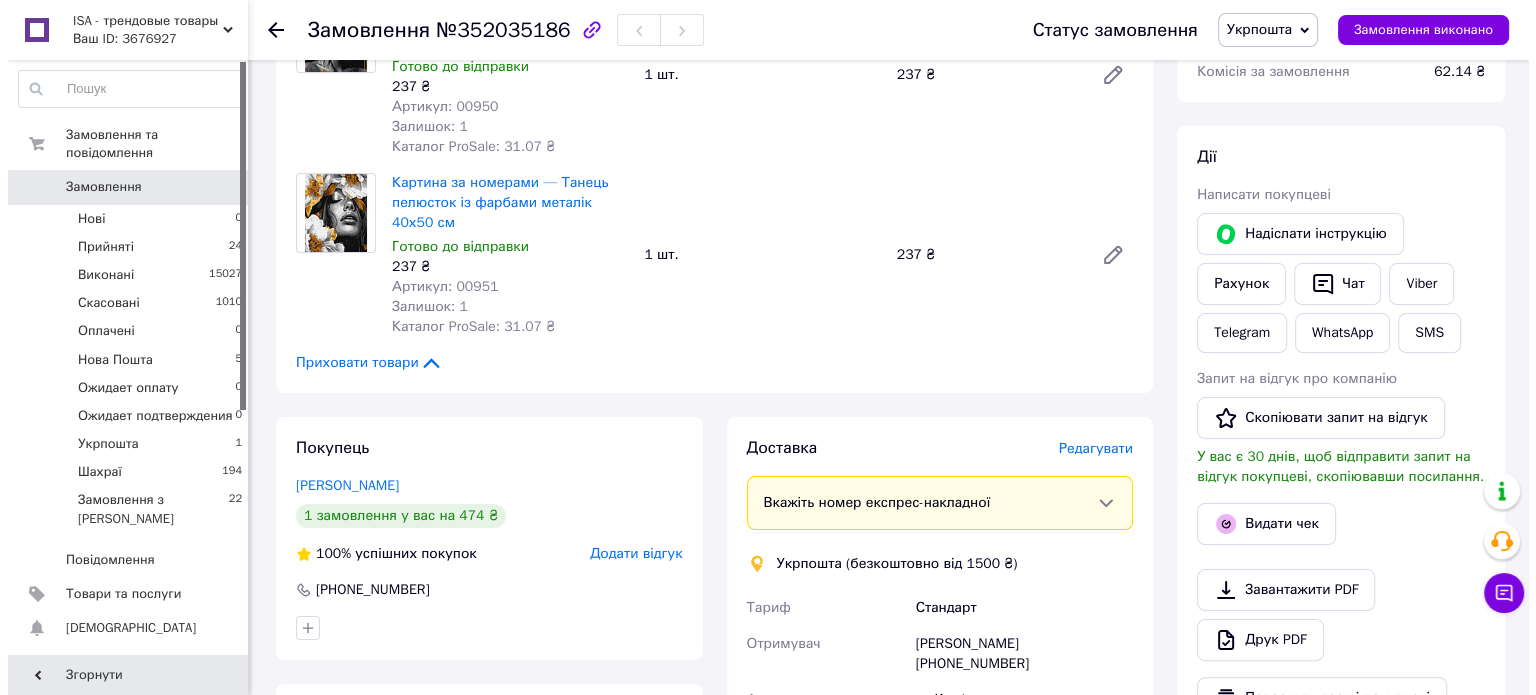 scroll, scrollTop: 600, scrollLeft: 0, axis: vertical 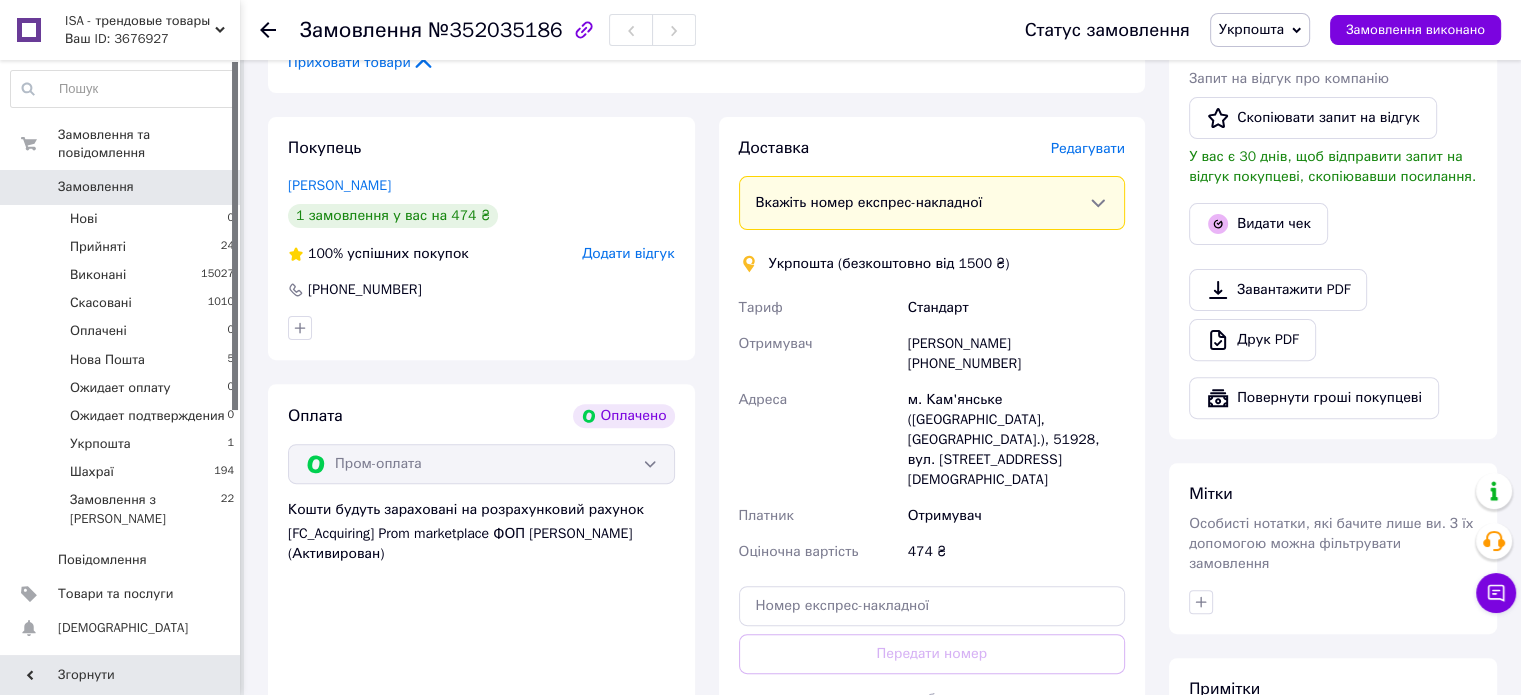 click on "Редагувати" at bounding box center [1088, 148] 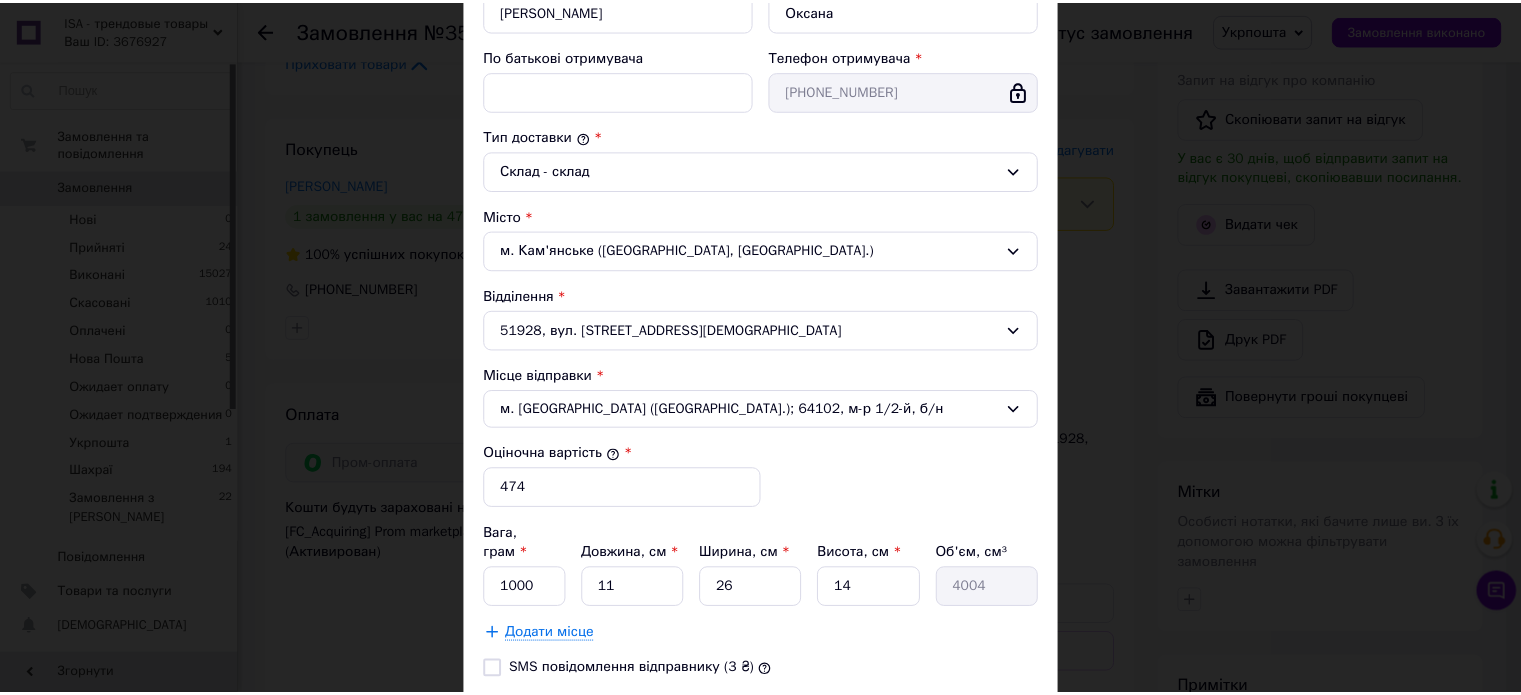 scroll, scrollTop: 551, scrollLeft: 0, axis: vertical 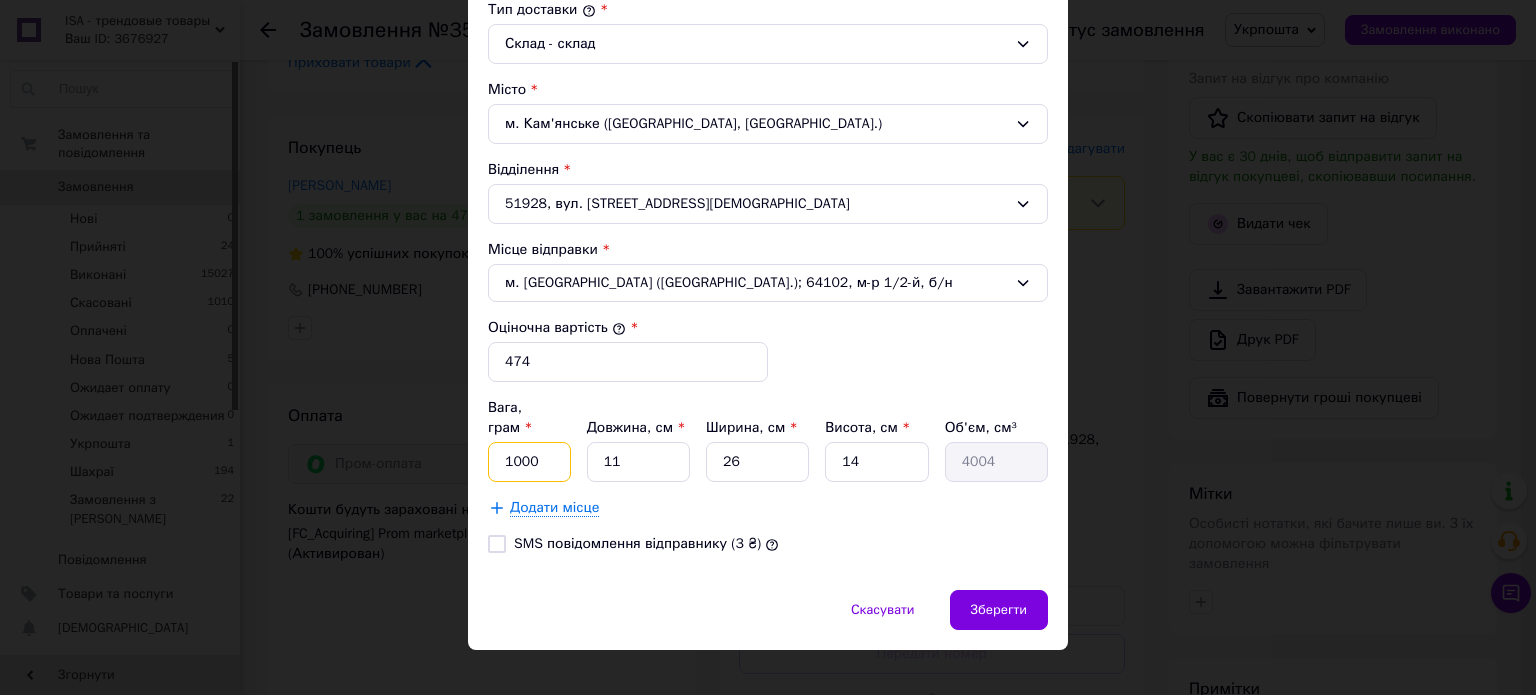 click on "1000" at bounding box center (529, 462) 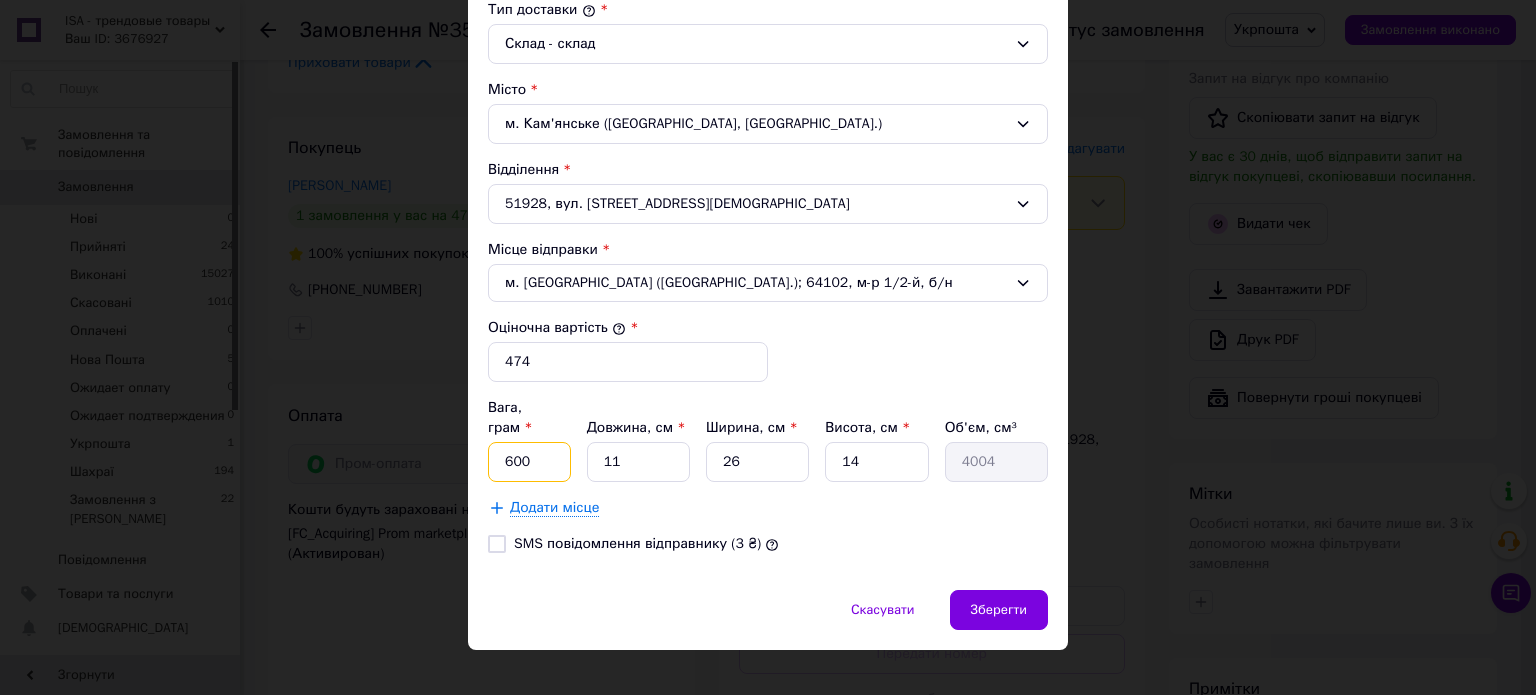 type on "600" 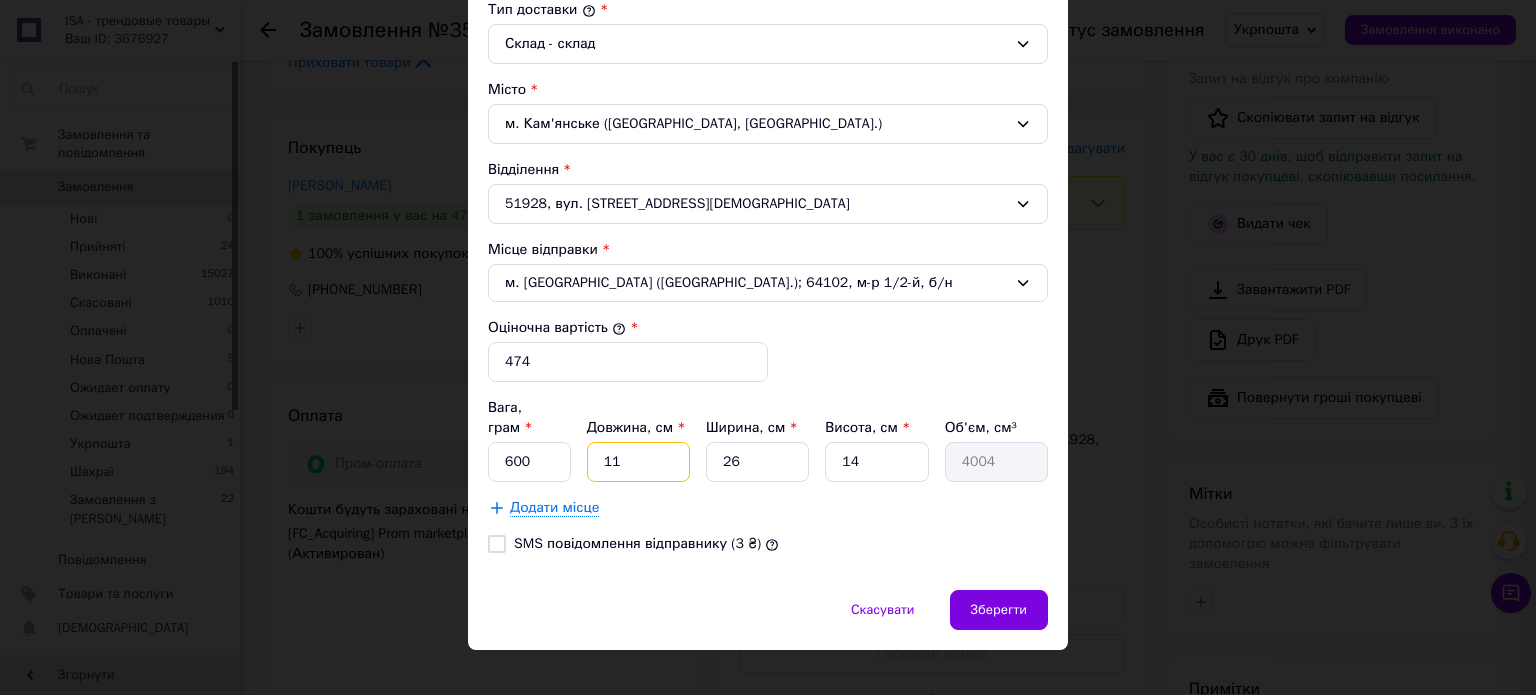 click on "11" at bounding box center (638, 462) 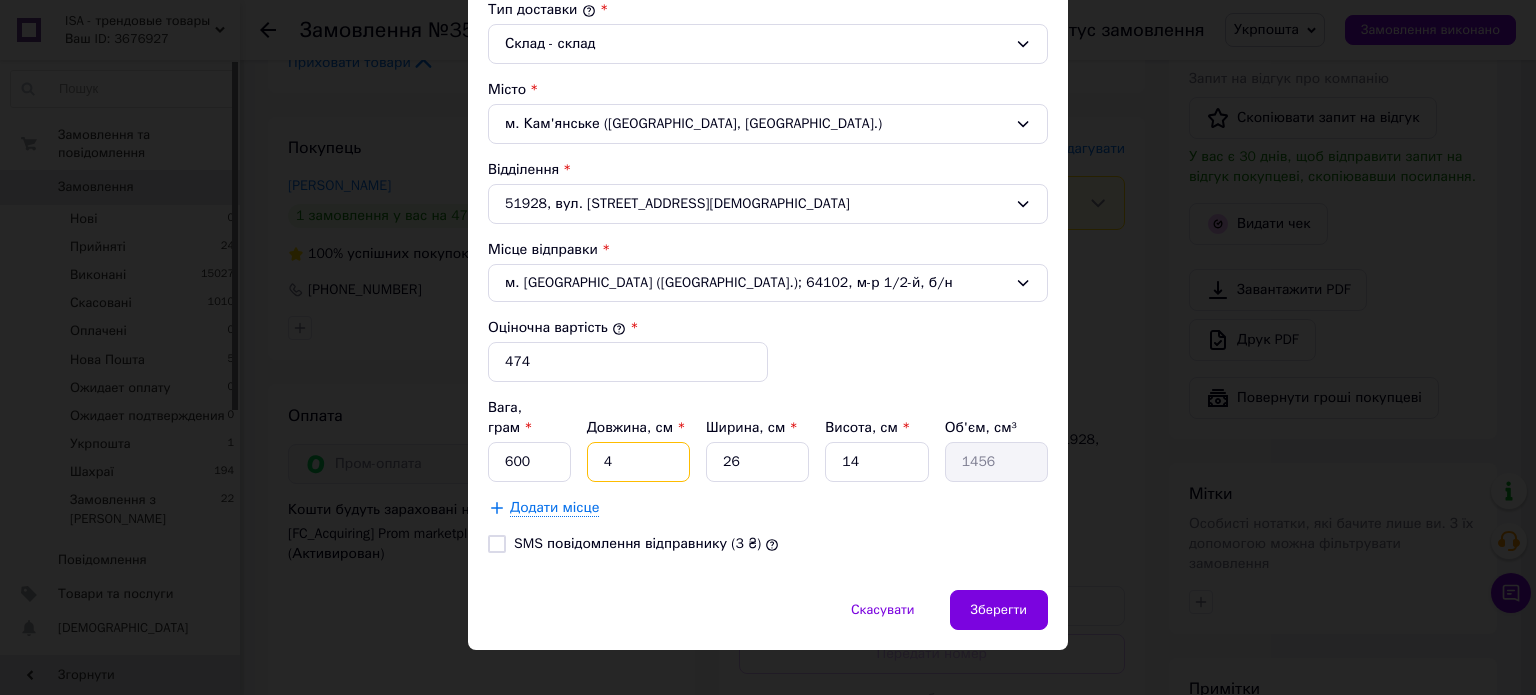 type on "40" 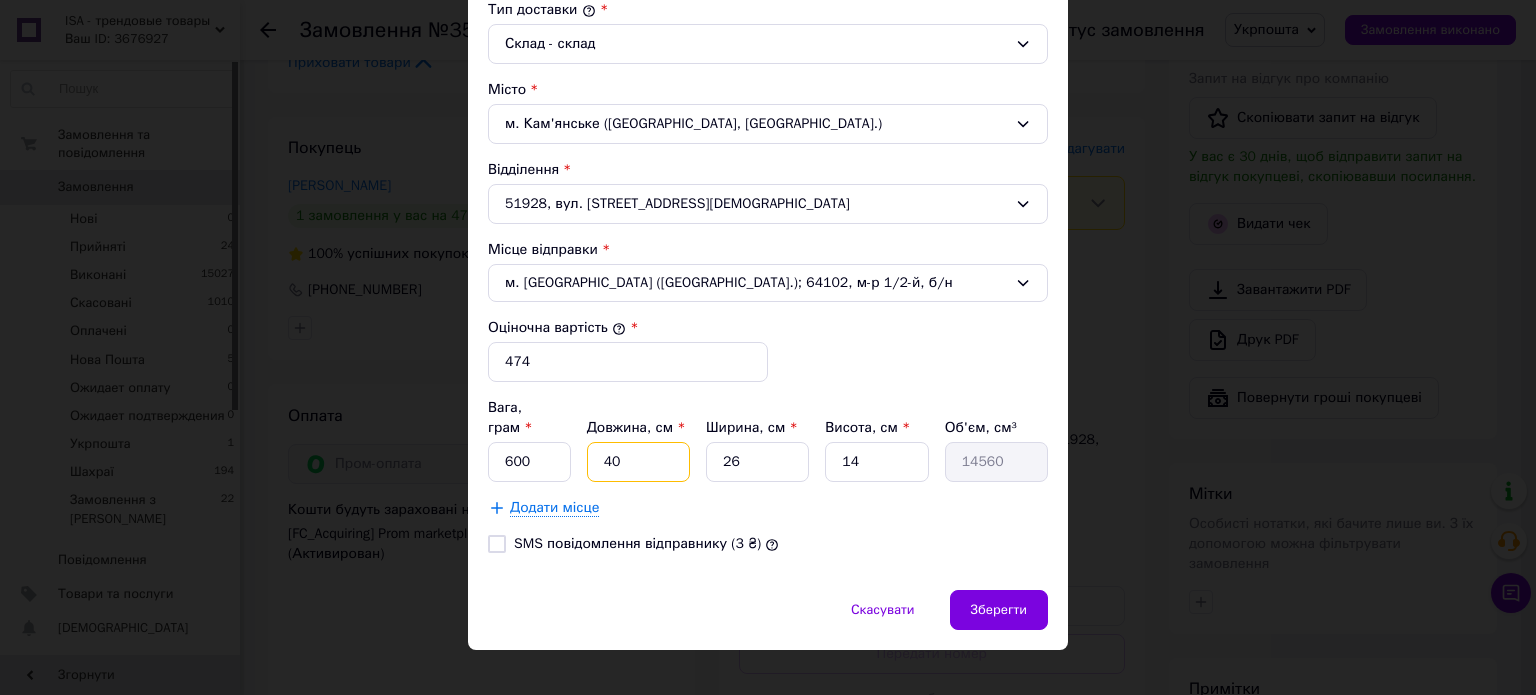 type on "40" 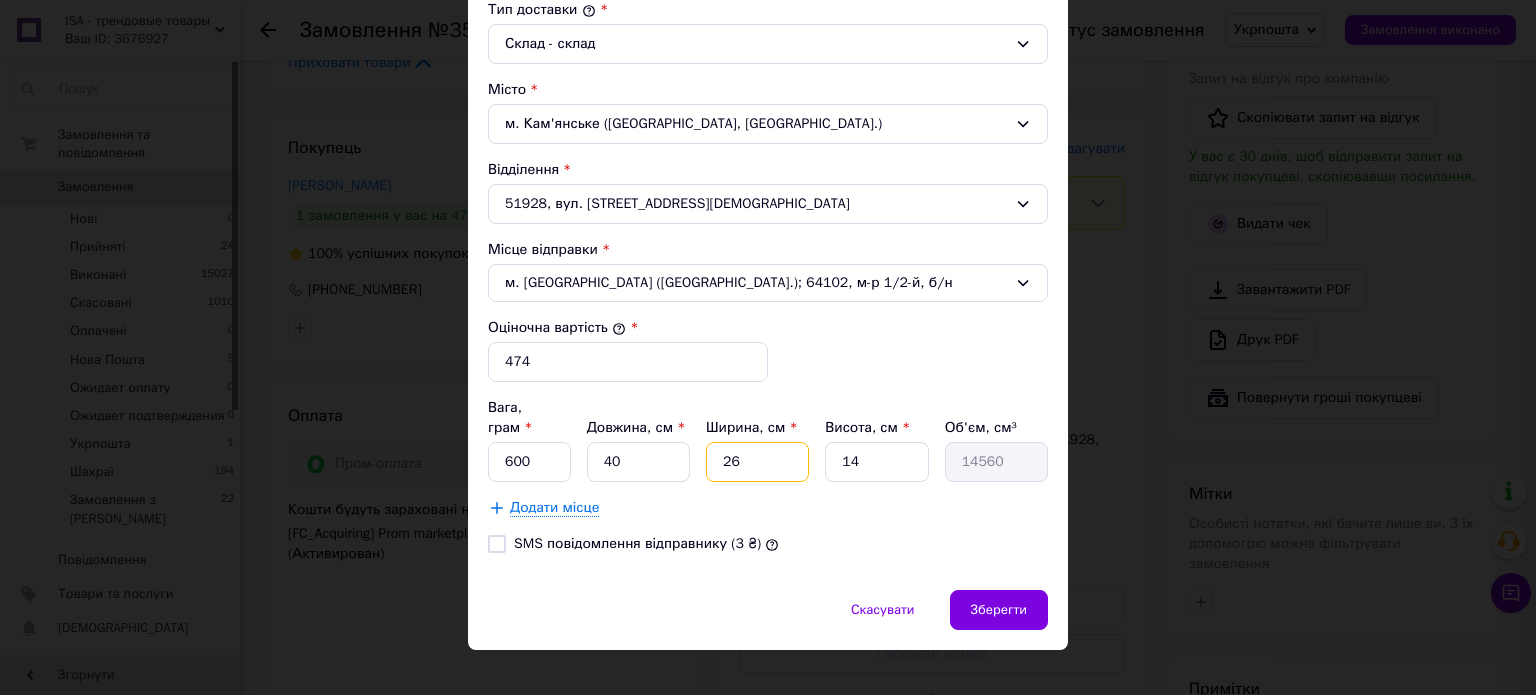 click on "26" at bounding box center (757, 462) 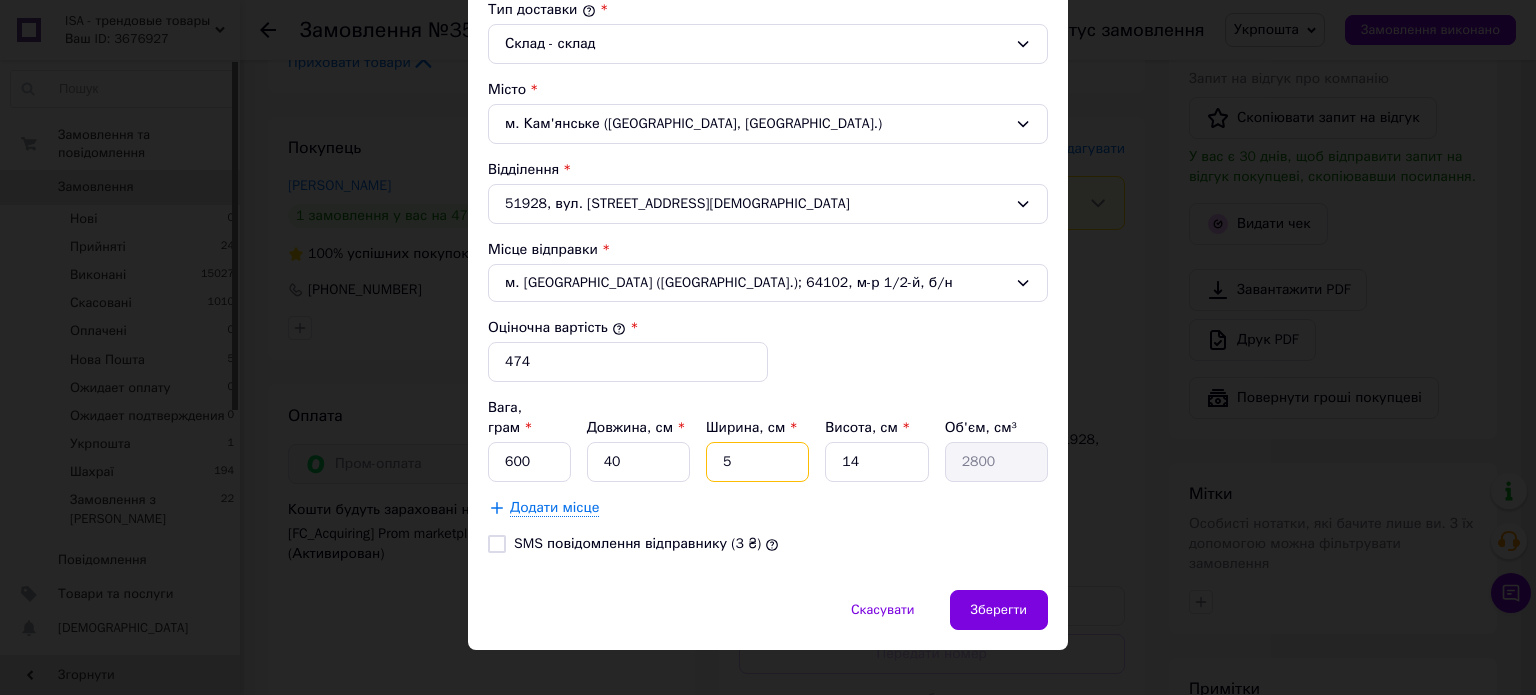 type on "50" 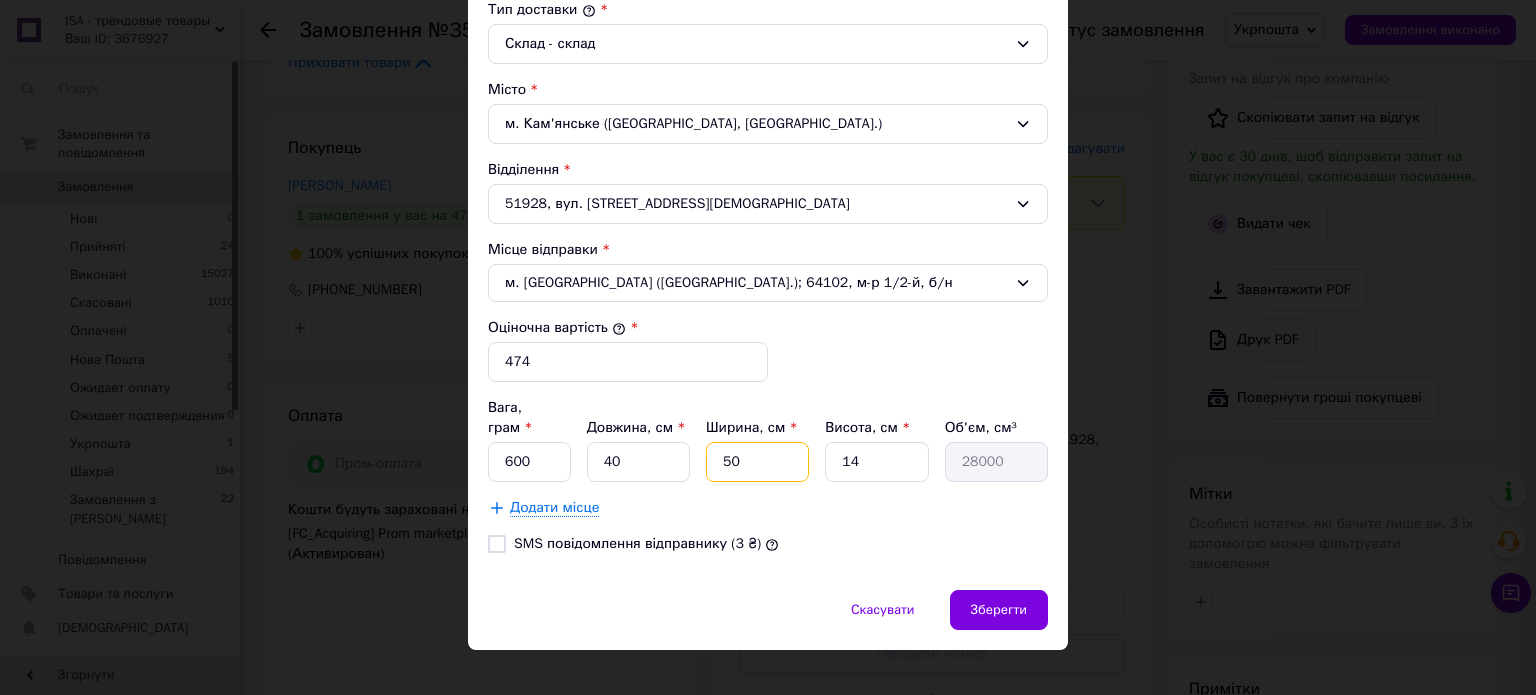 type on "50" 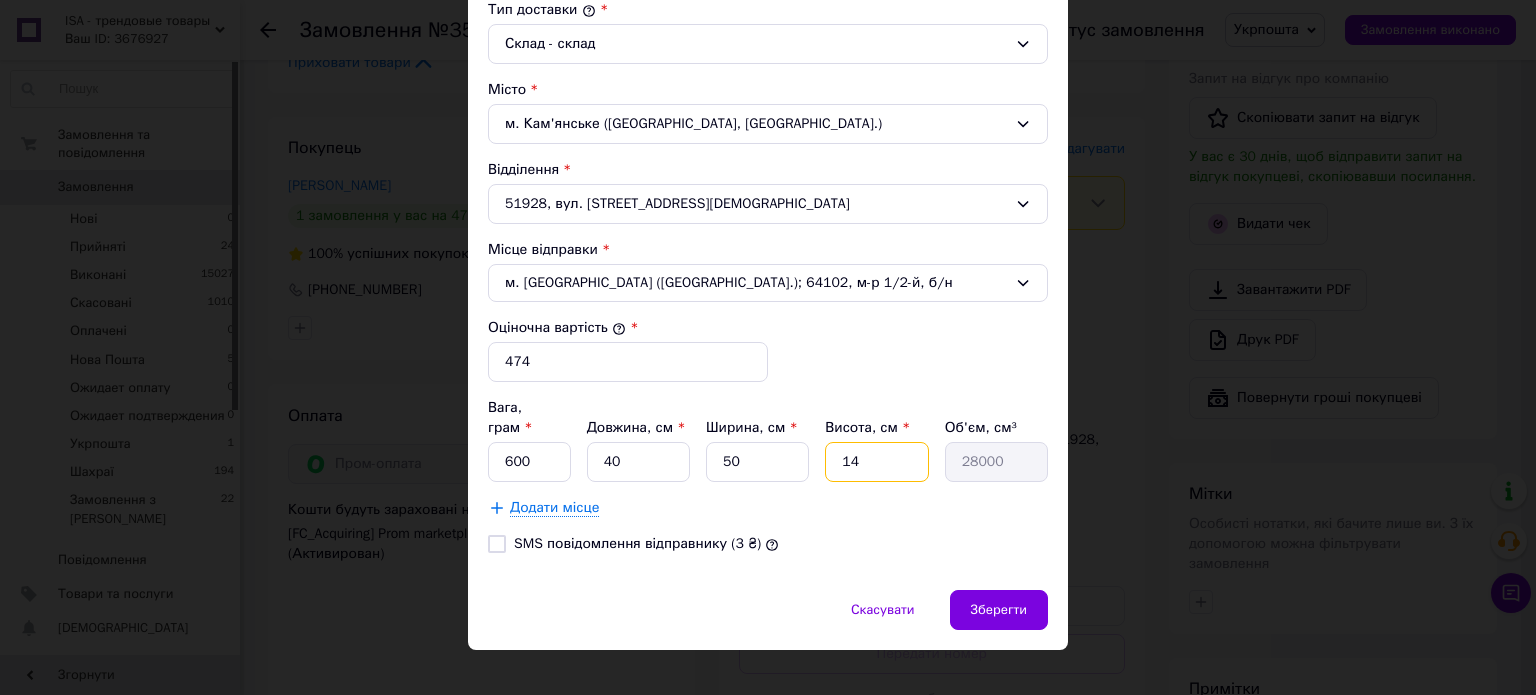 click on "14" at bounding box center [876, 462] 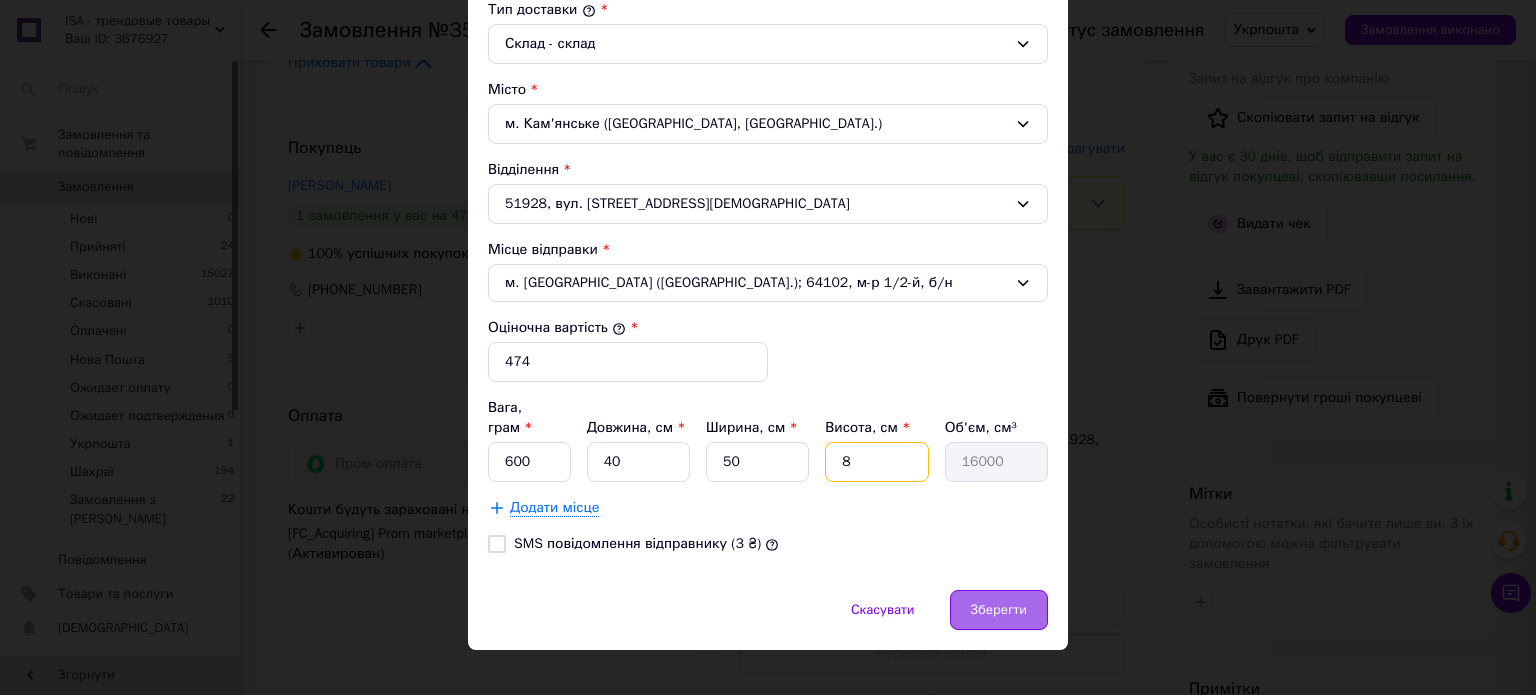 type on "8" 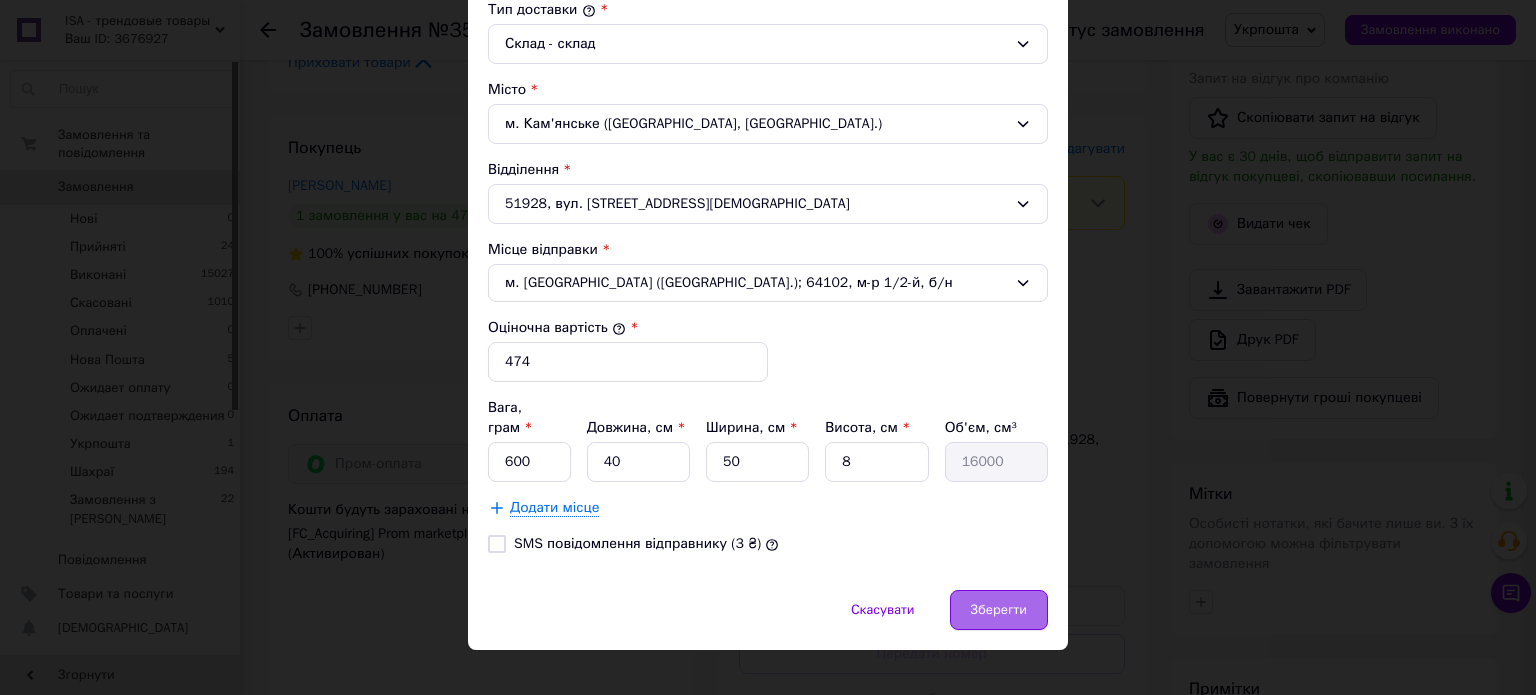 click on "Зберегти" at bounding box center [999, 610] 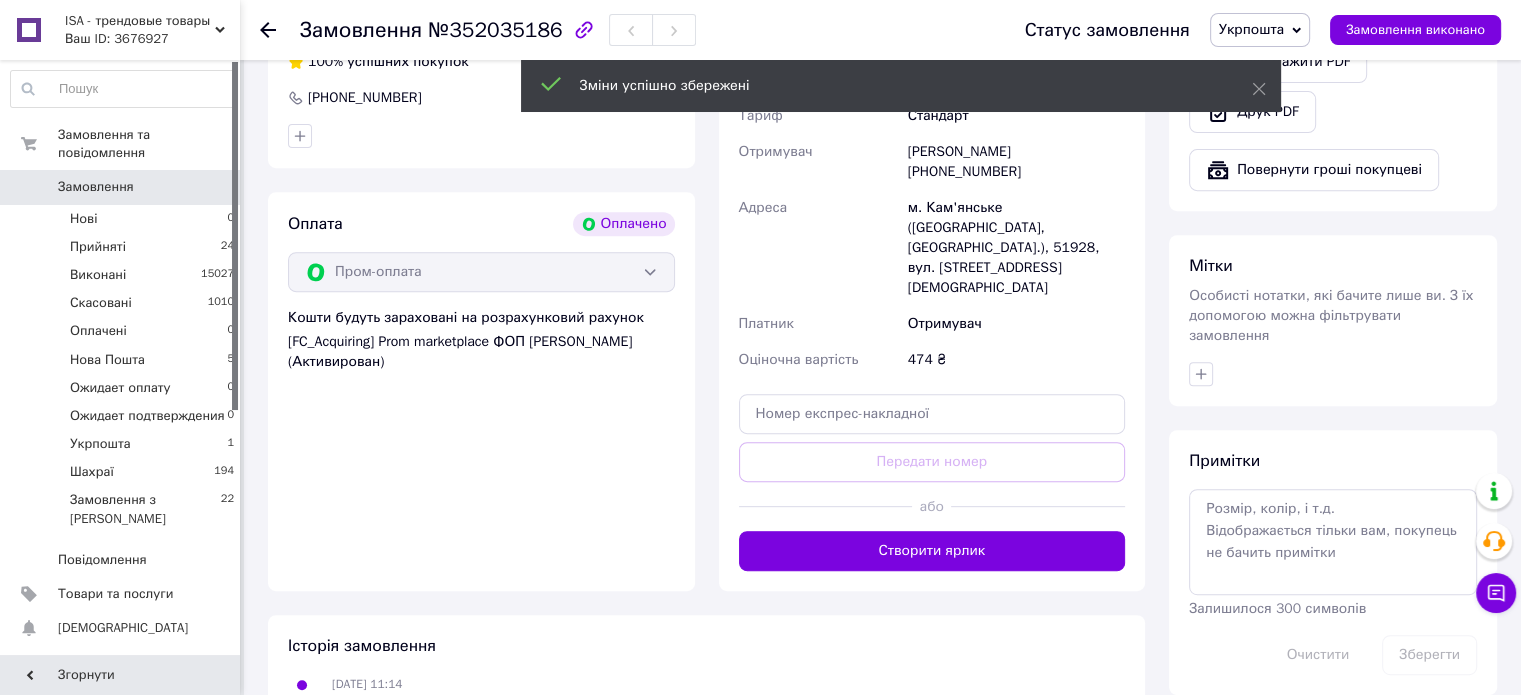 scroll, scrollTop: 800, scrollLeft: 0, axis: vertical 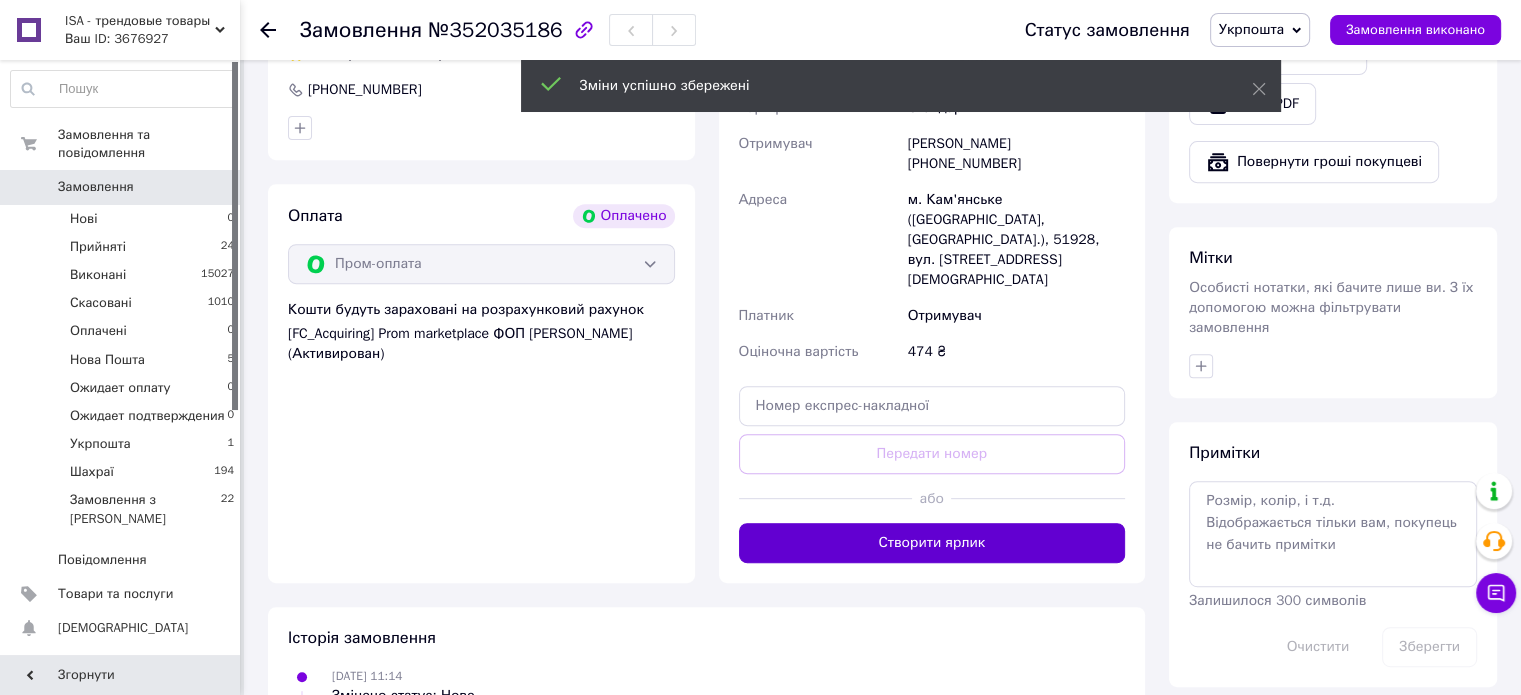 click on "Створити ярлик" at bounding box center [932, 543] 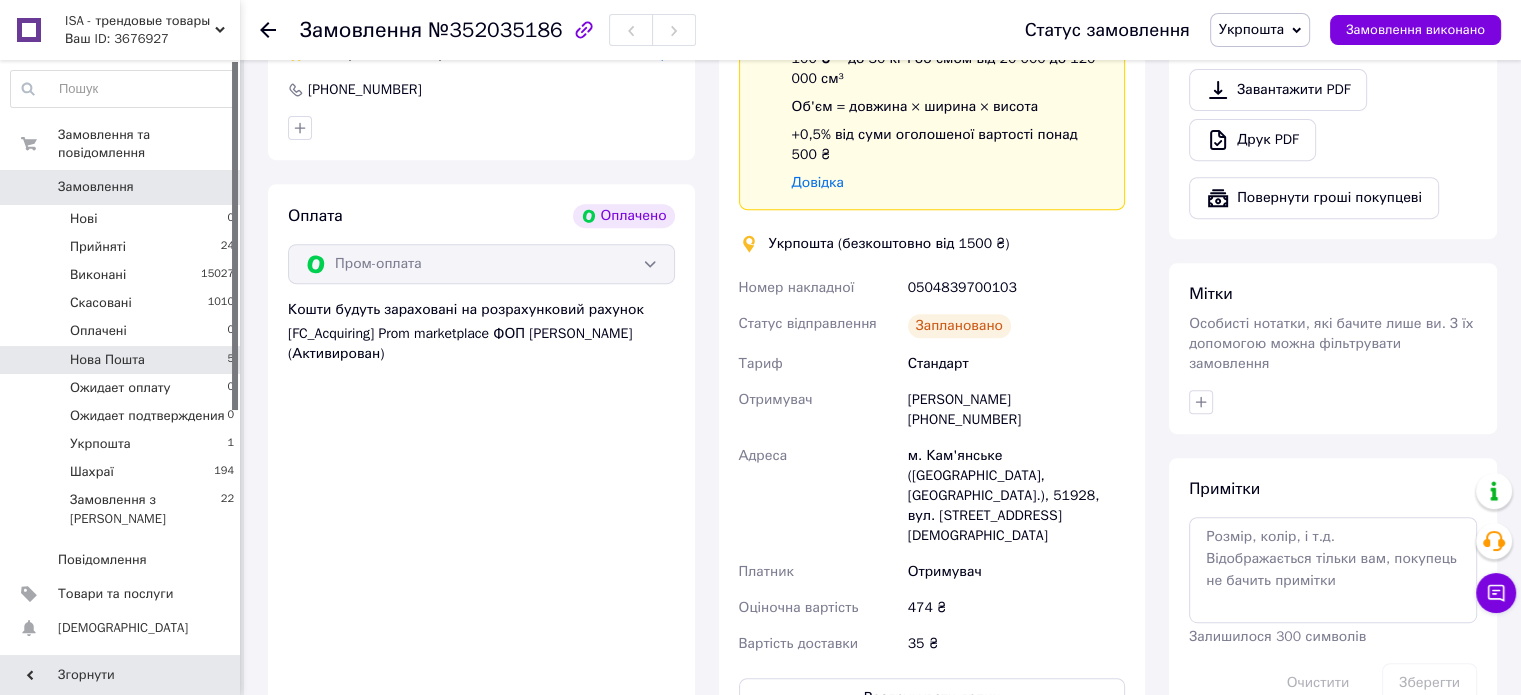 click on "Нова Пошта 5" at bounding box center [123, 360] 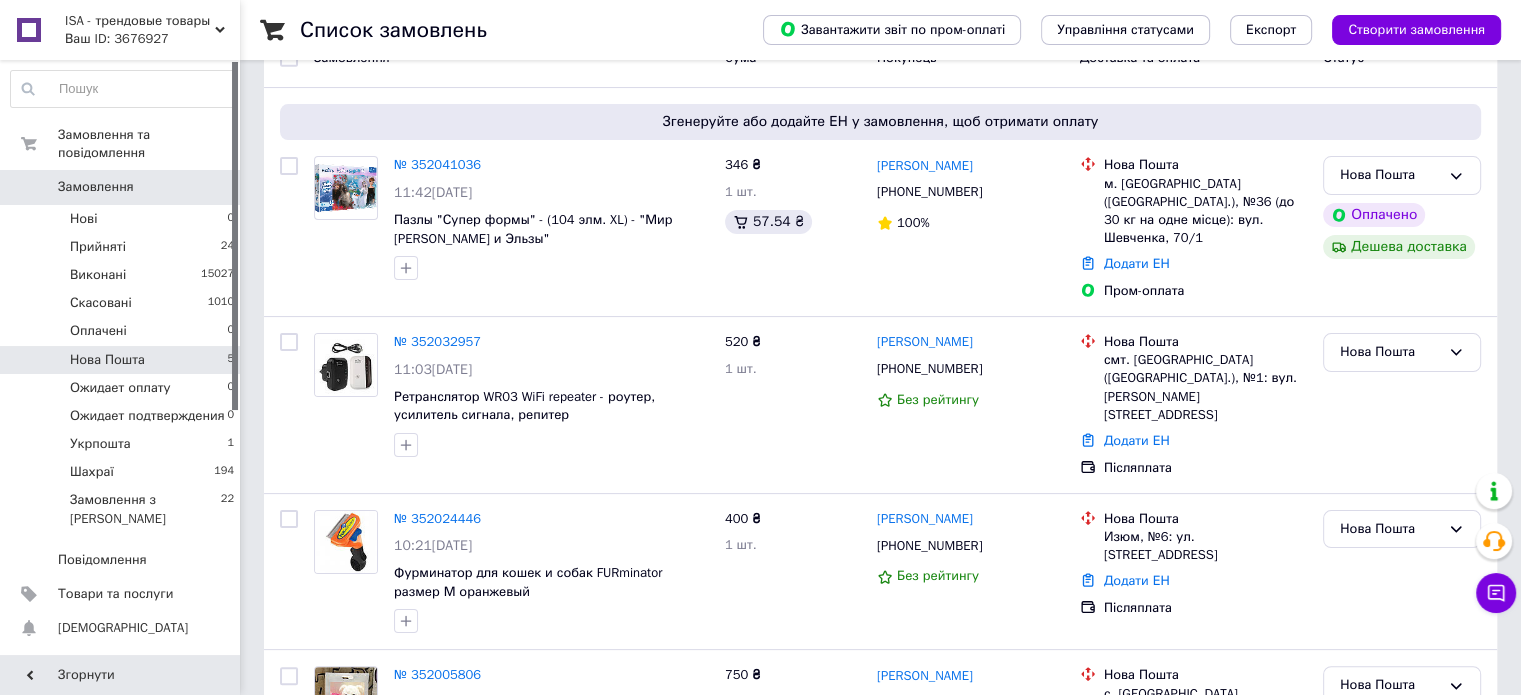 scroll, scrollTop: 556, scrollLeft: 0, axis: vertical 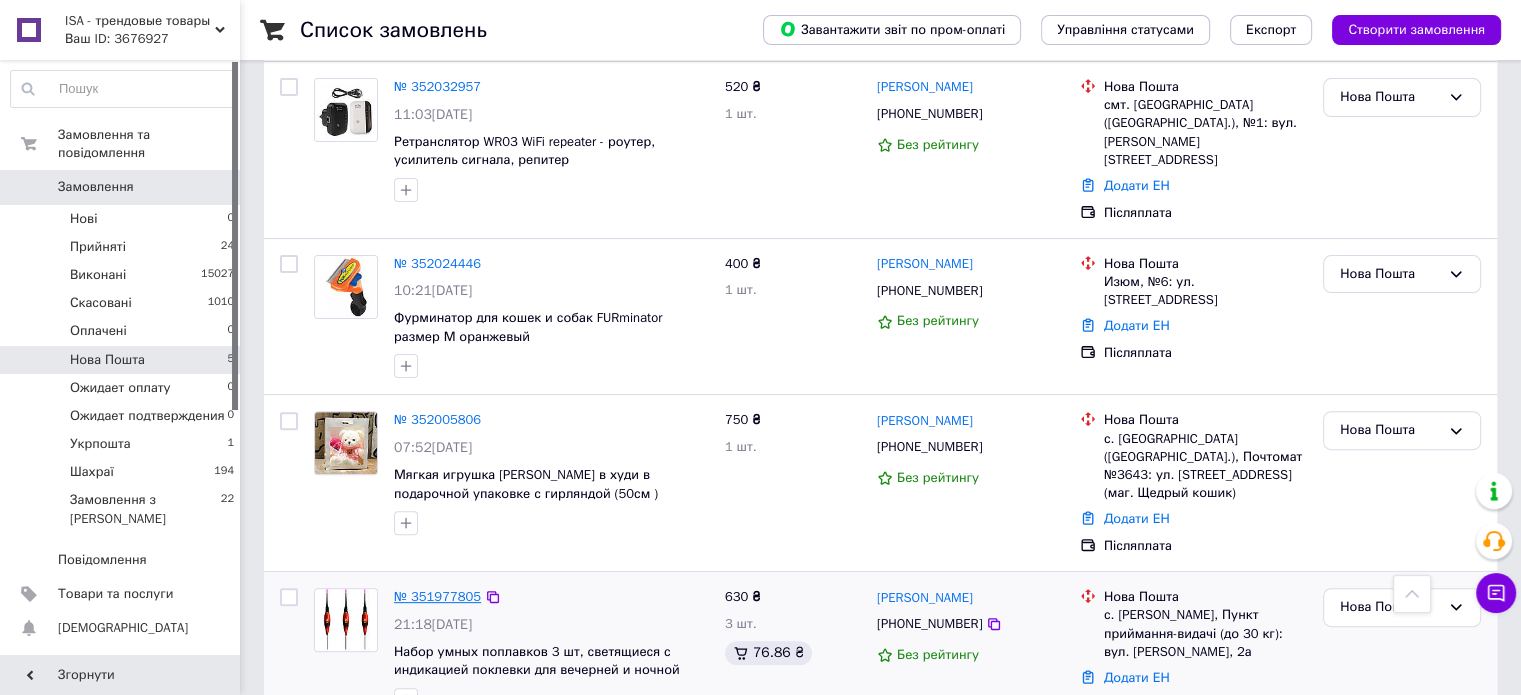 click on "№ 351977805" at bounding box center (437, 596) 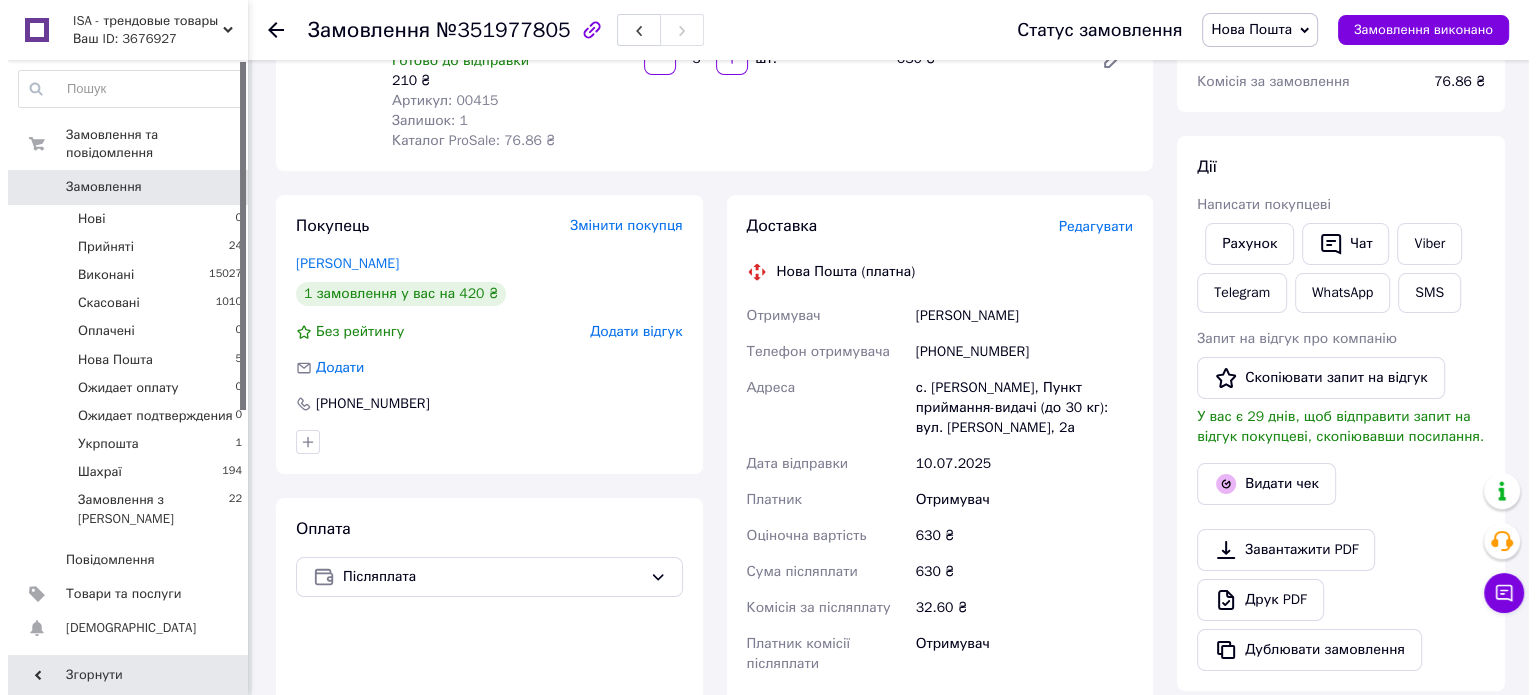 scroll, scrollTop: 256, scrollLeft: 0, axis: vertical 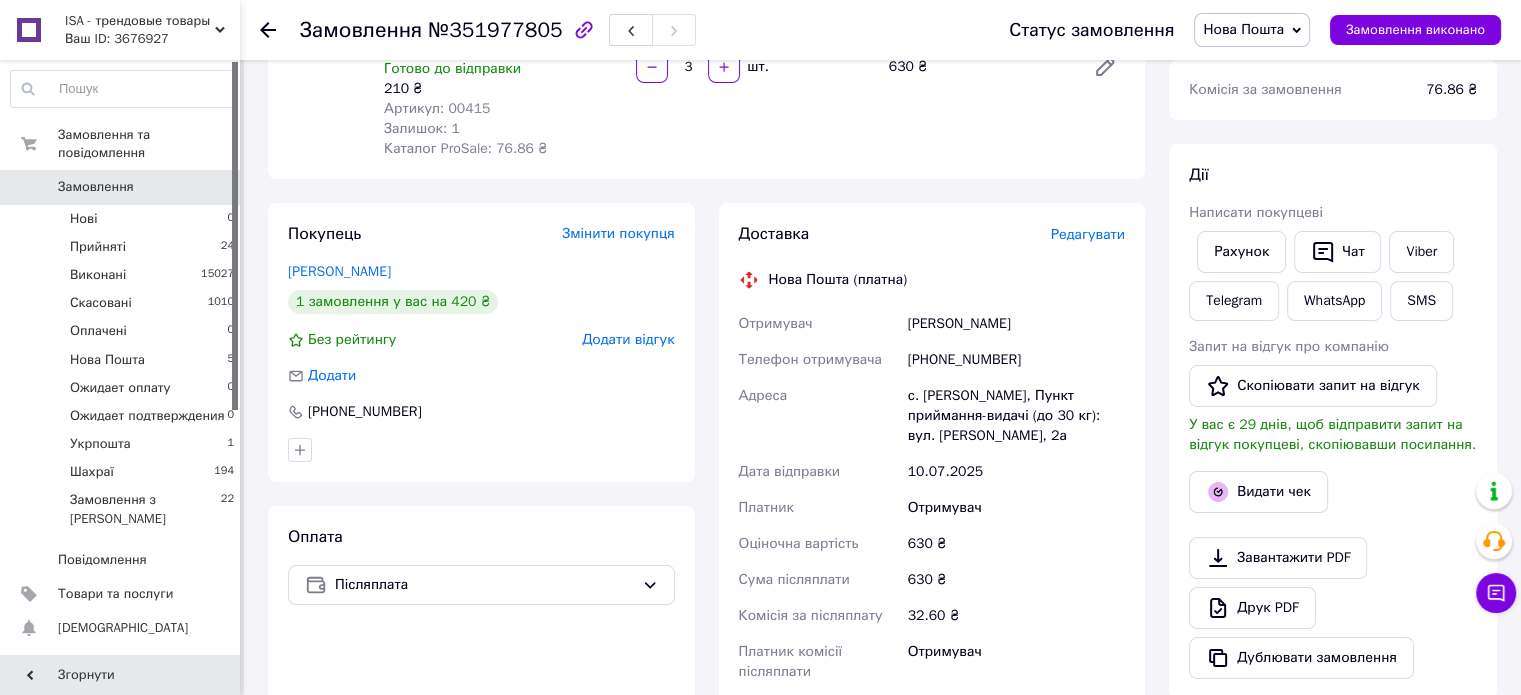 click on "Редагувати" at bounding box center [1088, 234] 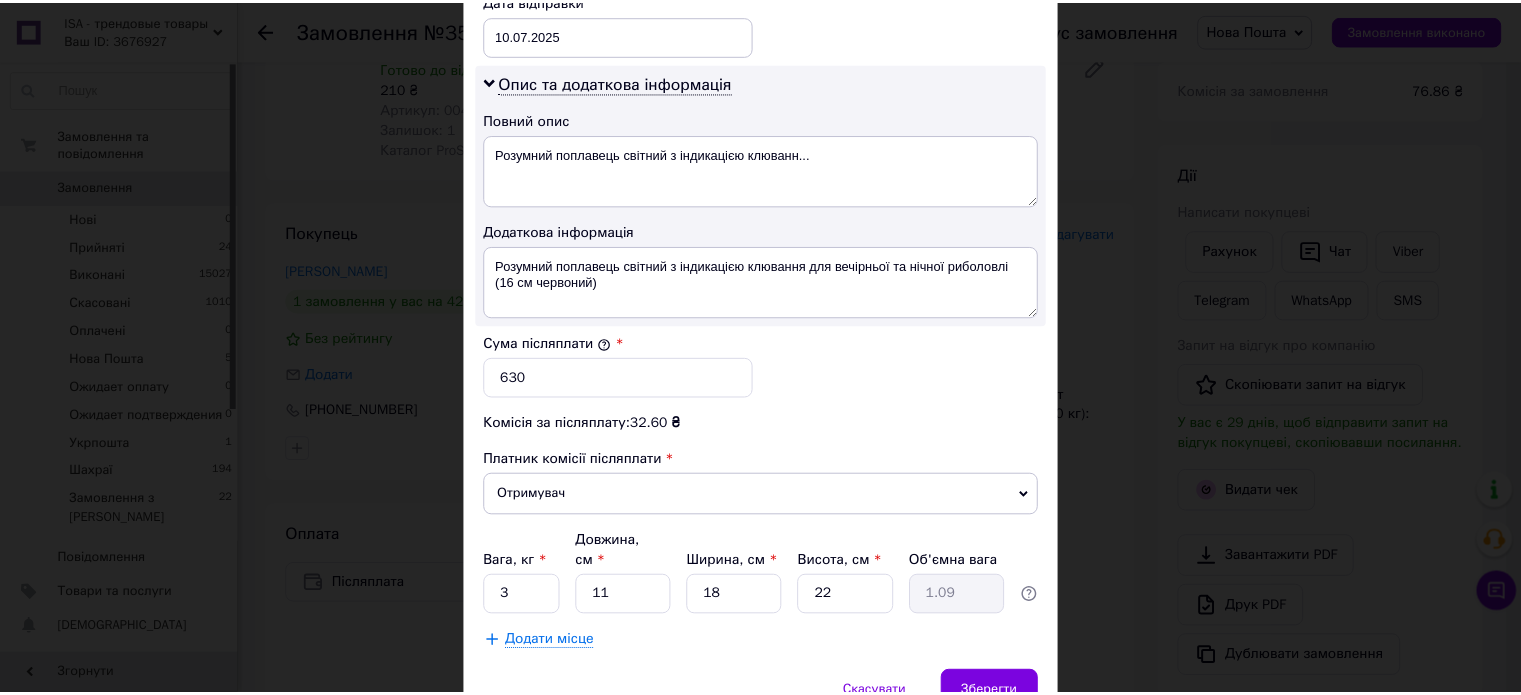 scroll, scrollTop: 1000, scrollLeft: 0, axis: vertical 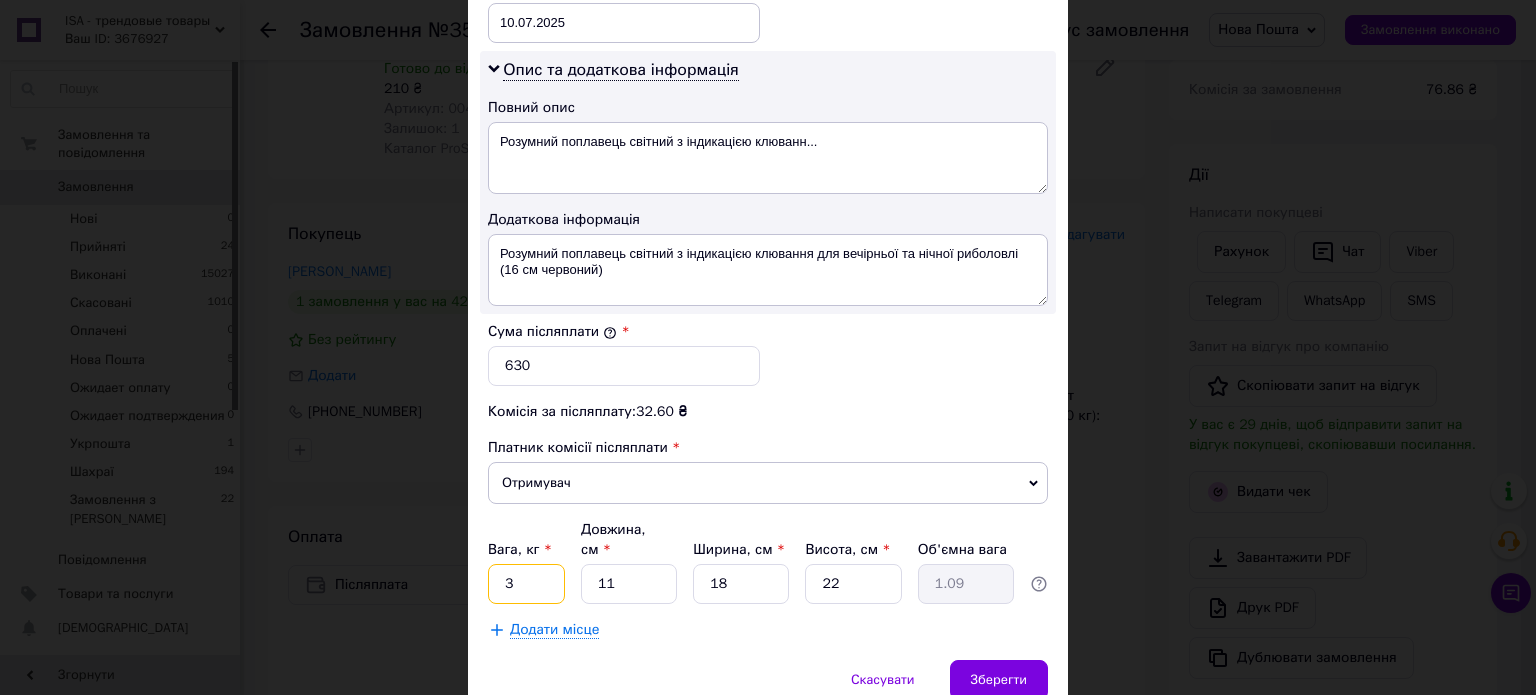 click on "3" at bounding box center [526, 584] 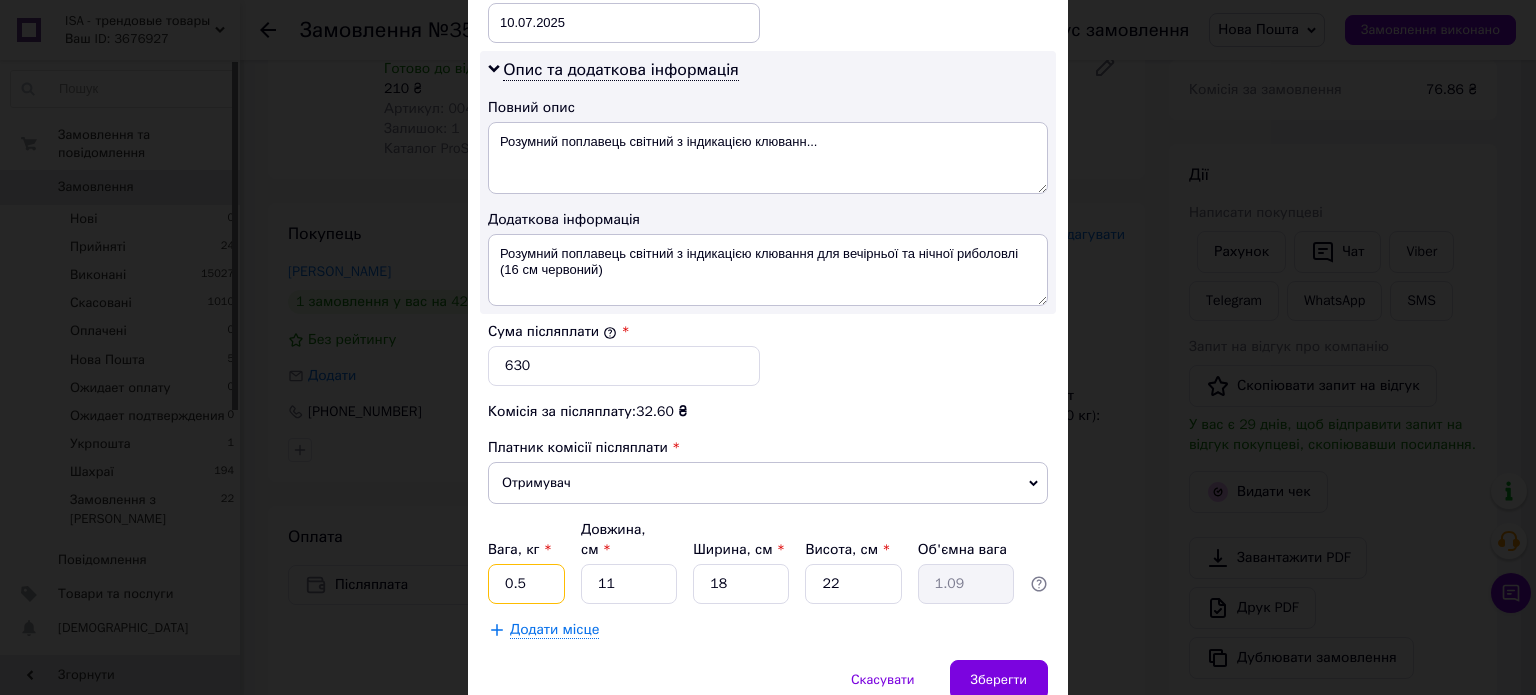 type on "0.5" 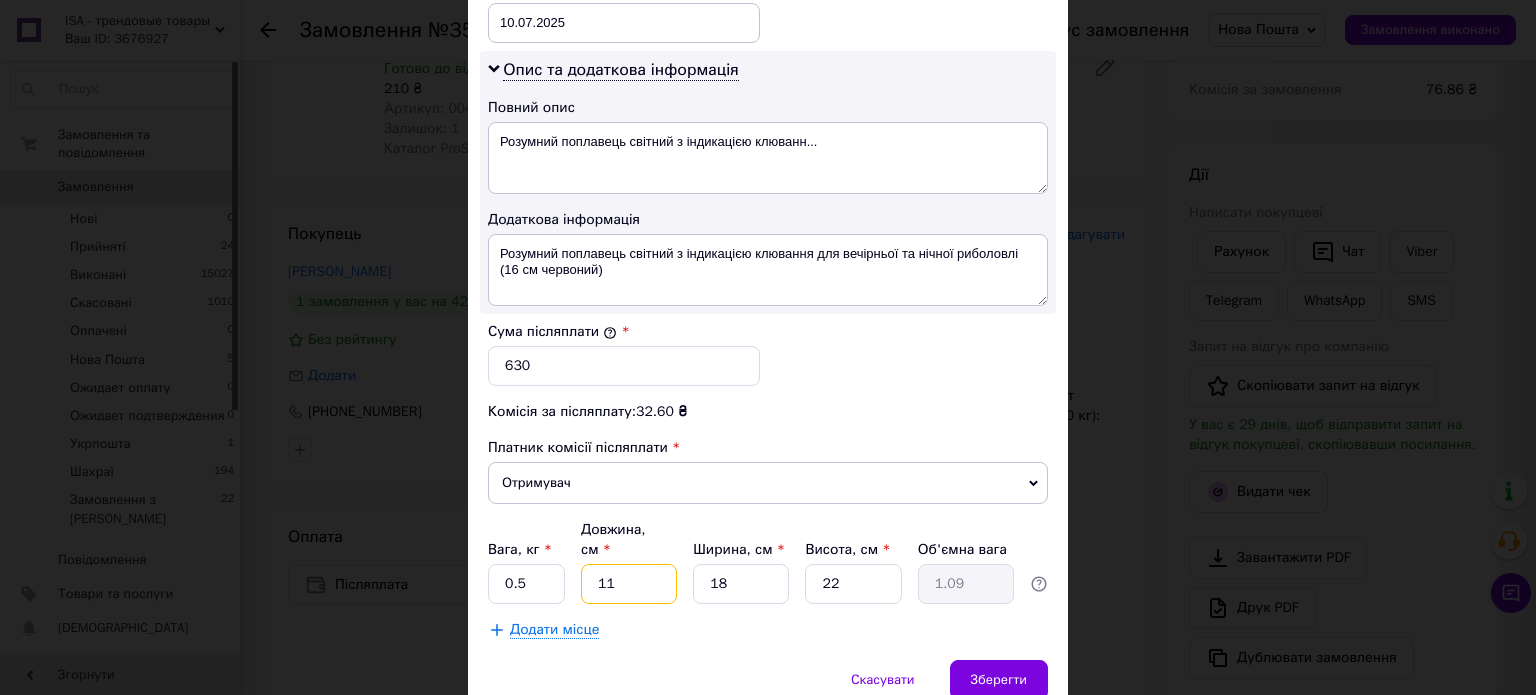 click on "11" at bounding box center (629, 584) 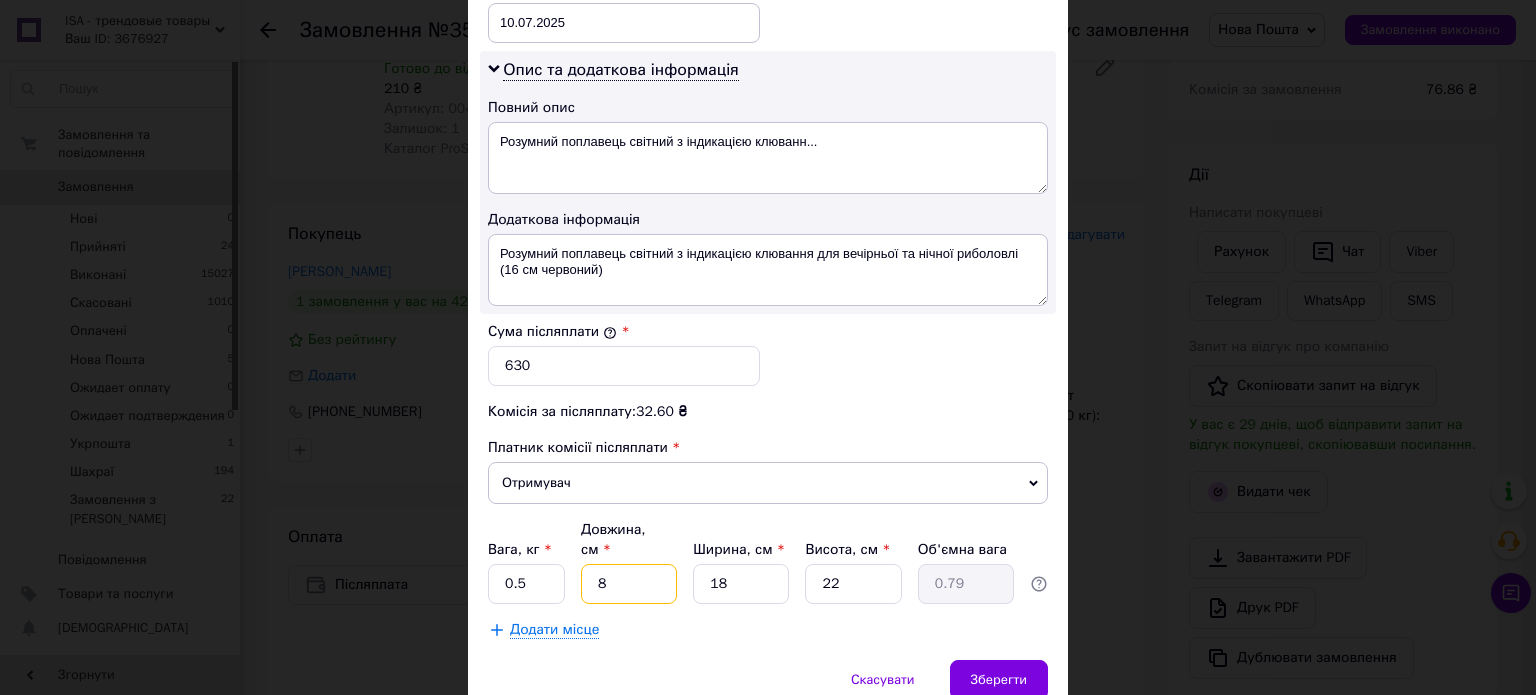 type on "8" 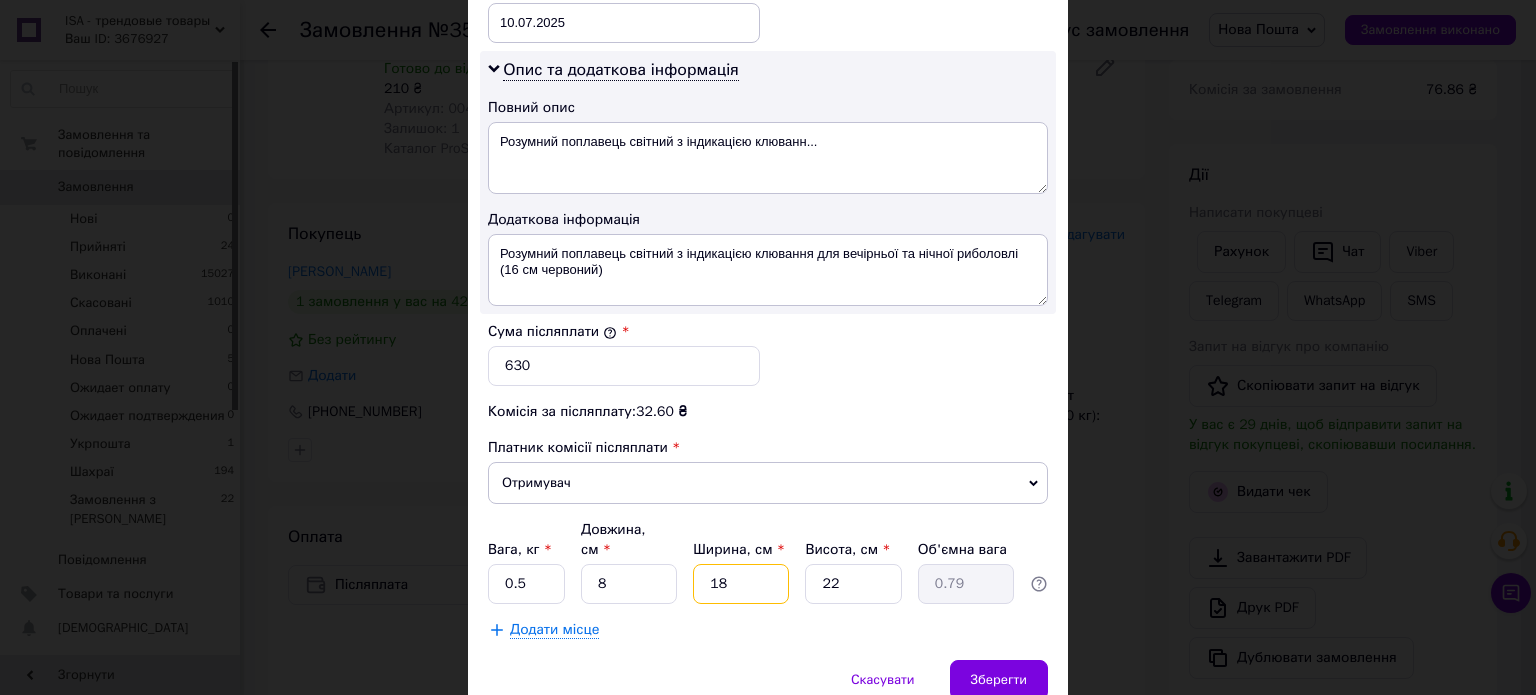 click on "18" at bounding box center (741, 584) 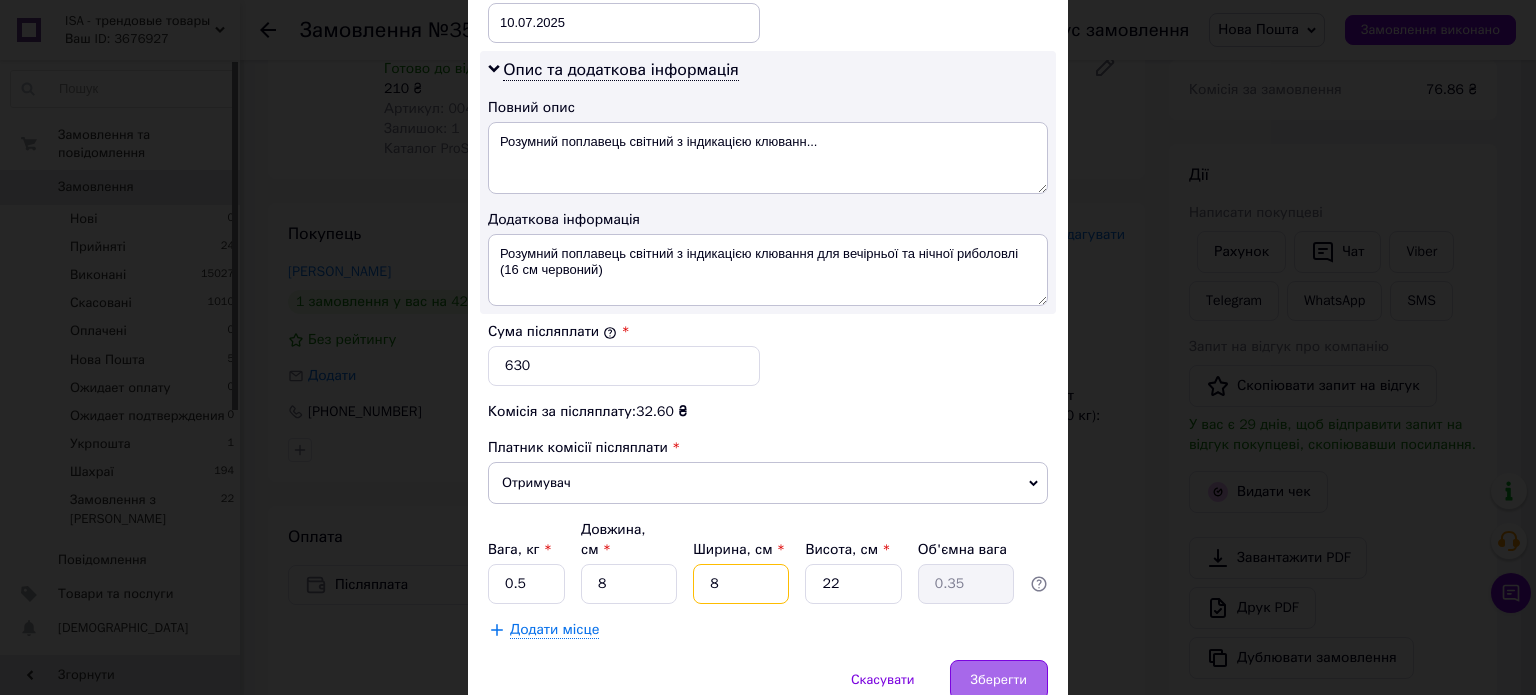 type on "8" 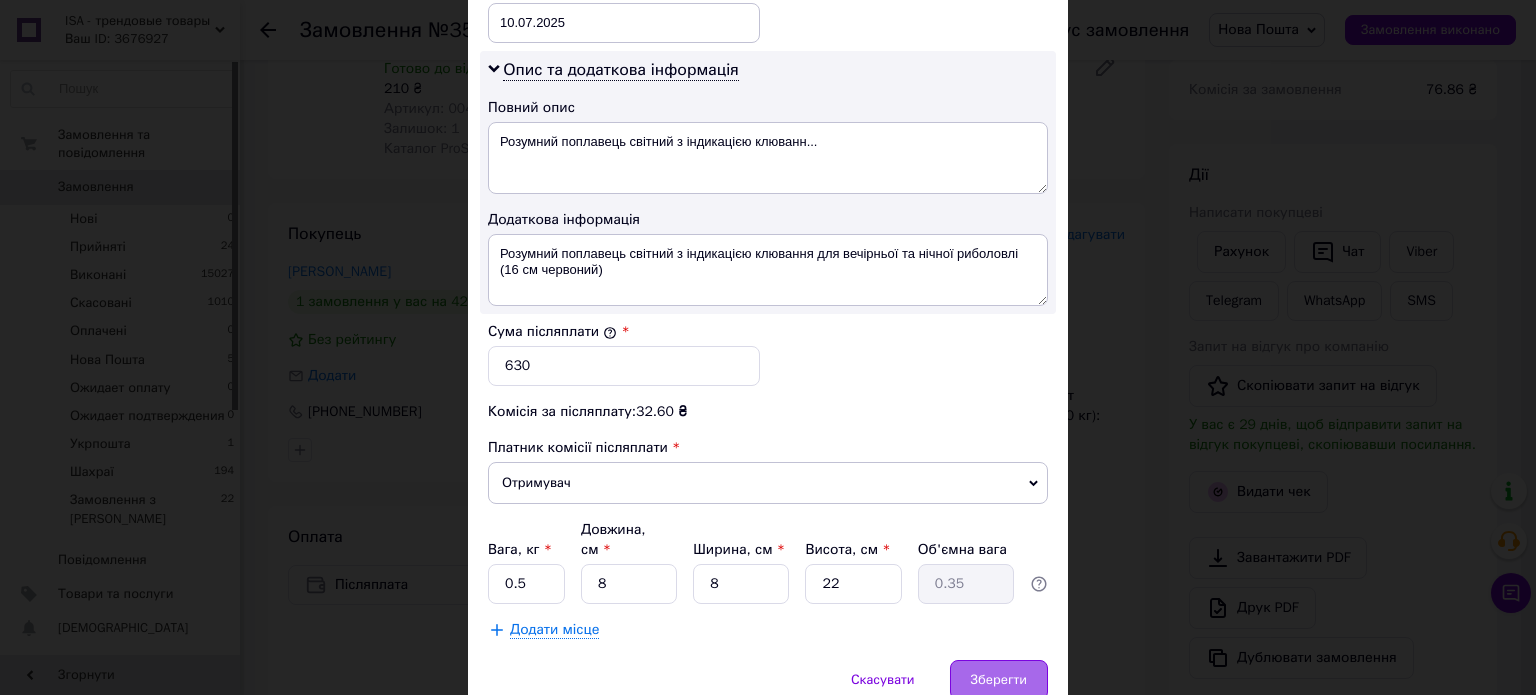 click on "Зберегти" at bounding box center (999, 680) 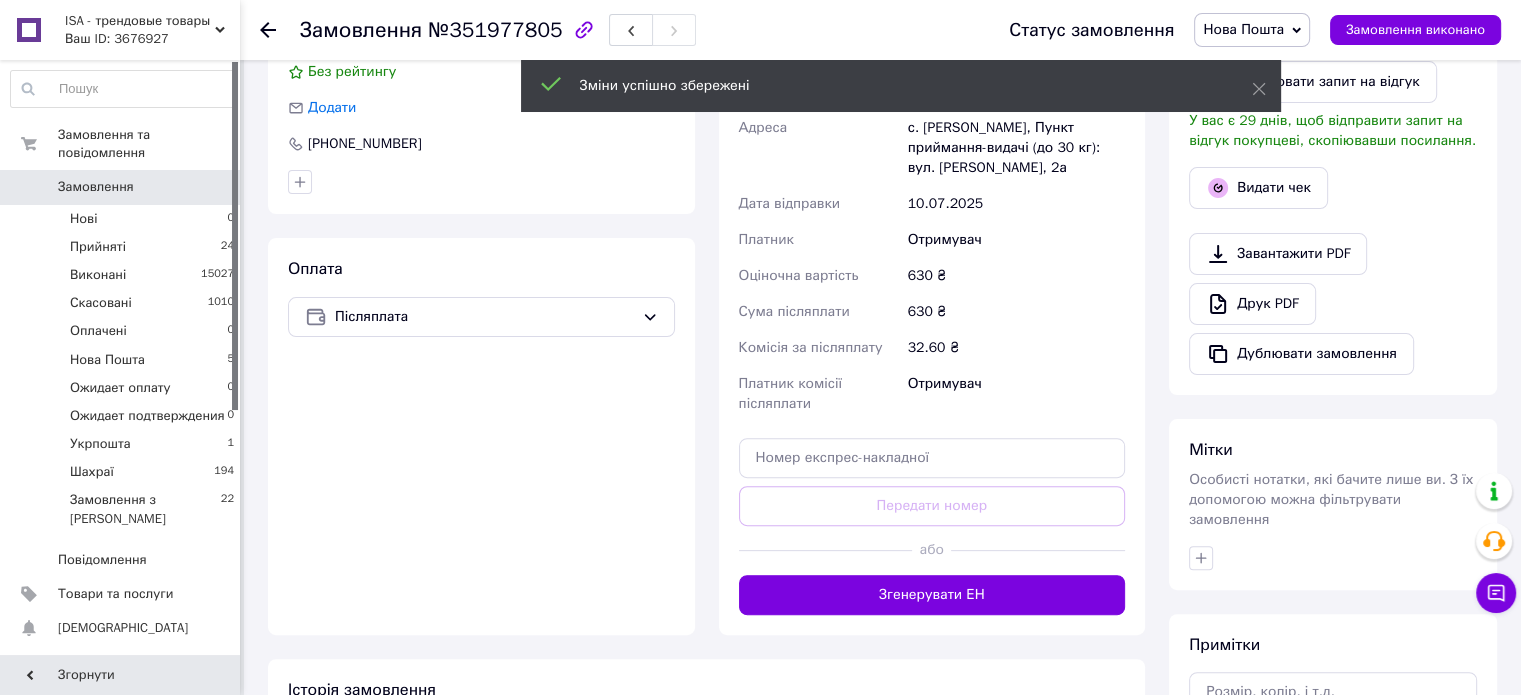 scroll, scrollTop: 556, scrollLeft: 0, axis: vertical 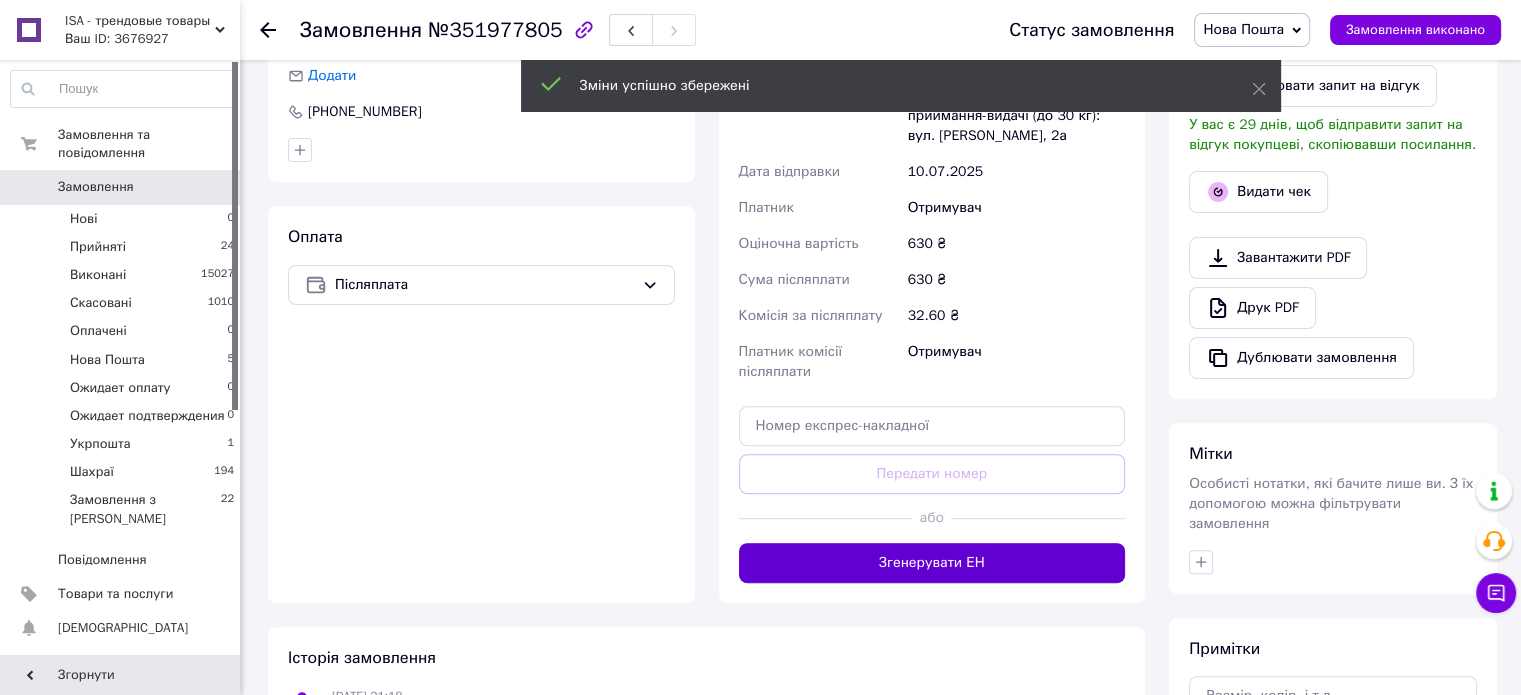 click on "Згенерувати ЕН" at bounding box center (932, 563) 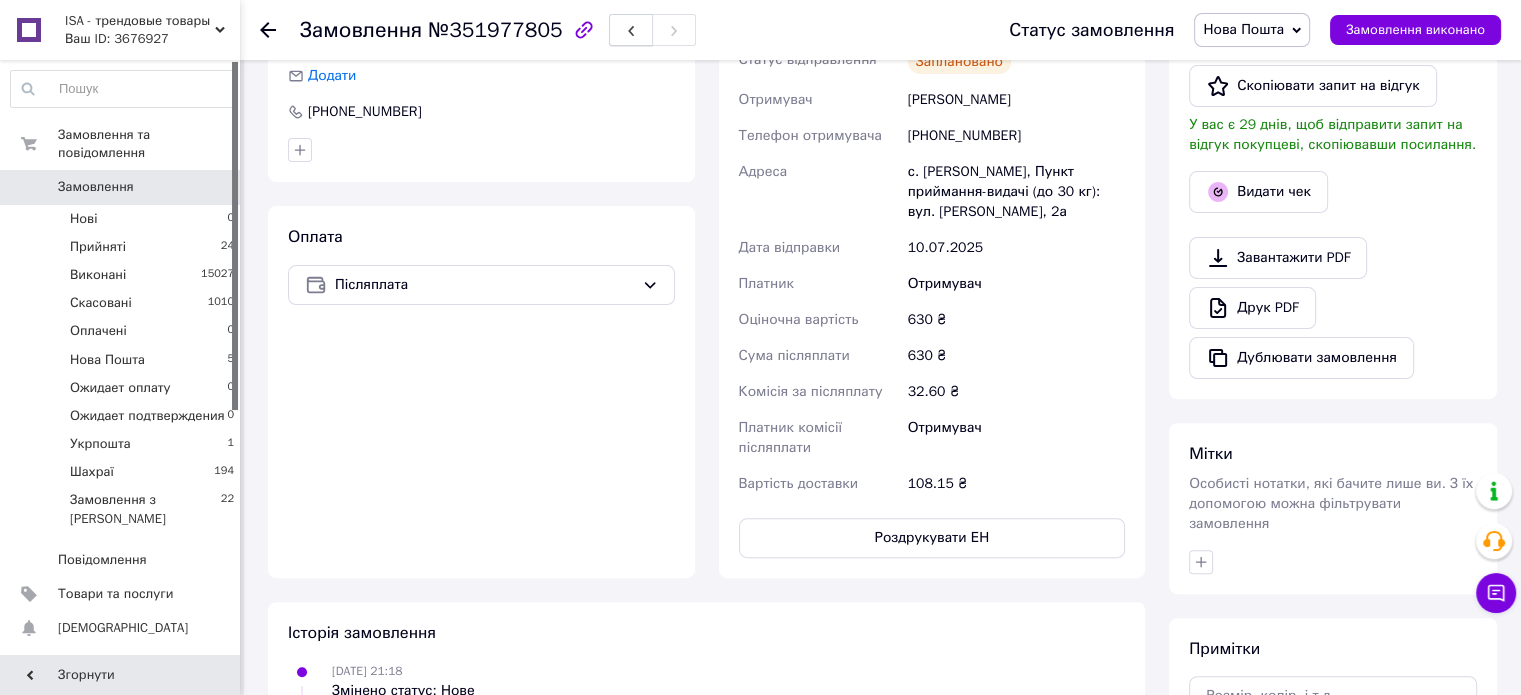 click 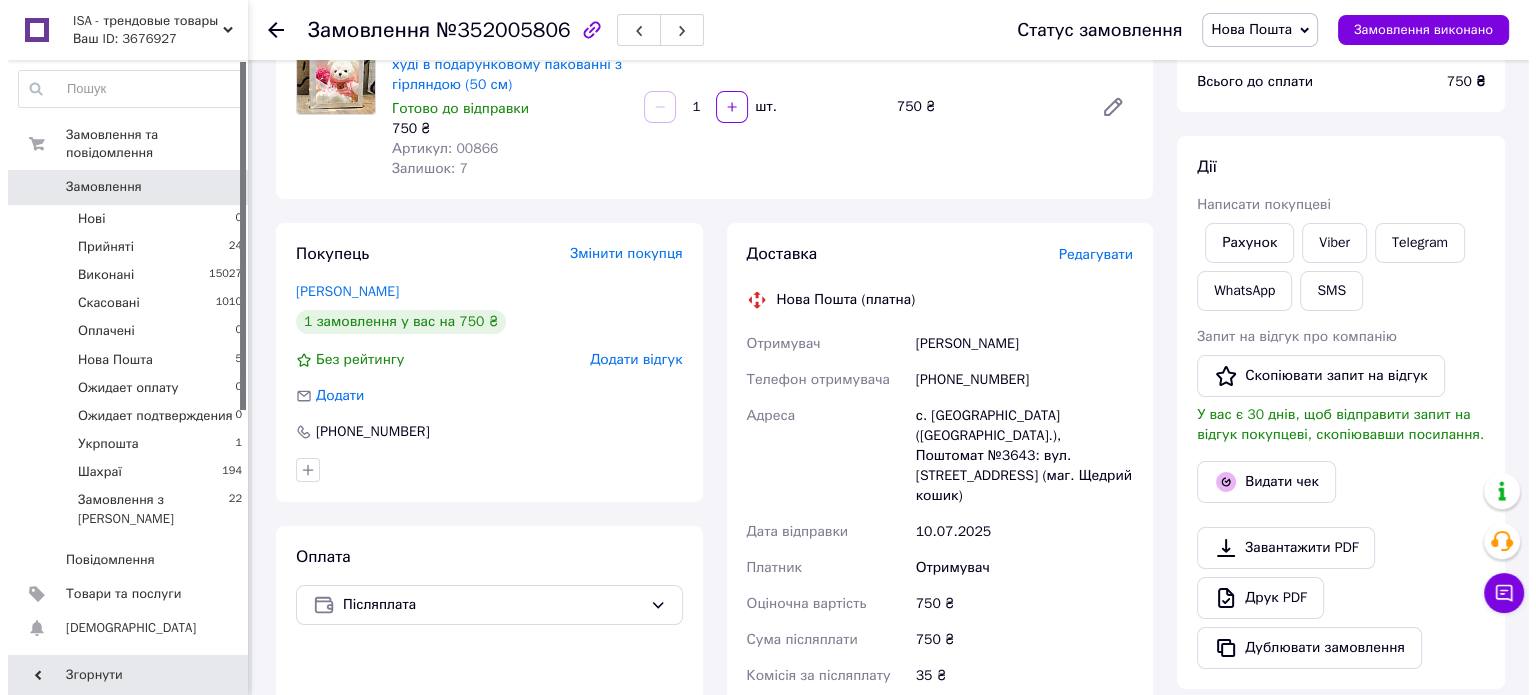 scroll, scrollTop: 200, scrollLeft: 0, axis: vertical 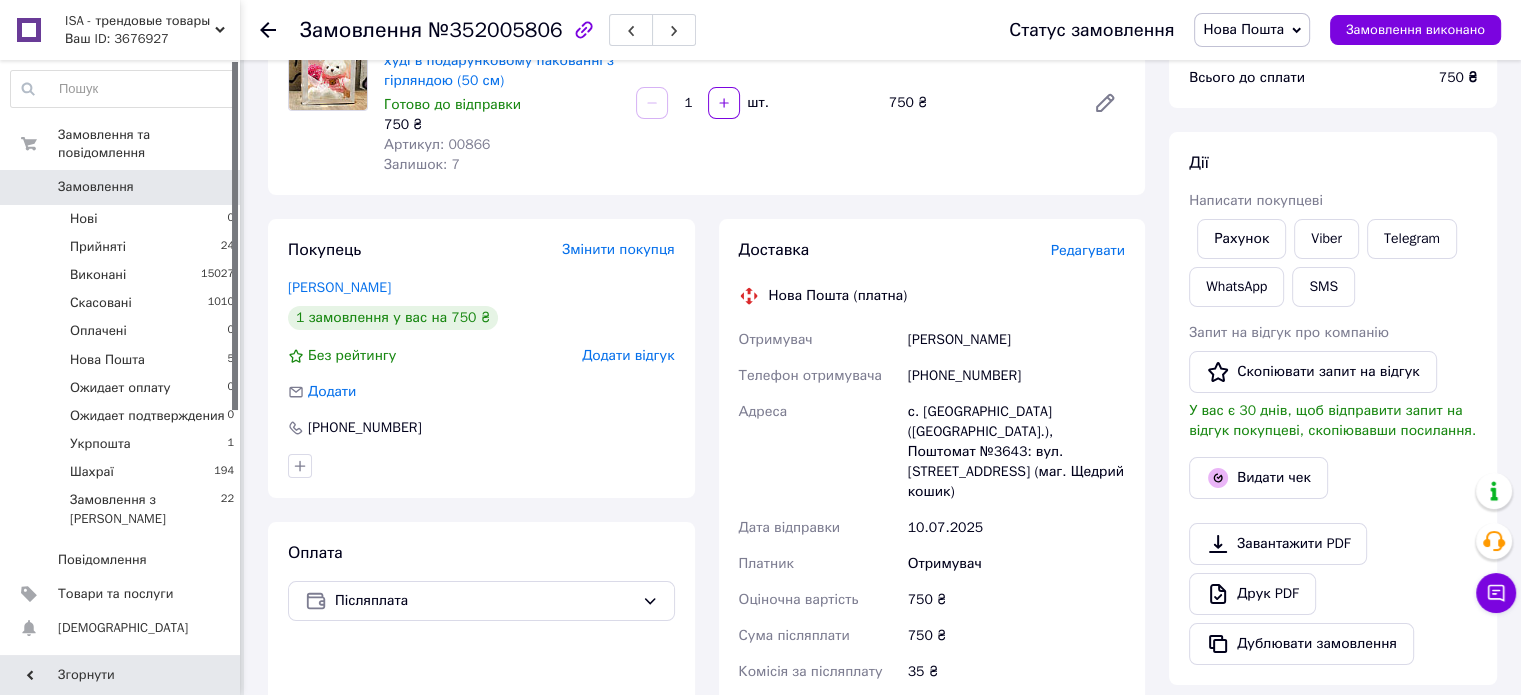 click on "Редагувати" at bounding box center [1088, 250] 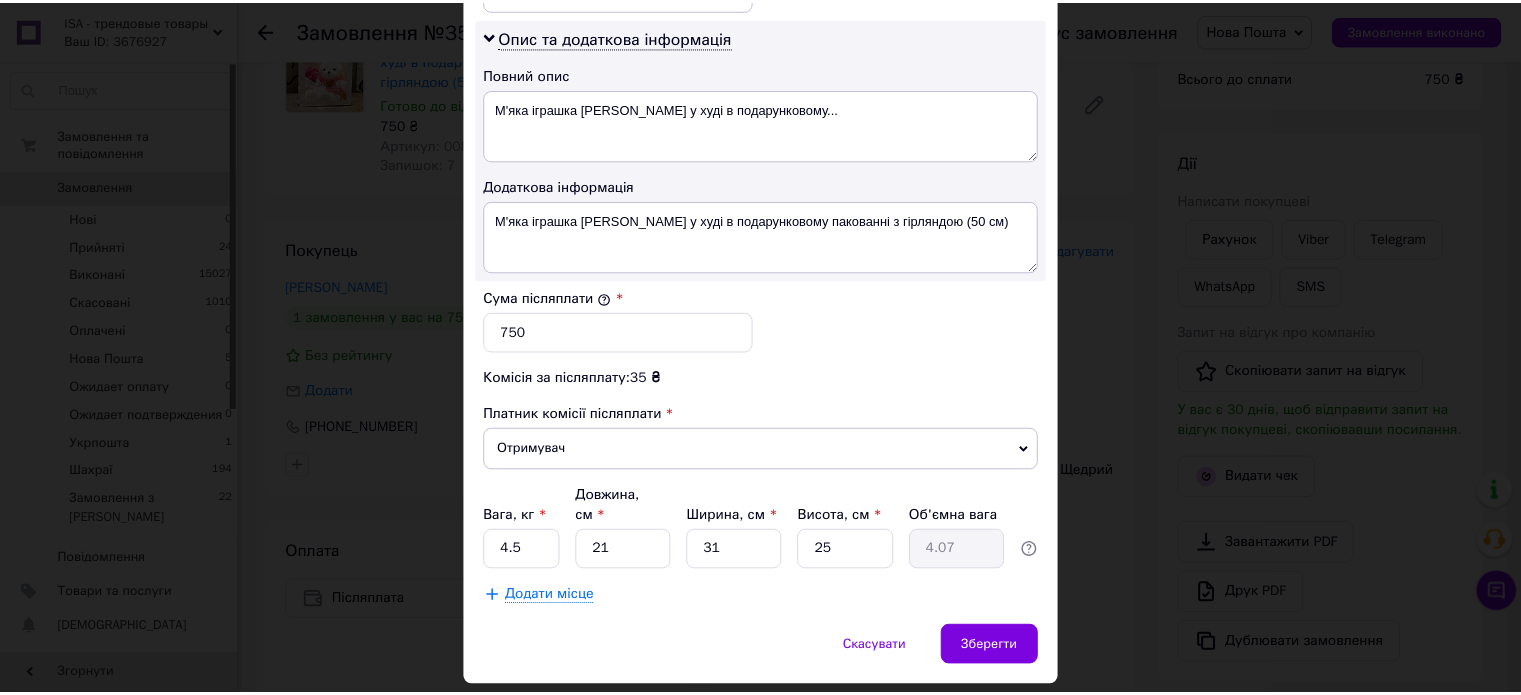 scroll, scrollTop: 1048, scrollLeft: 0, axis: vertical 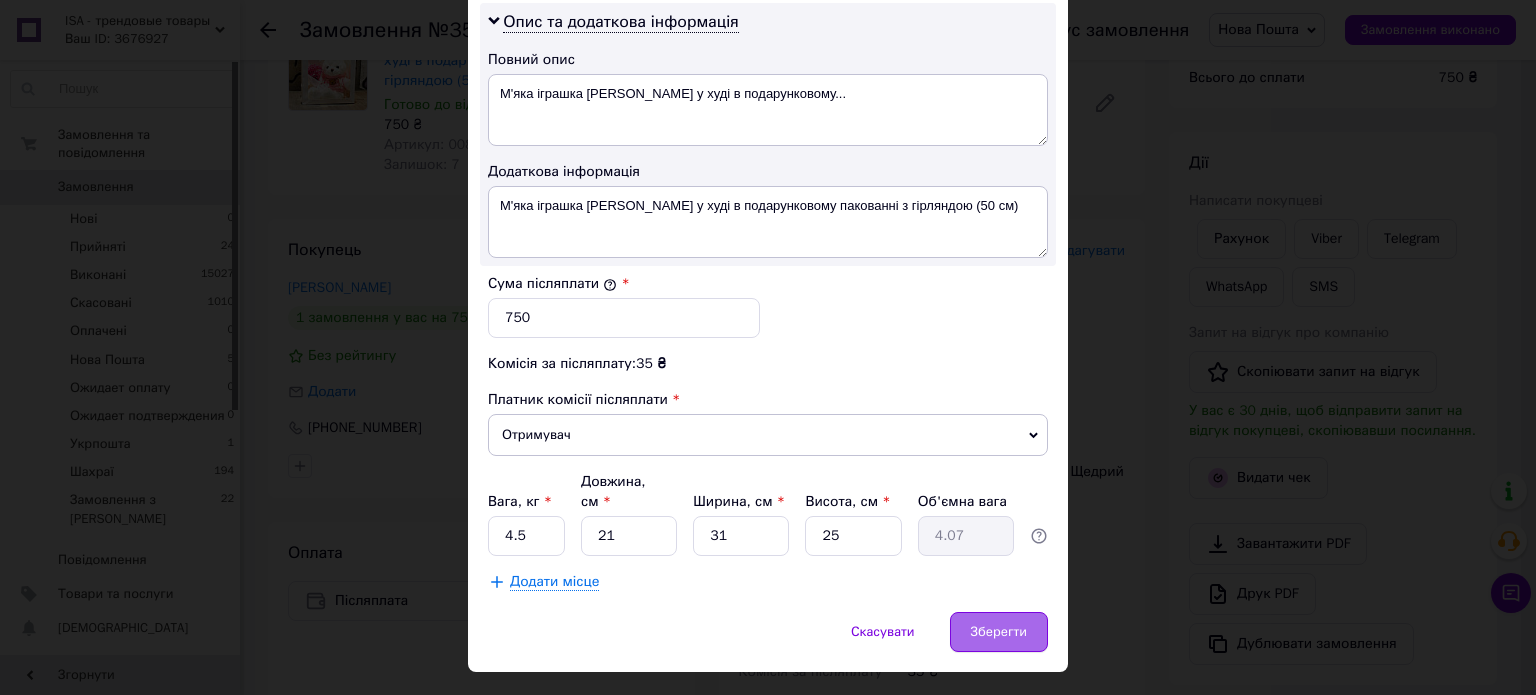 click on "Зберегти" at bounding box center (999, 632) 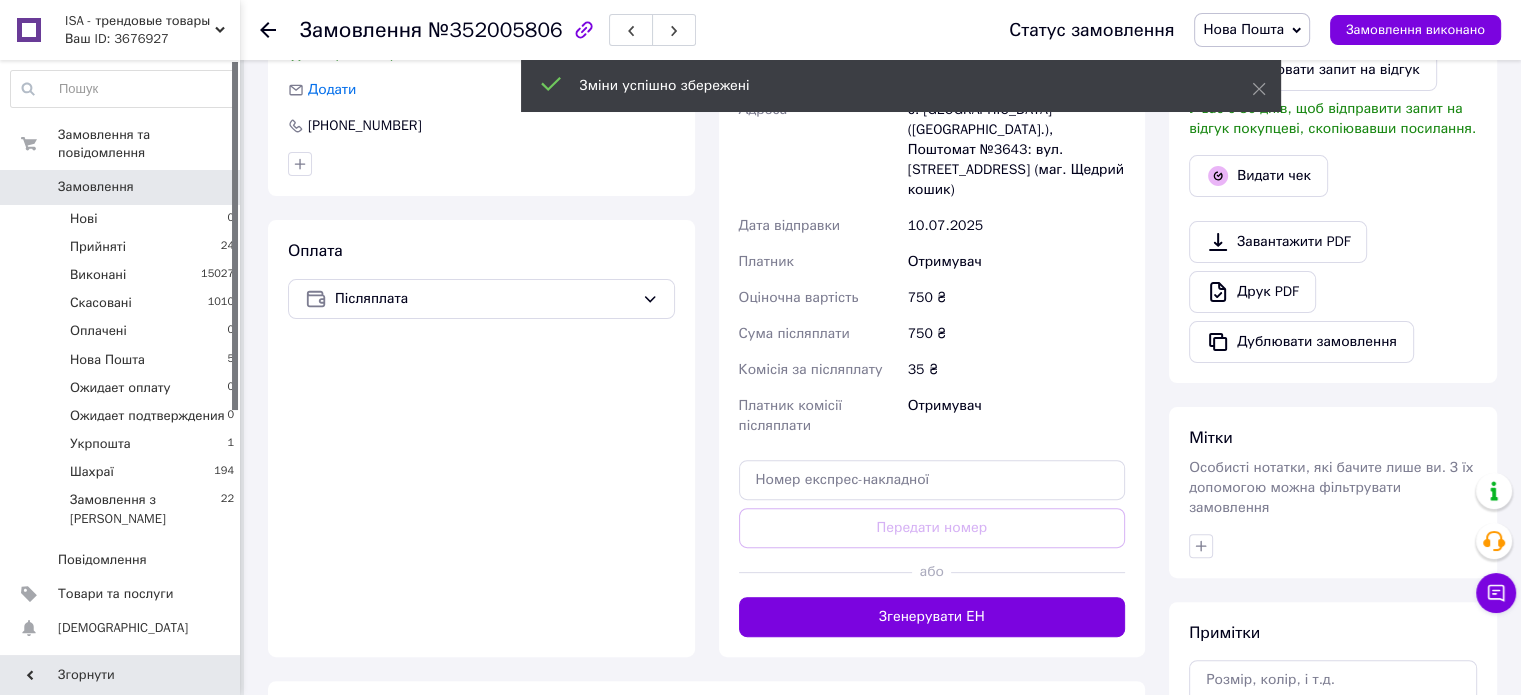 scroll, scrollTop: 600, scrollLeft: 0, axis: vertical 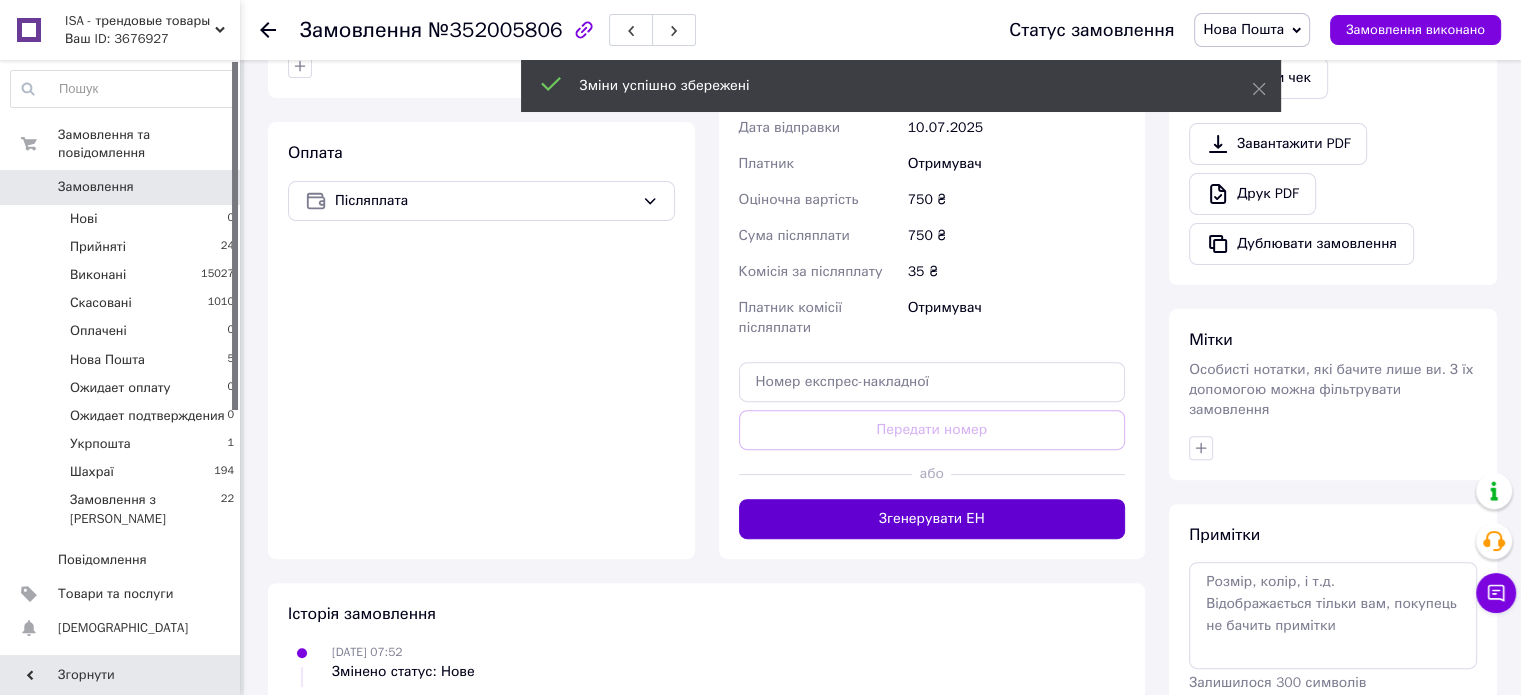 click on "Згенерувати ЕН" at bounding box center (932, 519) 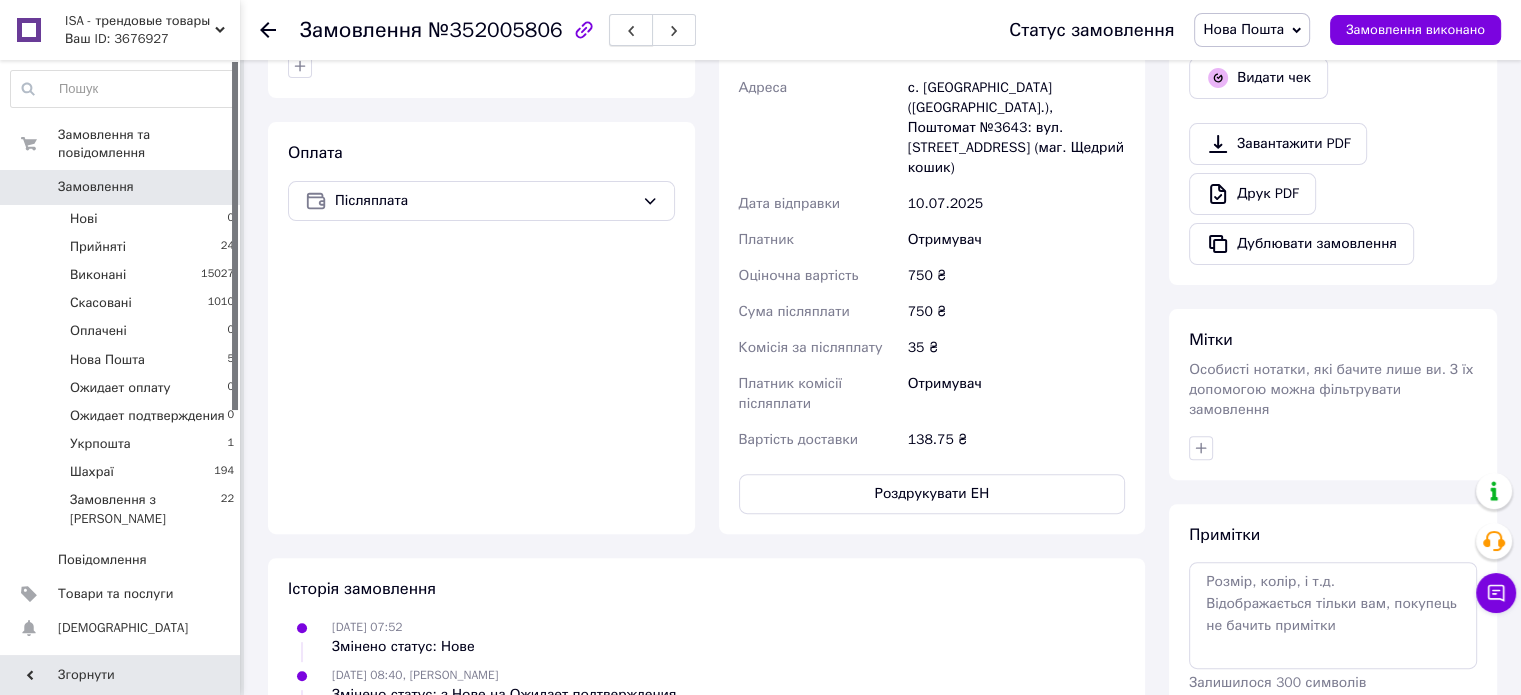 click at bounding box center (631, 30) 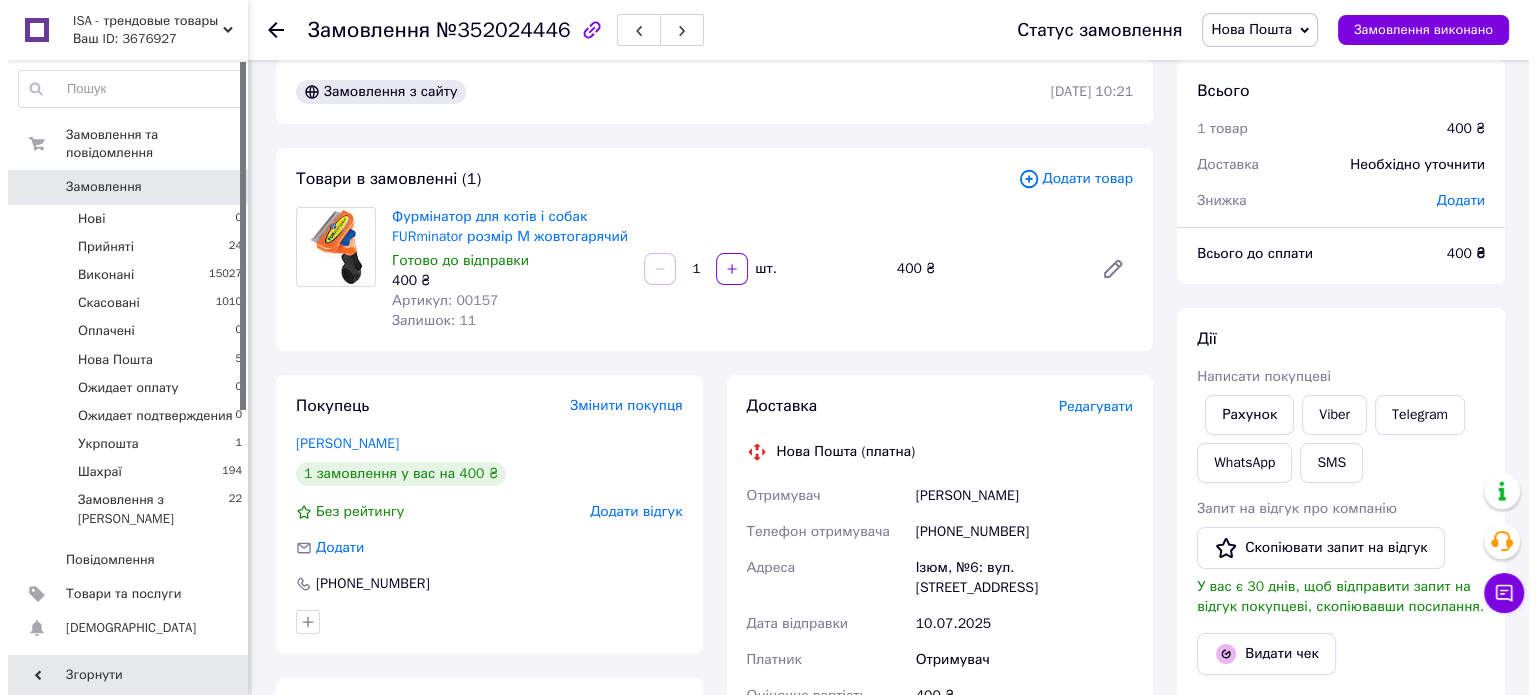 scroll, scrollTop: 0, scrollLeft: 0, axis: both 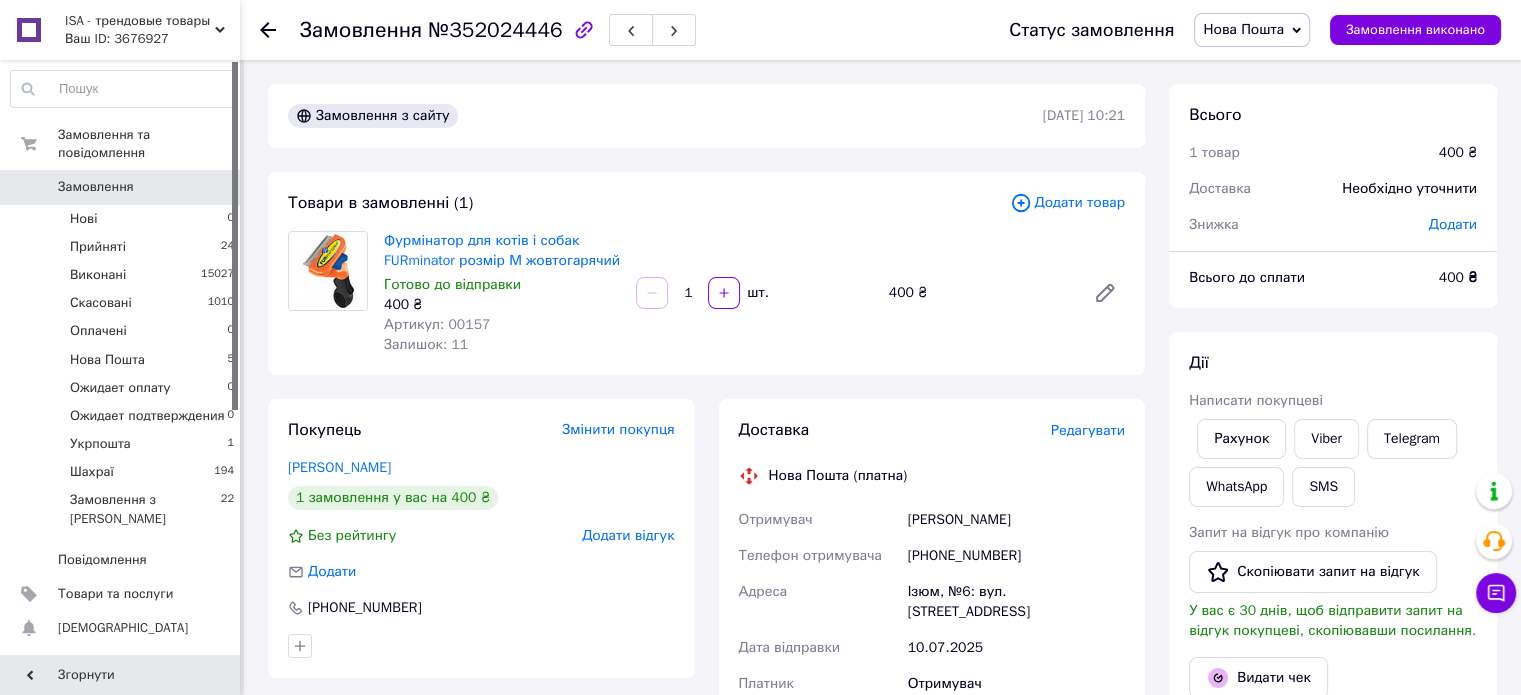 click on "Редагувати" at bounding box center [1088, 430] 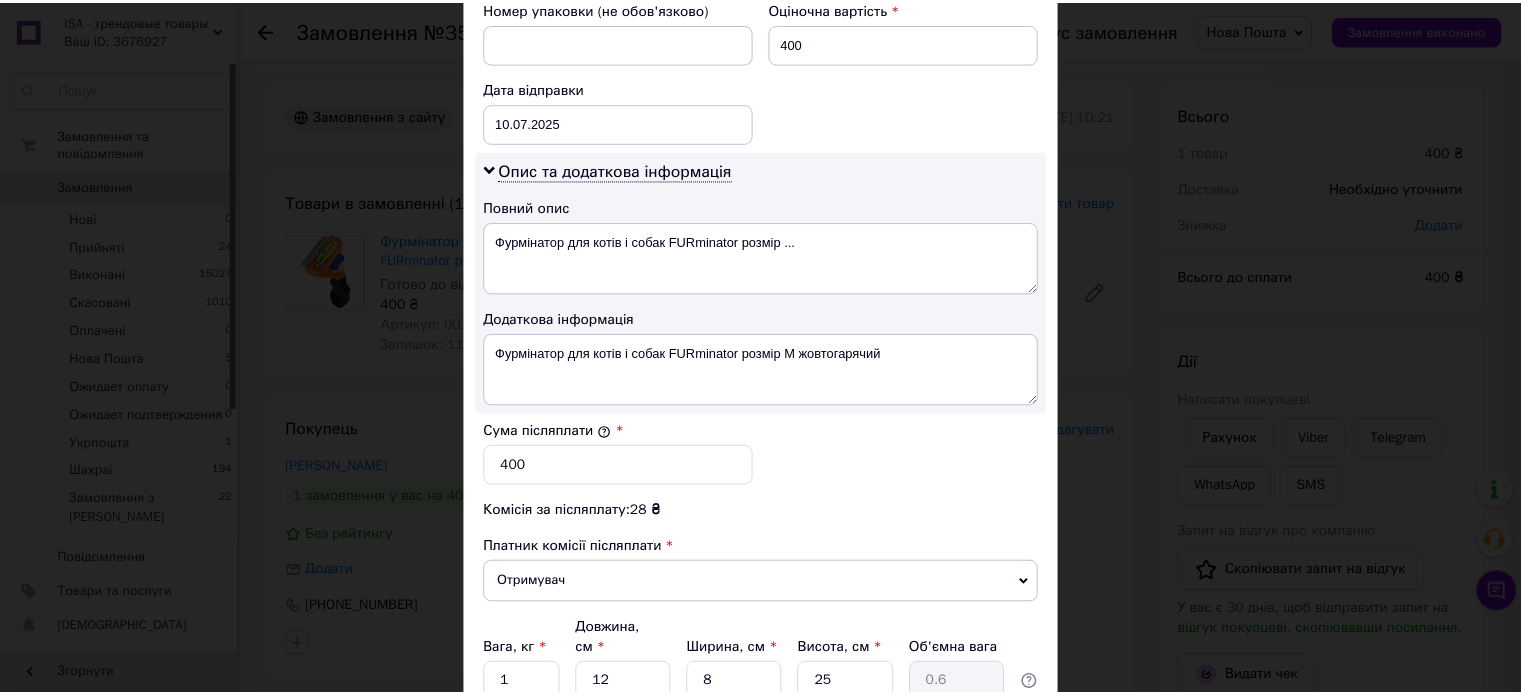 scroll, scrollTop: 1048, scrollLeft: 0, axis: vertical 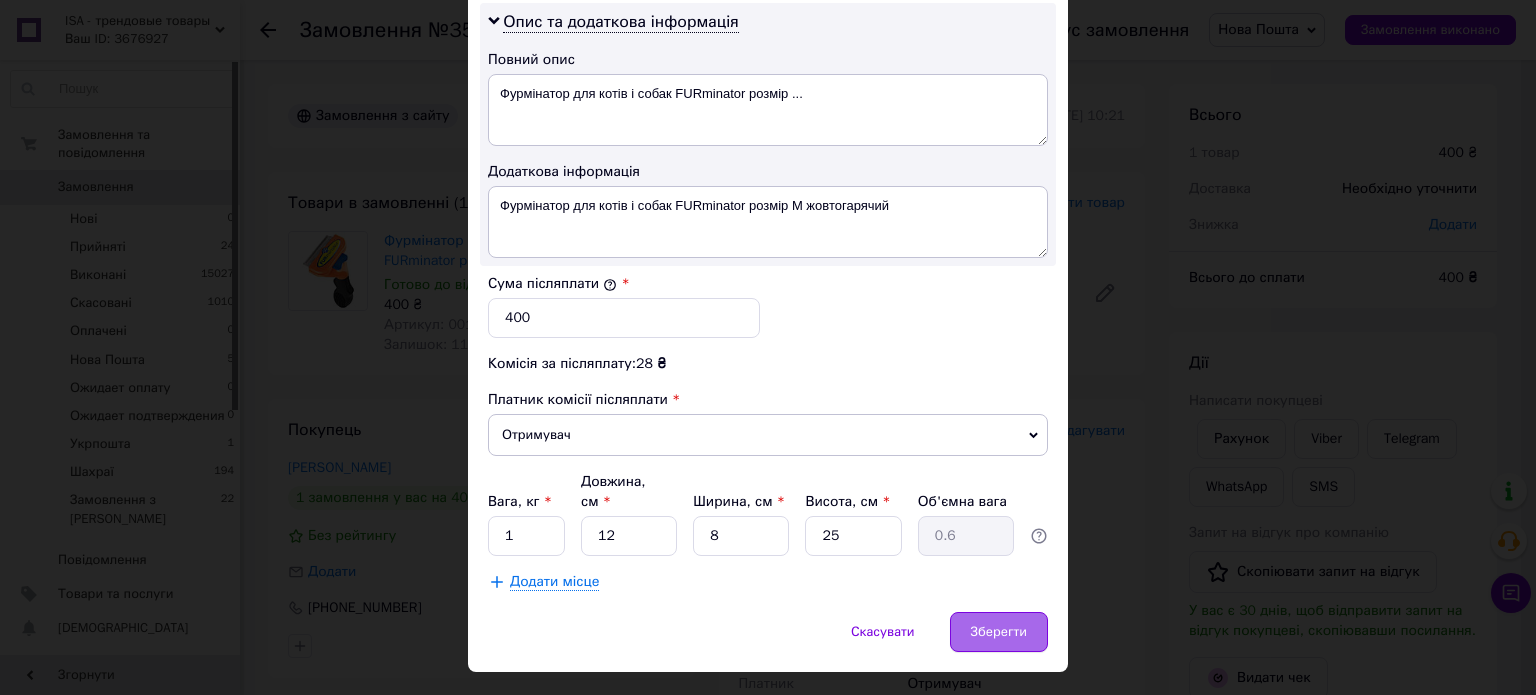 click on "Зберегти" at bounding box center (999, 632) 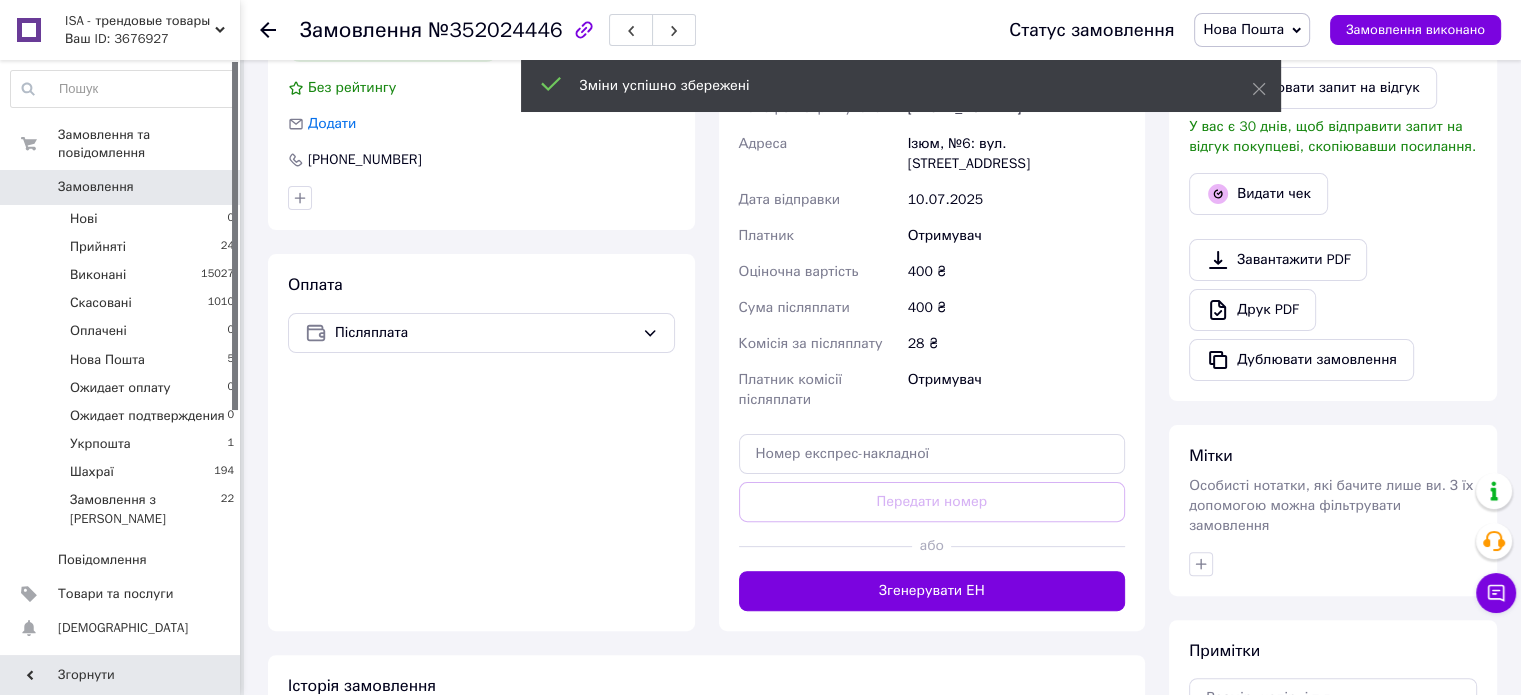 scroll, scrollTop: 500, scrollLeft: 0, axis: vertical 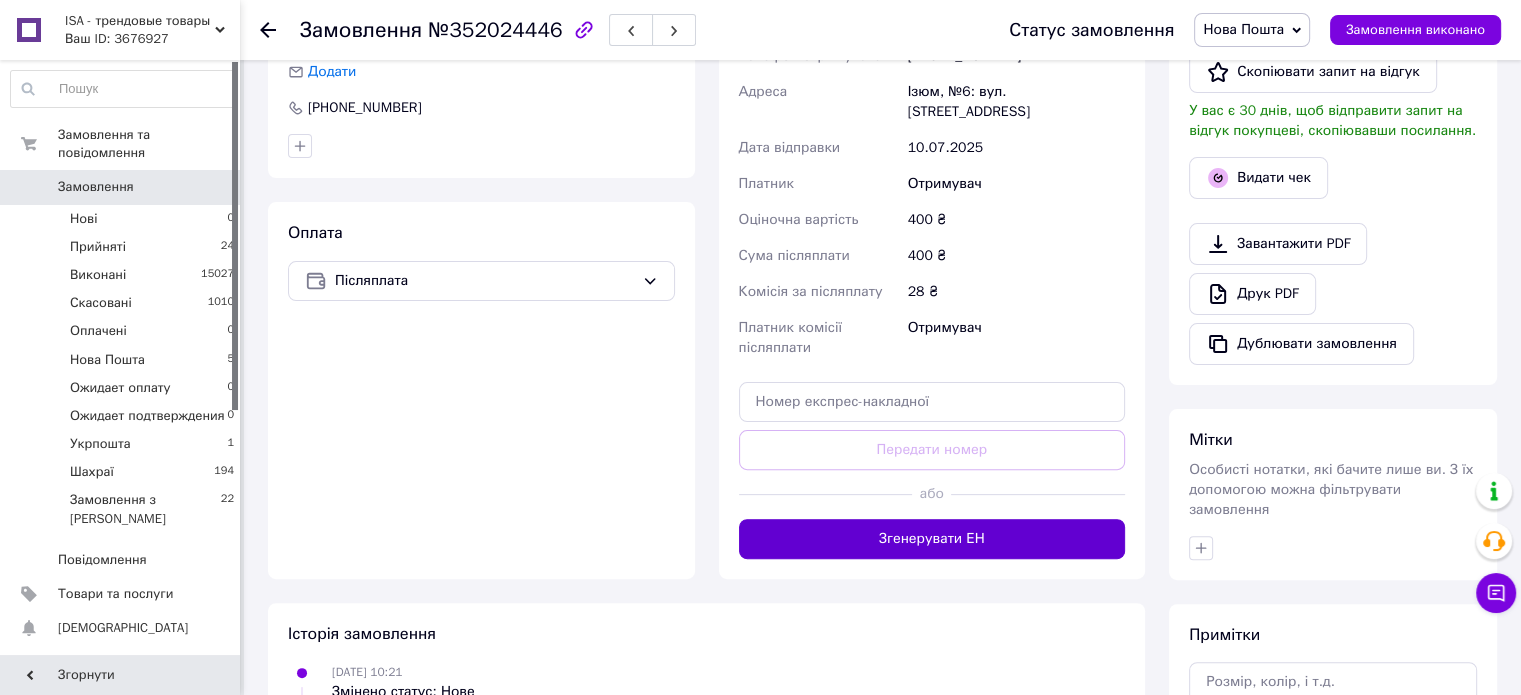 click on "Згенерувати ЕН" at bounding box center [932, 539] 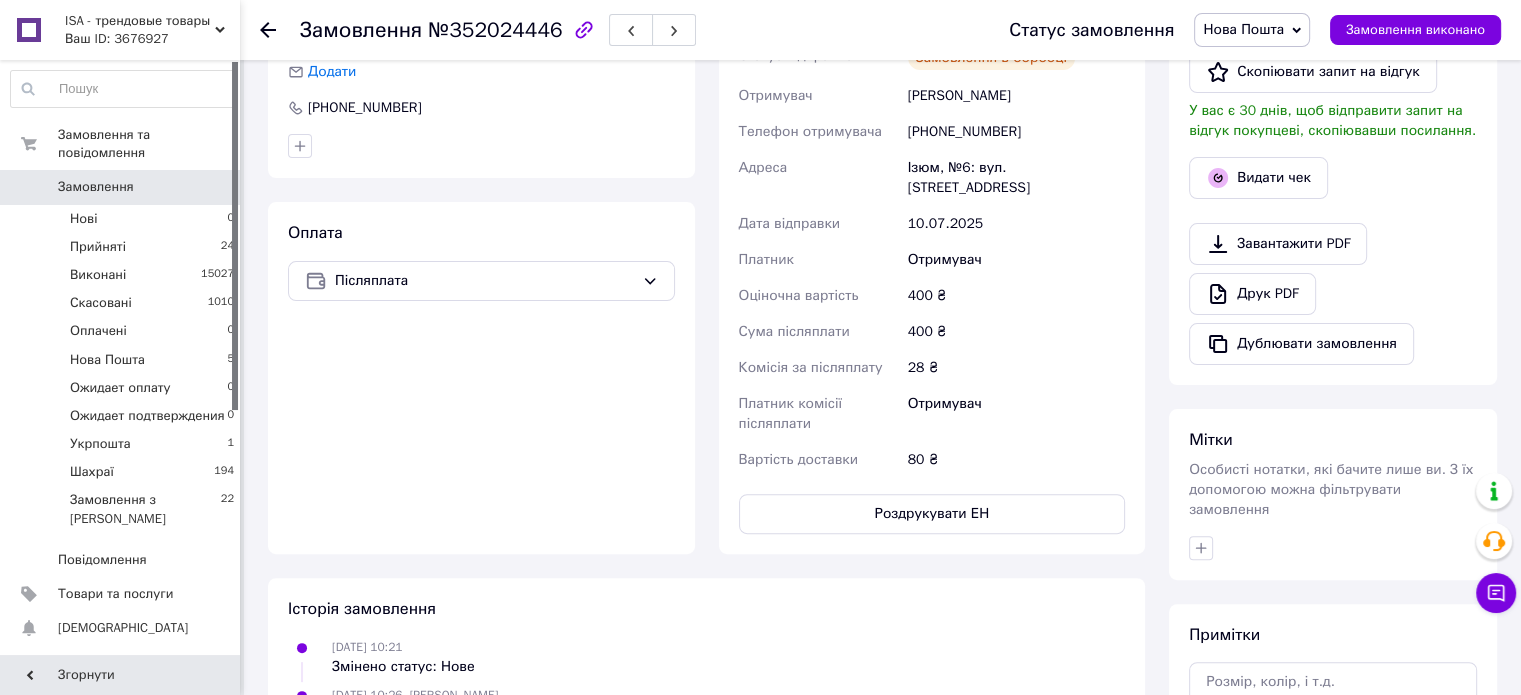 click 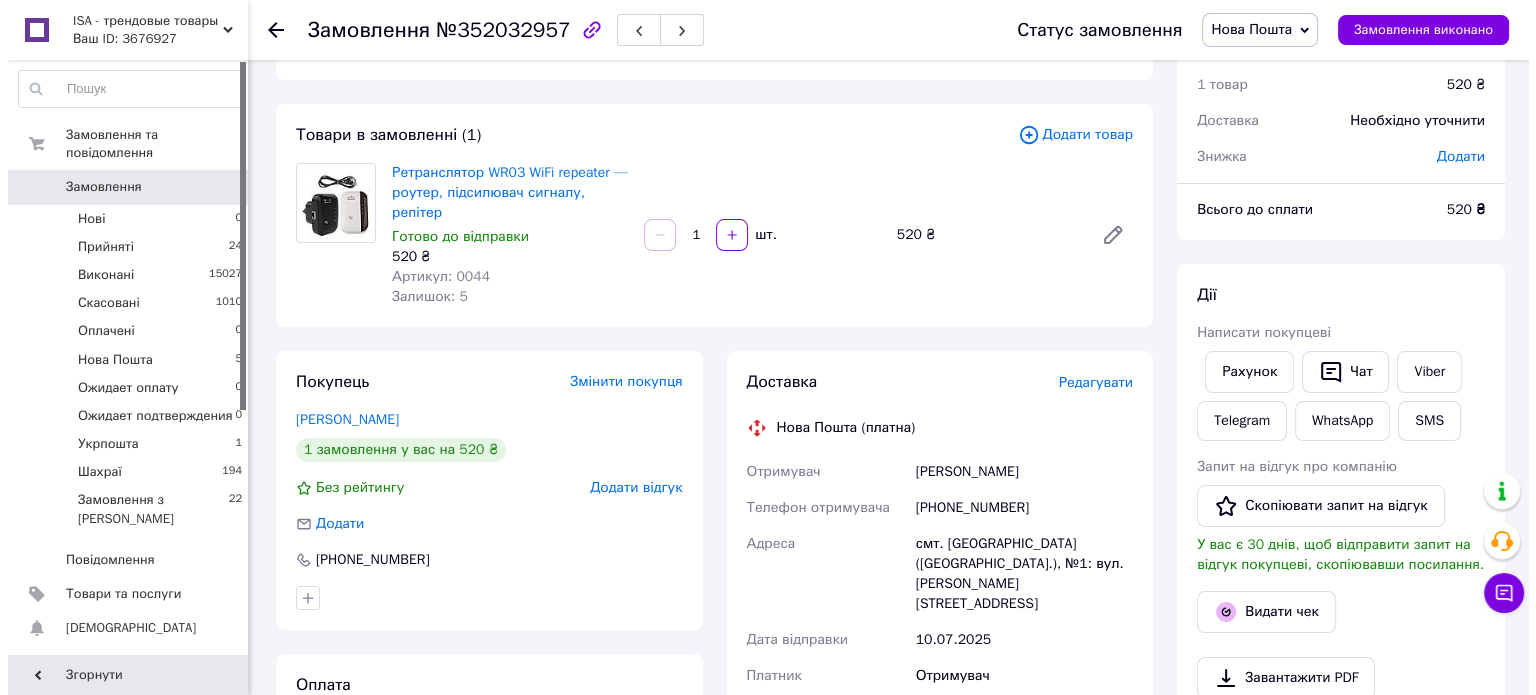 scroll, scrollTop: 200, scrollLeft: 0, axis: vertical 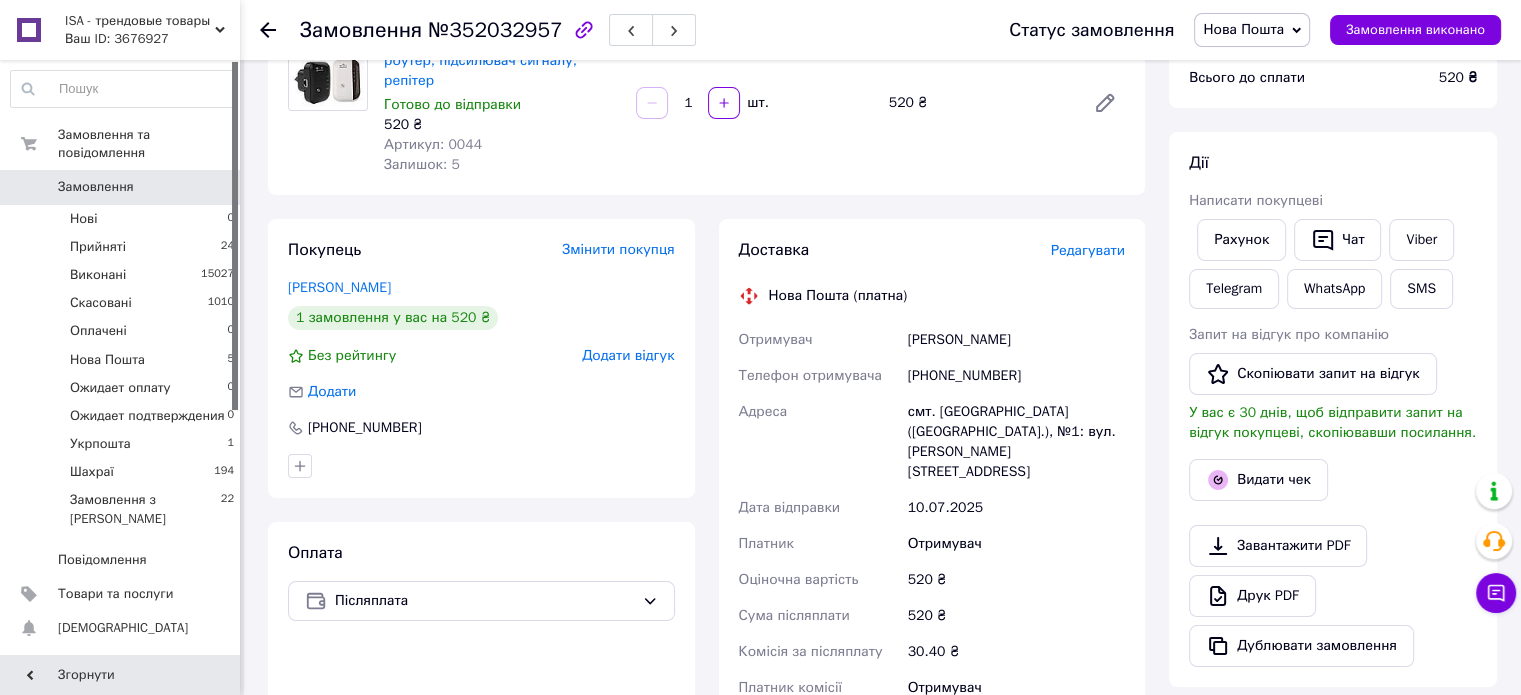 click on "Редагувати" at bounding box center (1088, 250) 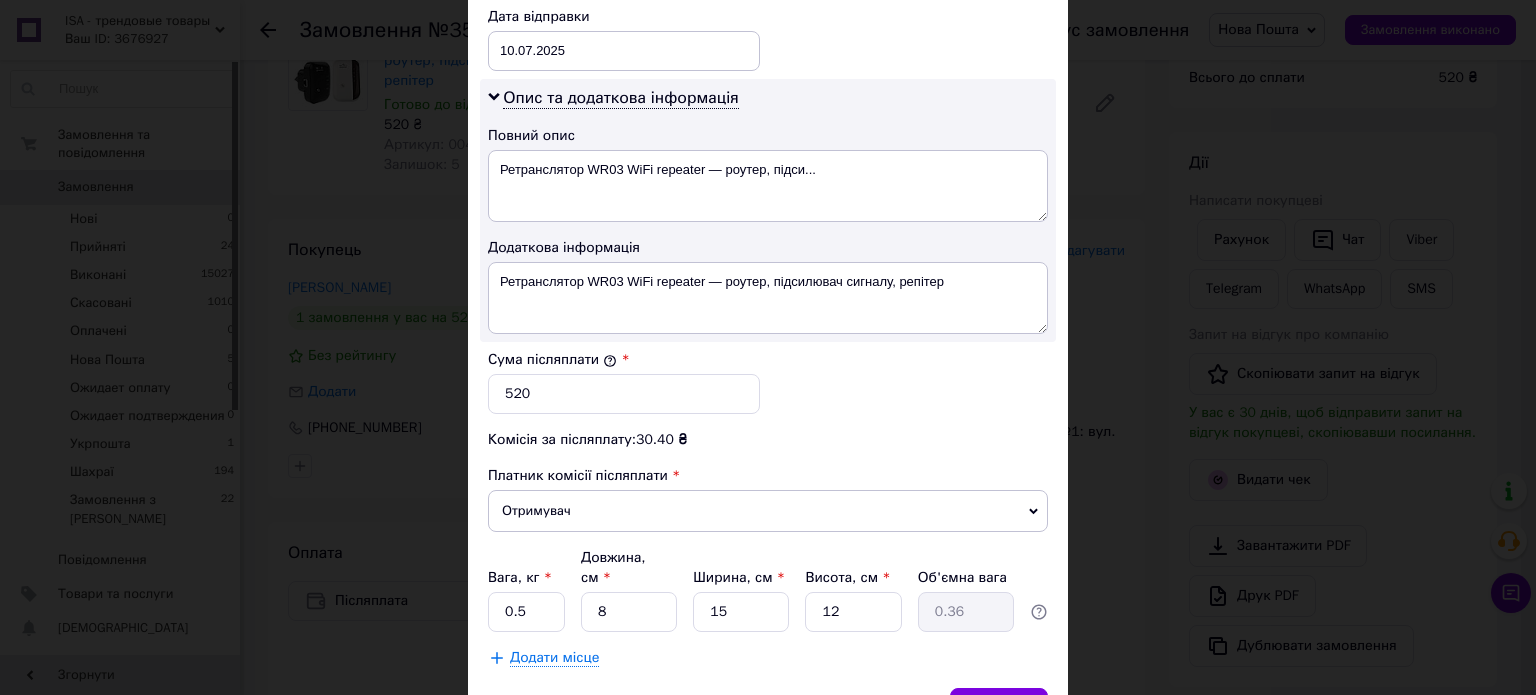scroll, scrollTop: 1048, scrollLeft: 0, axis: vertical 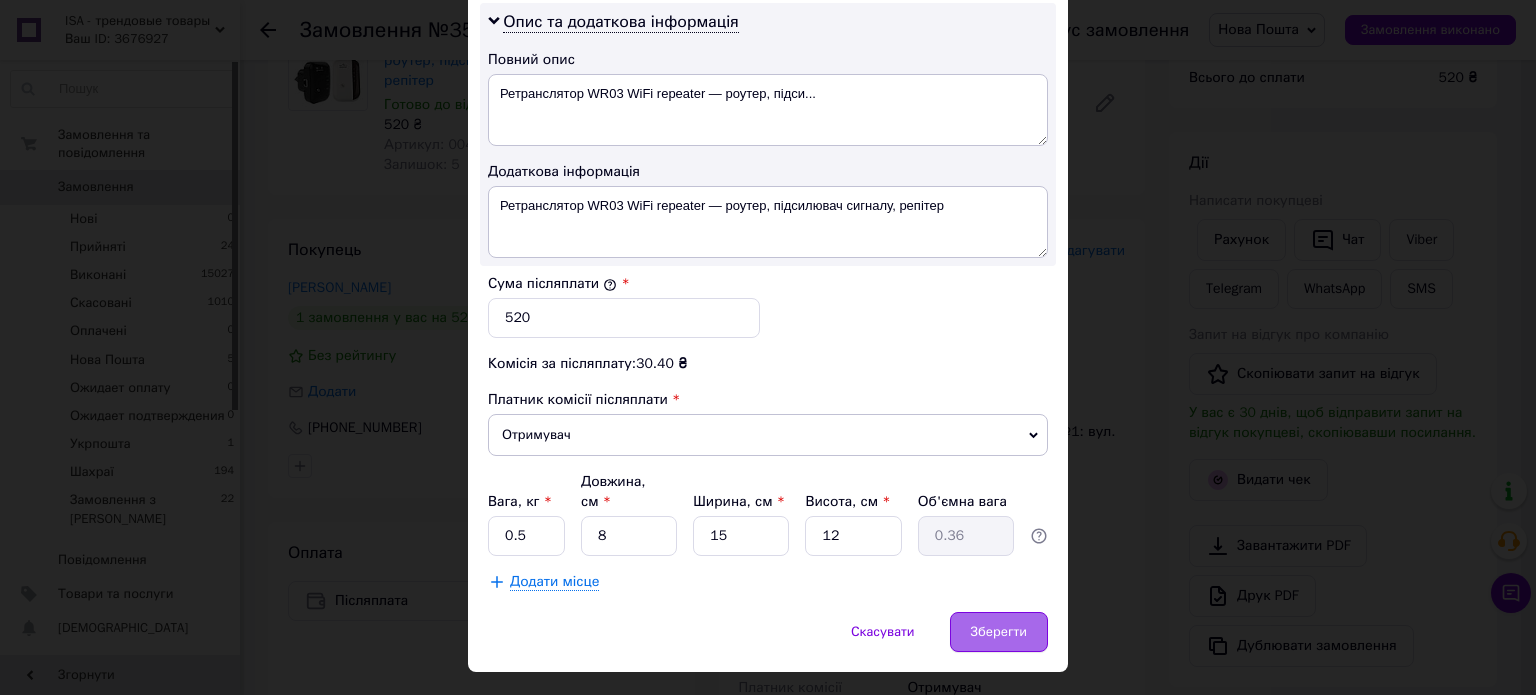 click on "Зберегти" at bounding box center (999, 632) 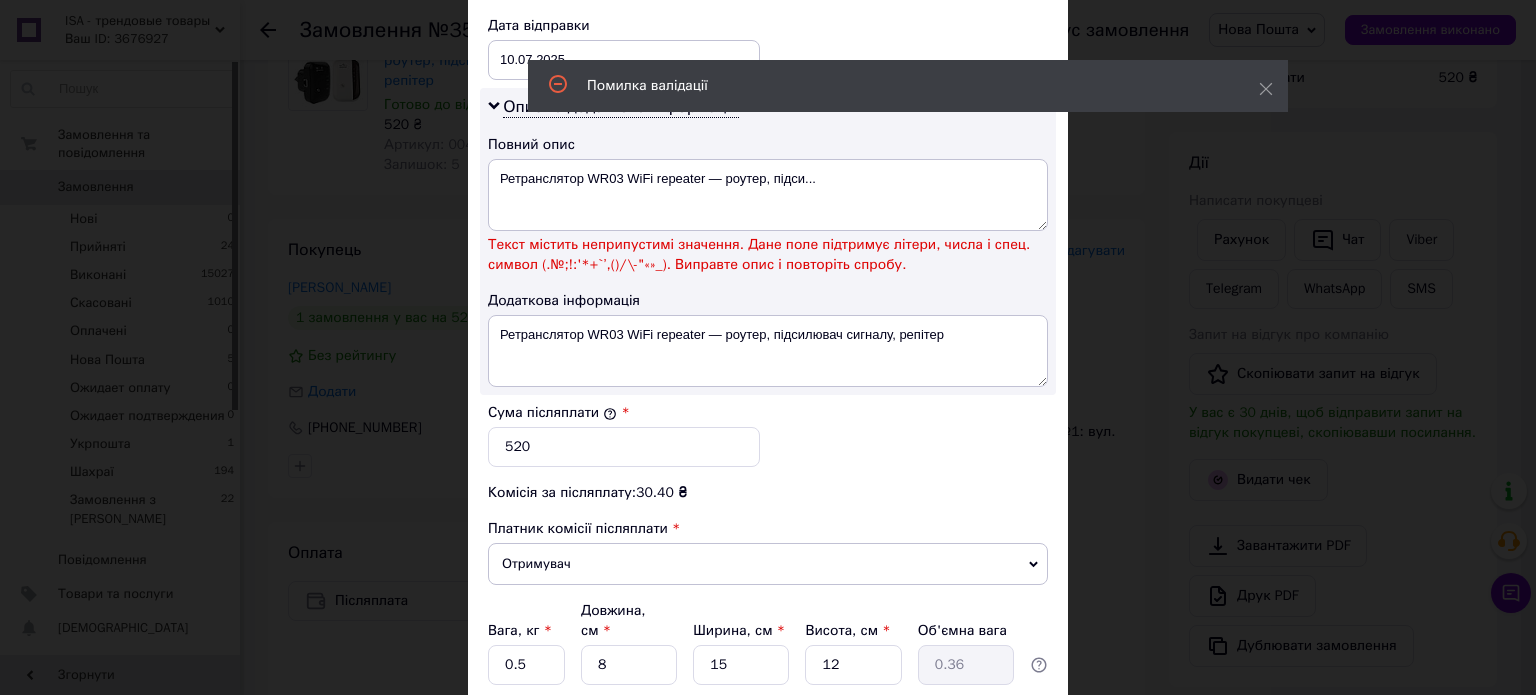 scroll, scrollTop: 848, scrollLeft: 0, axis: vertical 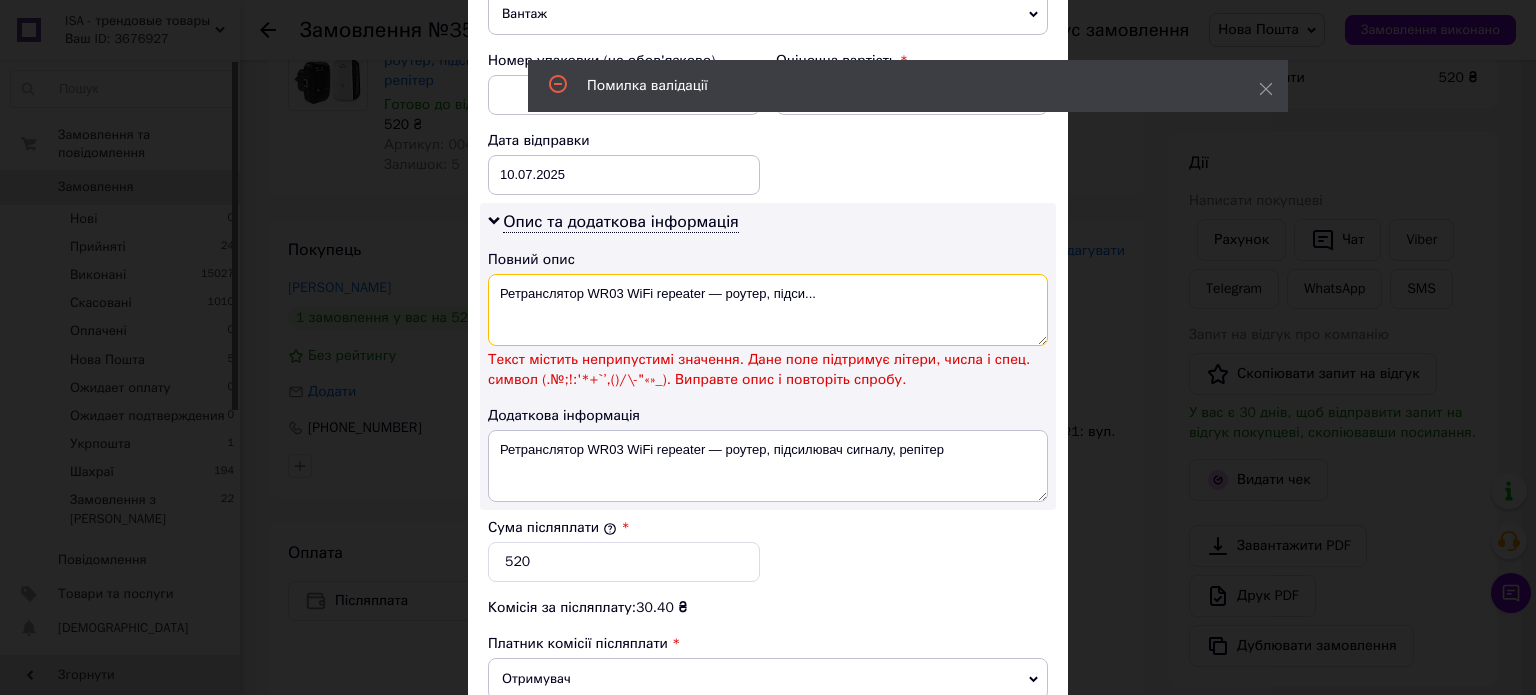 click on "Ретранслятор WR03 WiFi repeater — роутер, підси..." at bounding box center [768, 310] 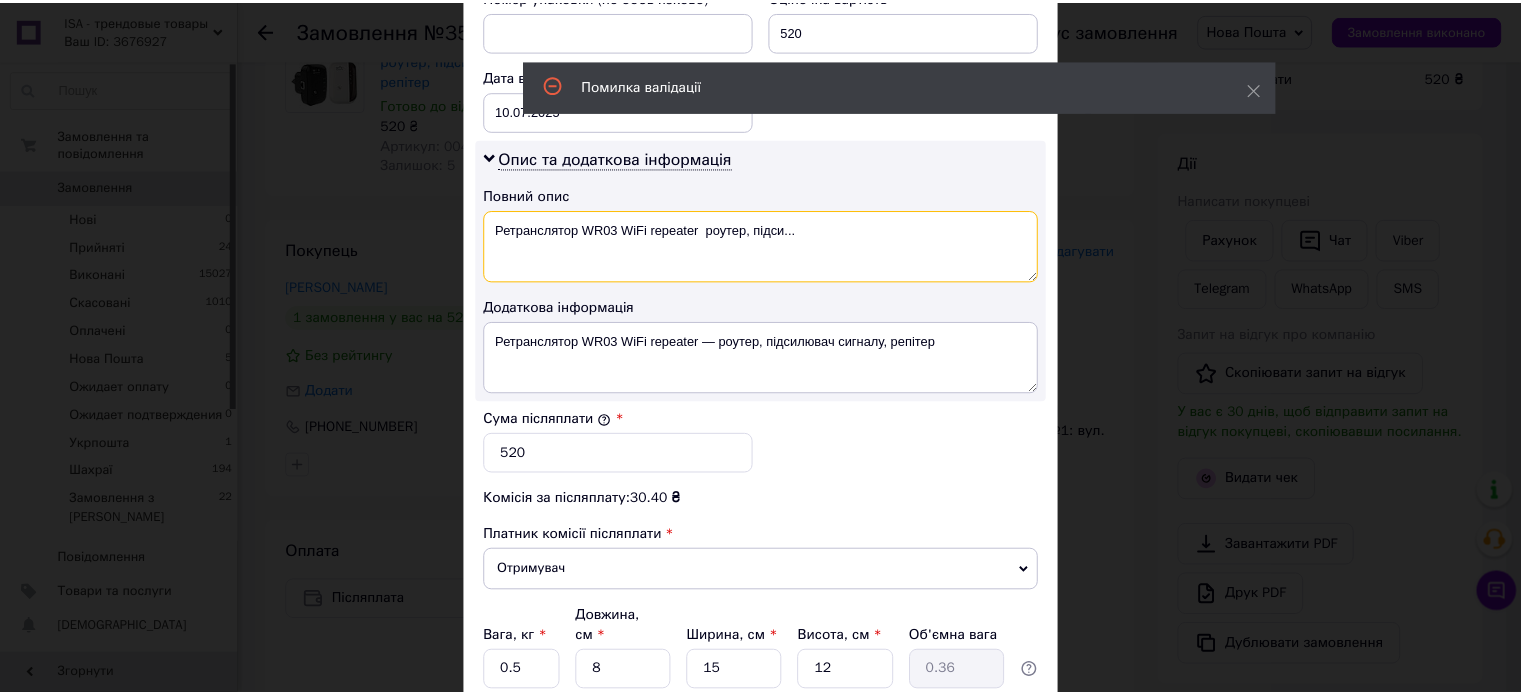 scroll, scrollTop: 1048, scrollLeft: 0, axis: vertical 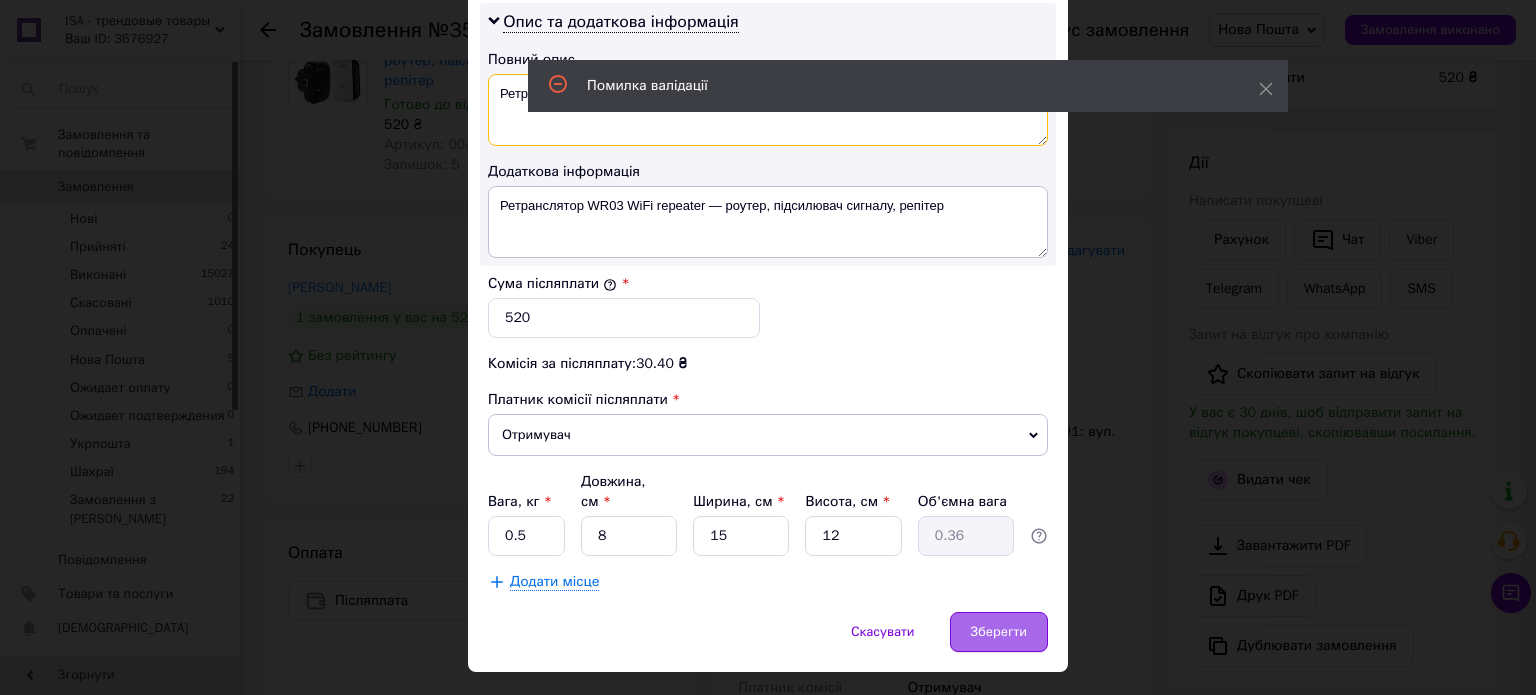 type on "Ретранслятор WR03 WiFi repeater  роутер, підси..." 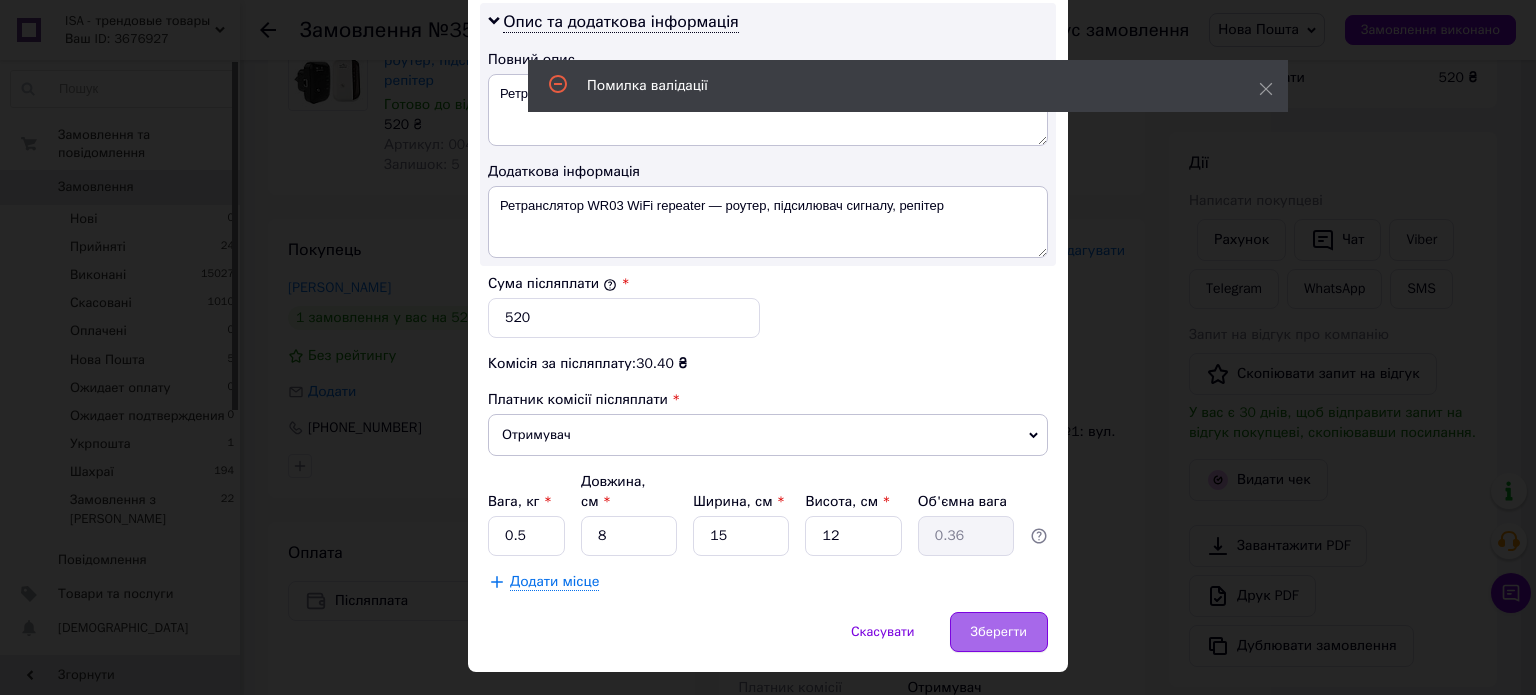 click on "Зберегти" at bounding box center (999, 632) 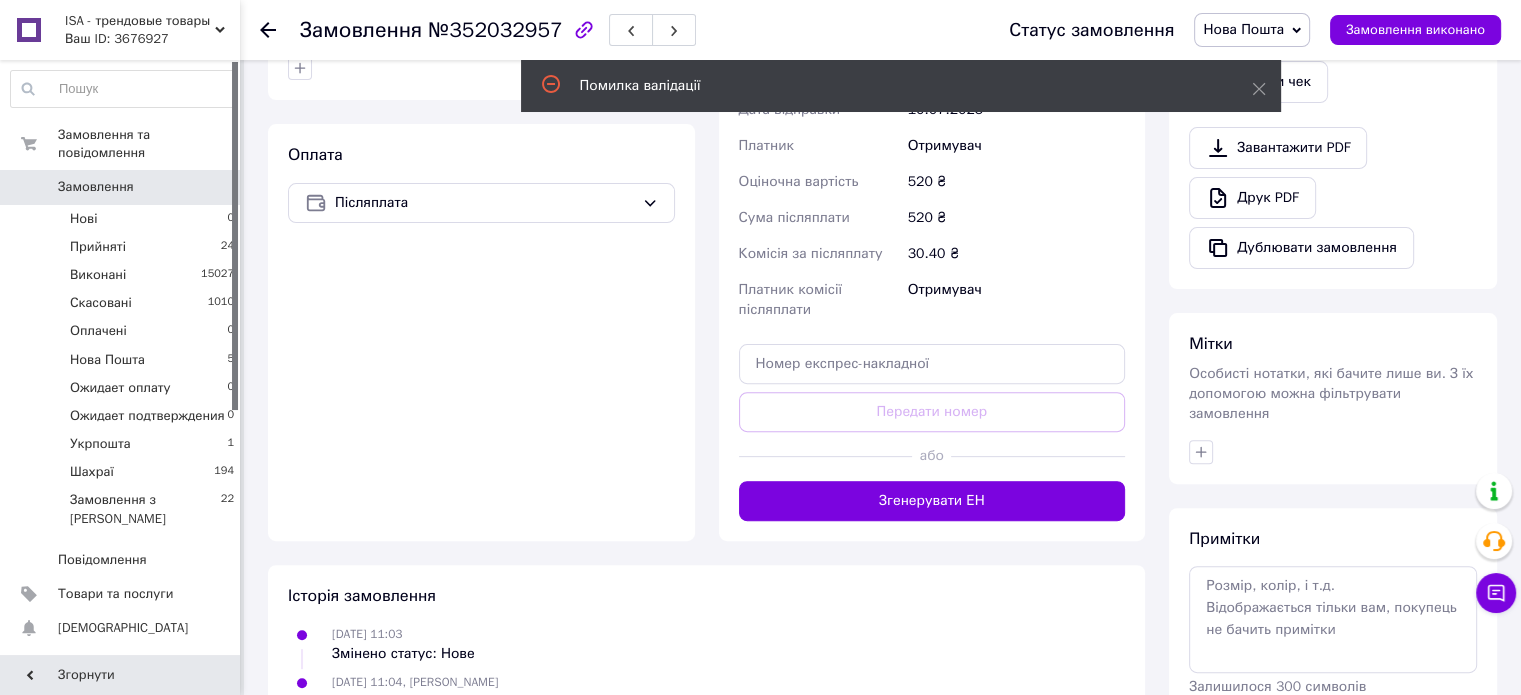 scroll, scrollTop: 600, scrollLeft: 0, axis: vertical 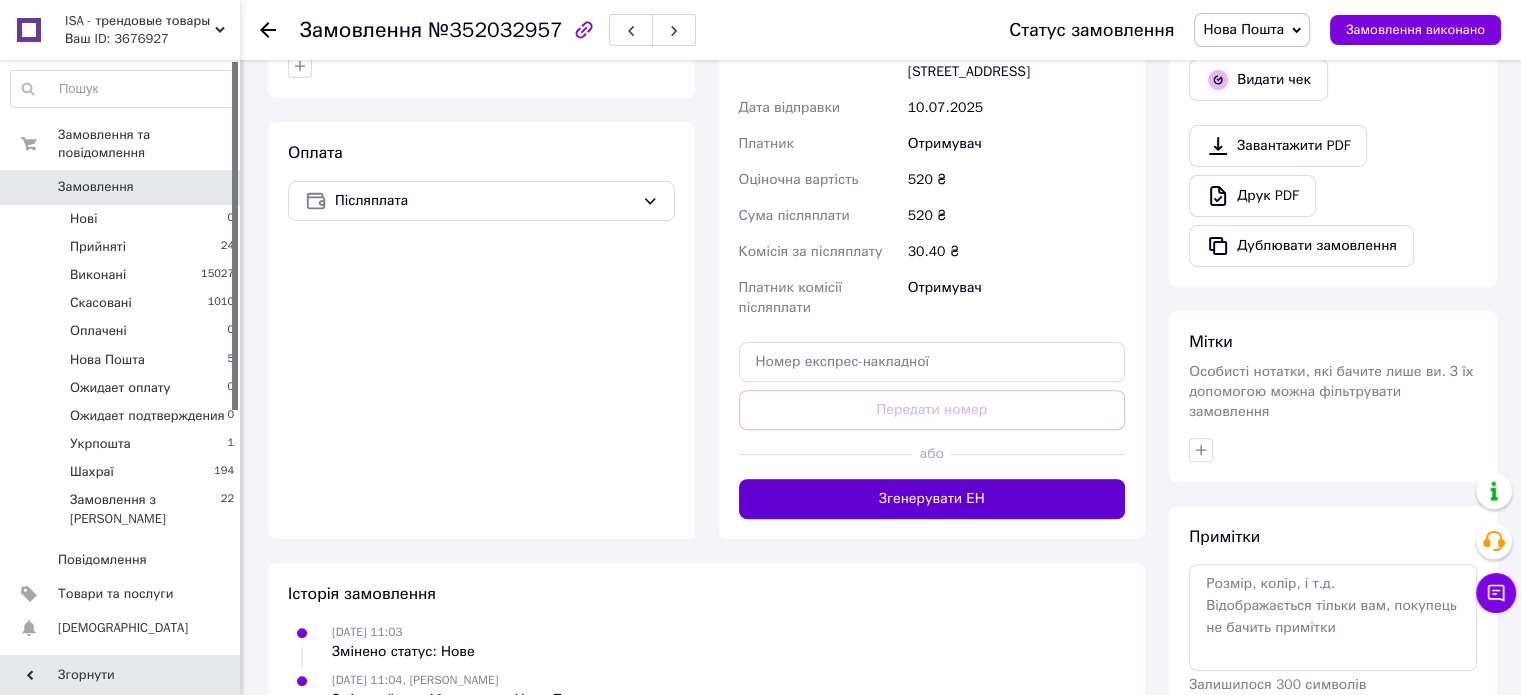 click on "Згенерувати ЕН" at bounding box center (932, 499) 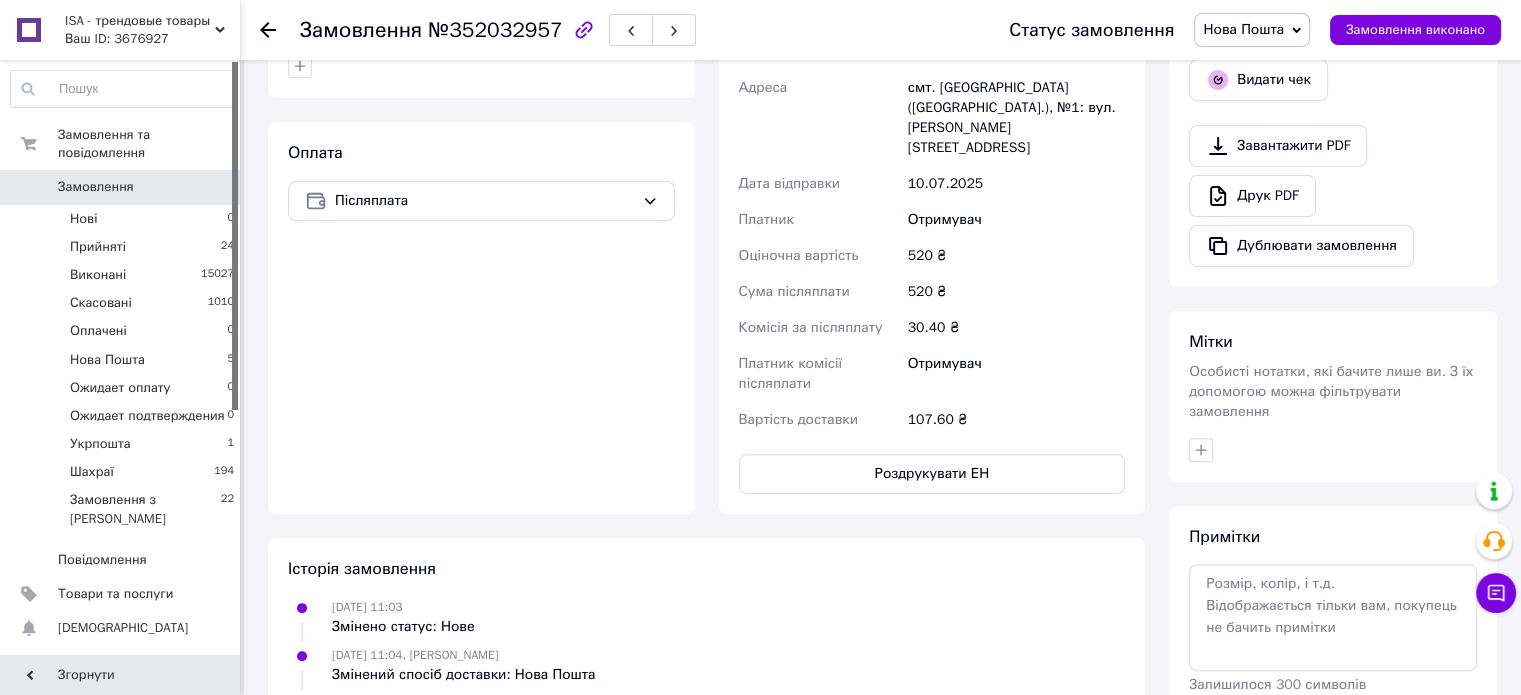 click 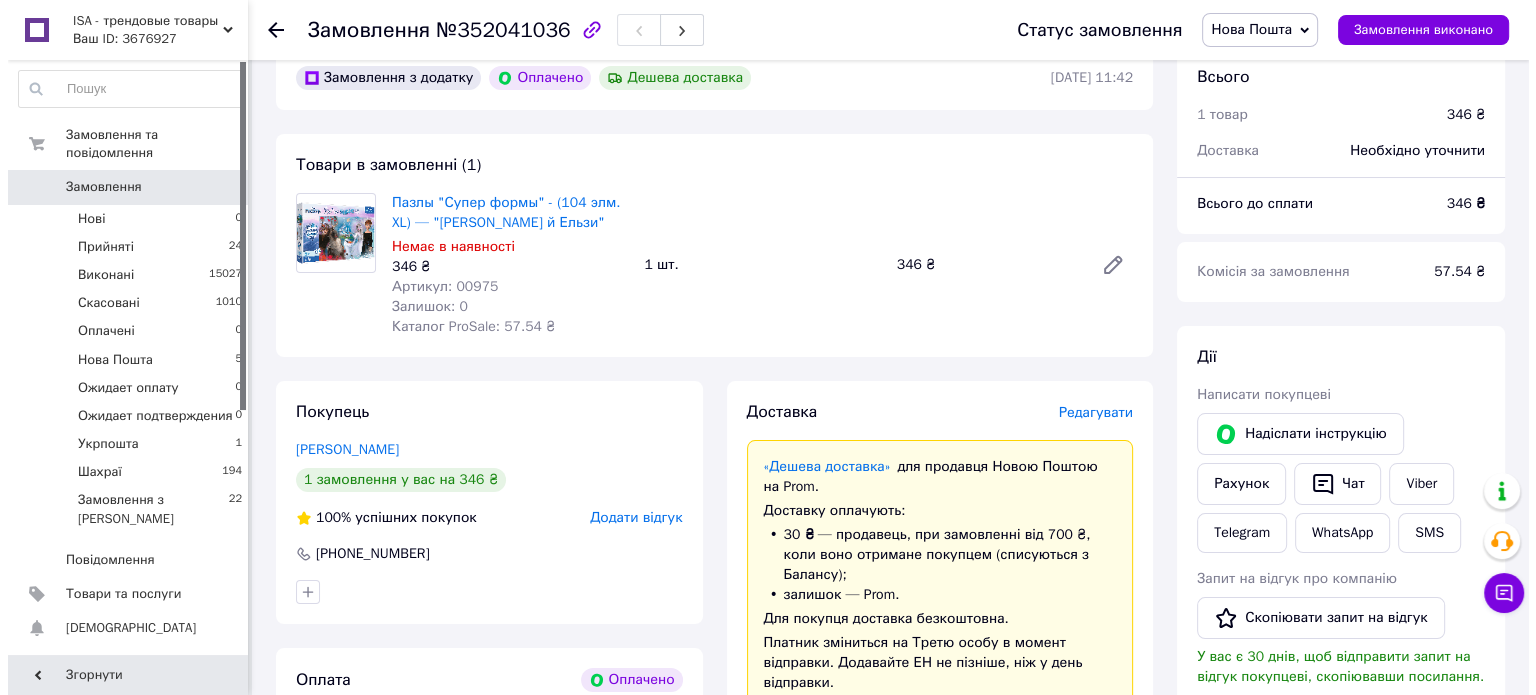 scroll, scrollTop: 200, scrollLeft: 0, axis: vertical 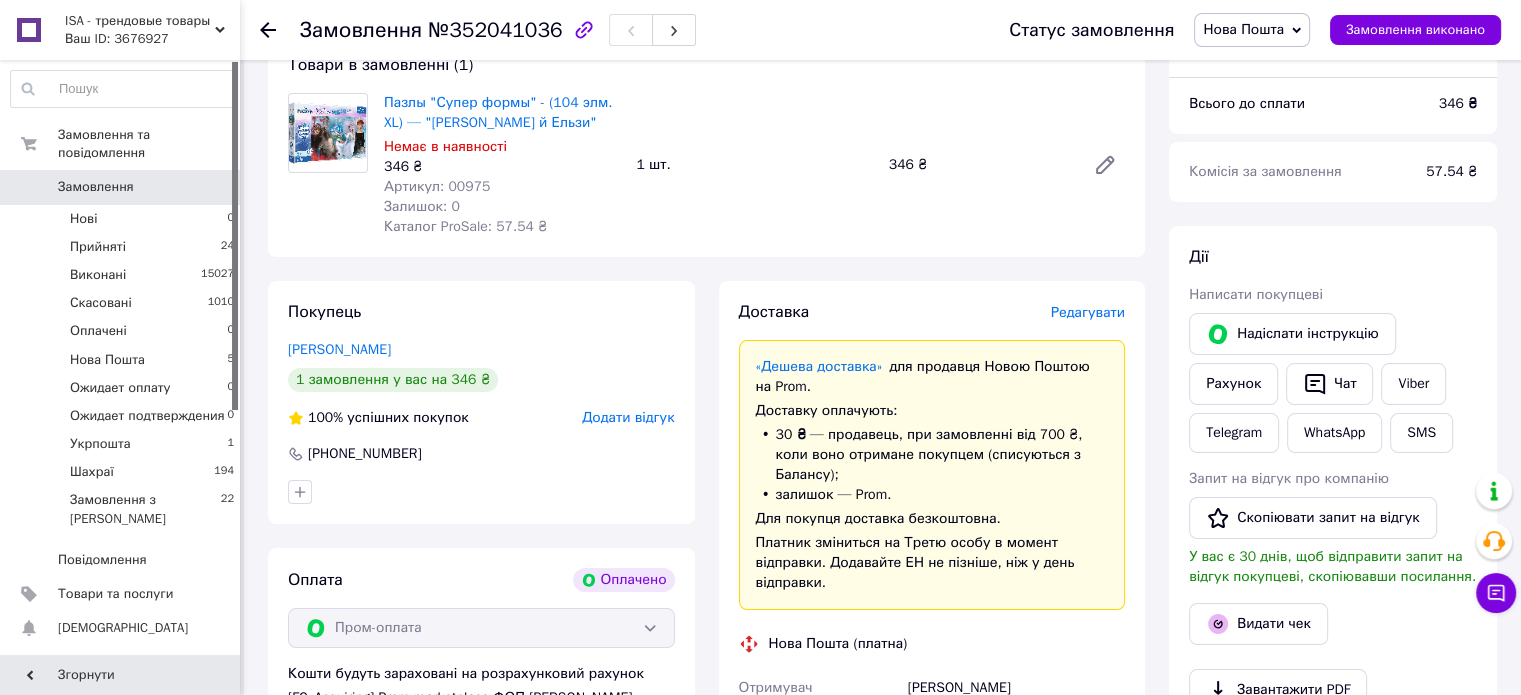 click on "Редагувати" at bounding box center (1088, 312) 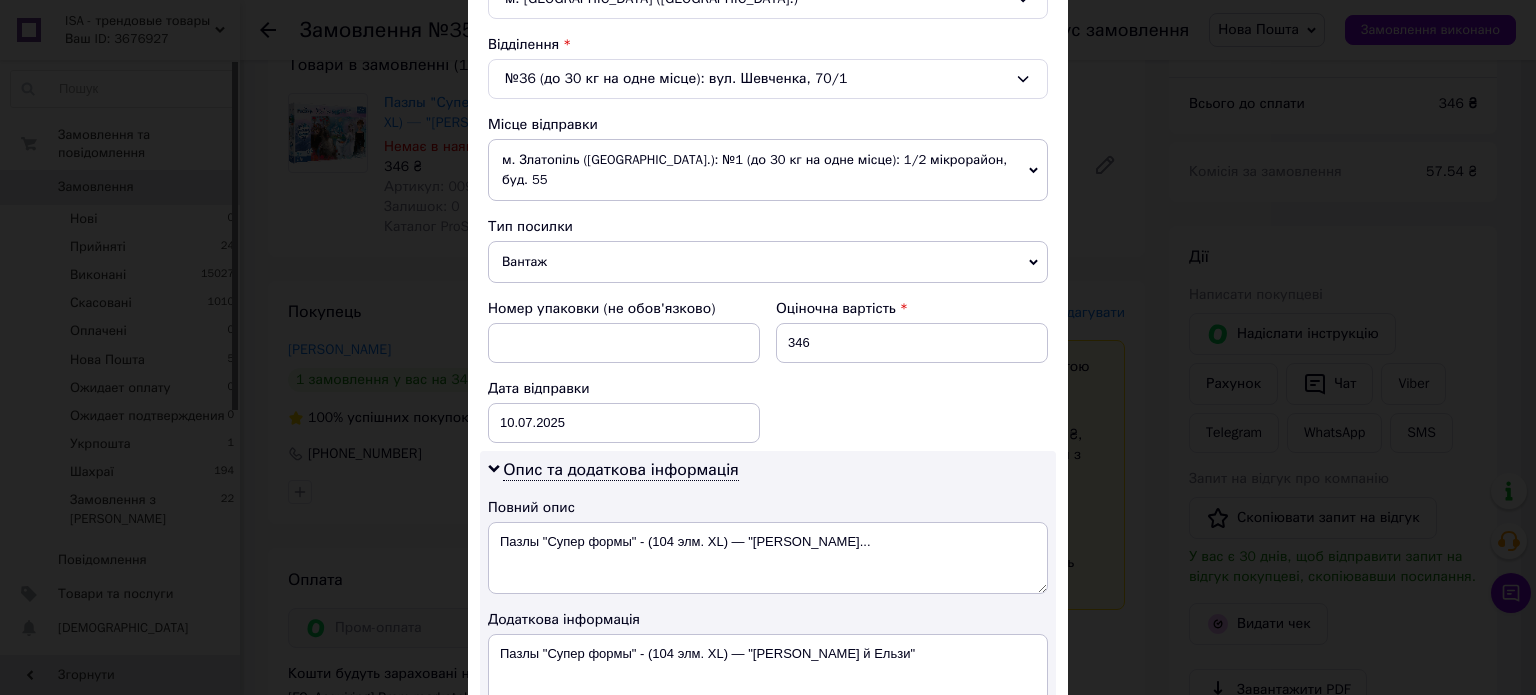 scroll, scrollTop: 800, scrollLeft: 0, axis: vertical 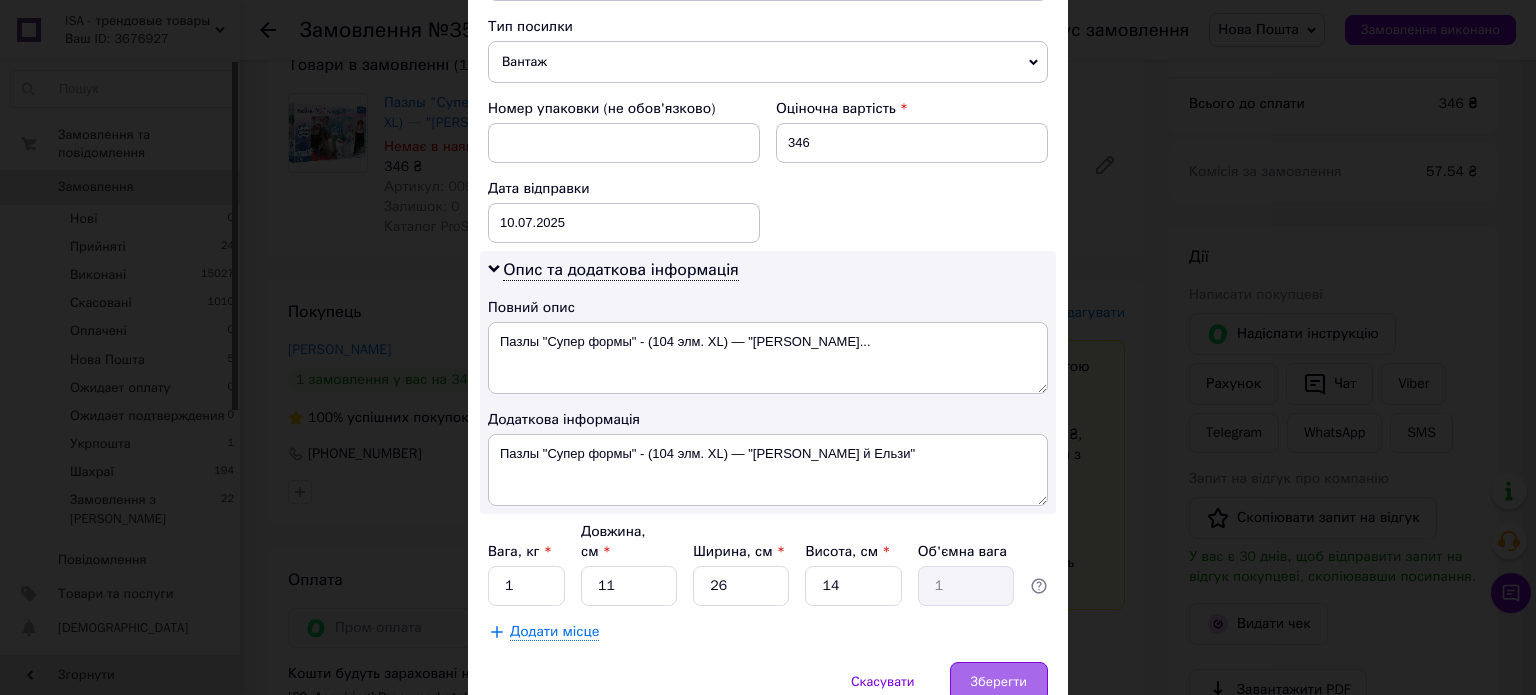 click on "Зберегти" at bounding box center (999, 682) 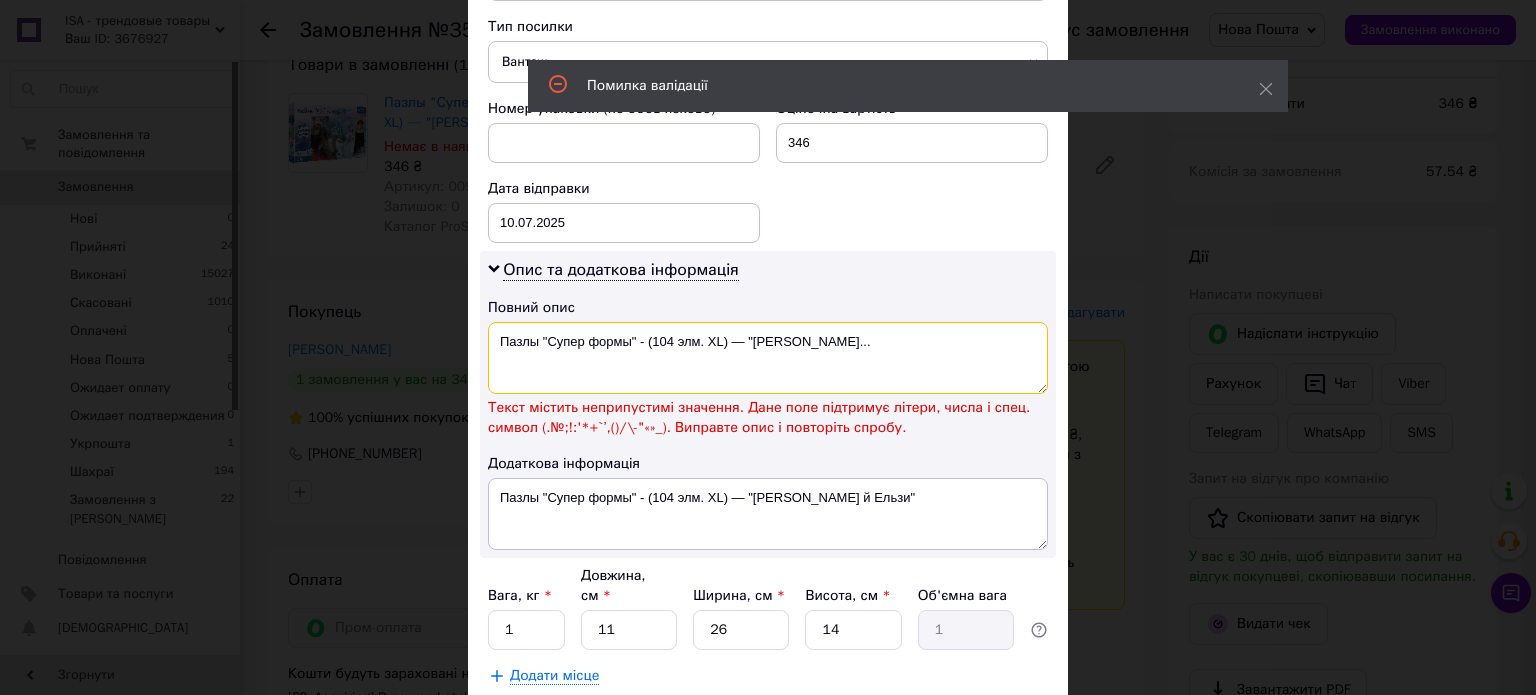 click on "Пазлы "Супер формы" - (104 элм. XL) — "[PERSON_NAME]..." at bounding box center (768, 358) 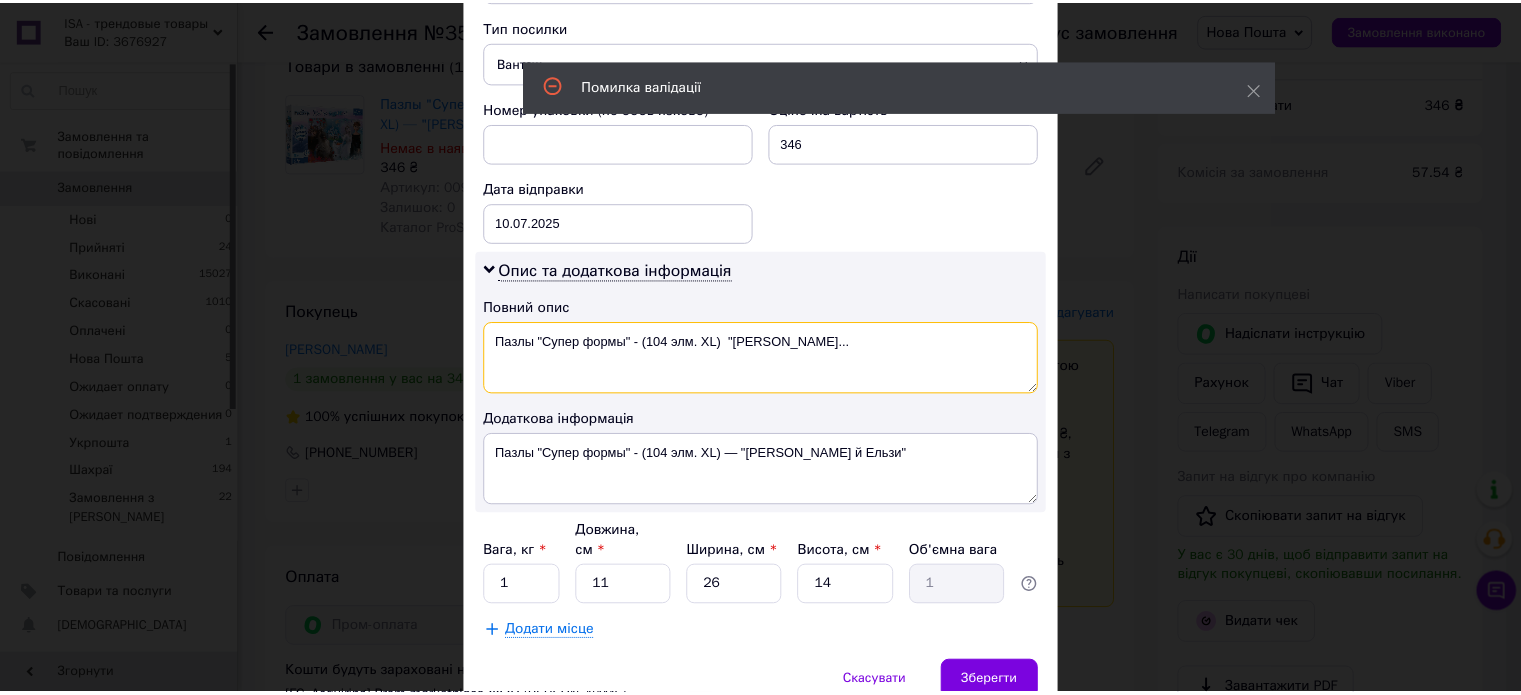 scroll, scrollTop: 850, scrollLeft: 0, axis: vertical 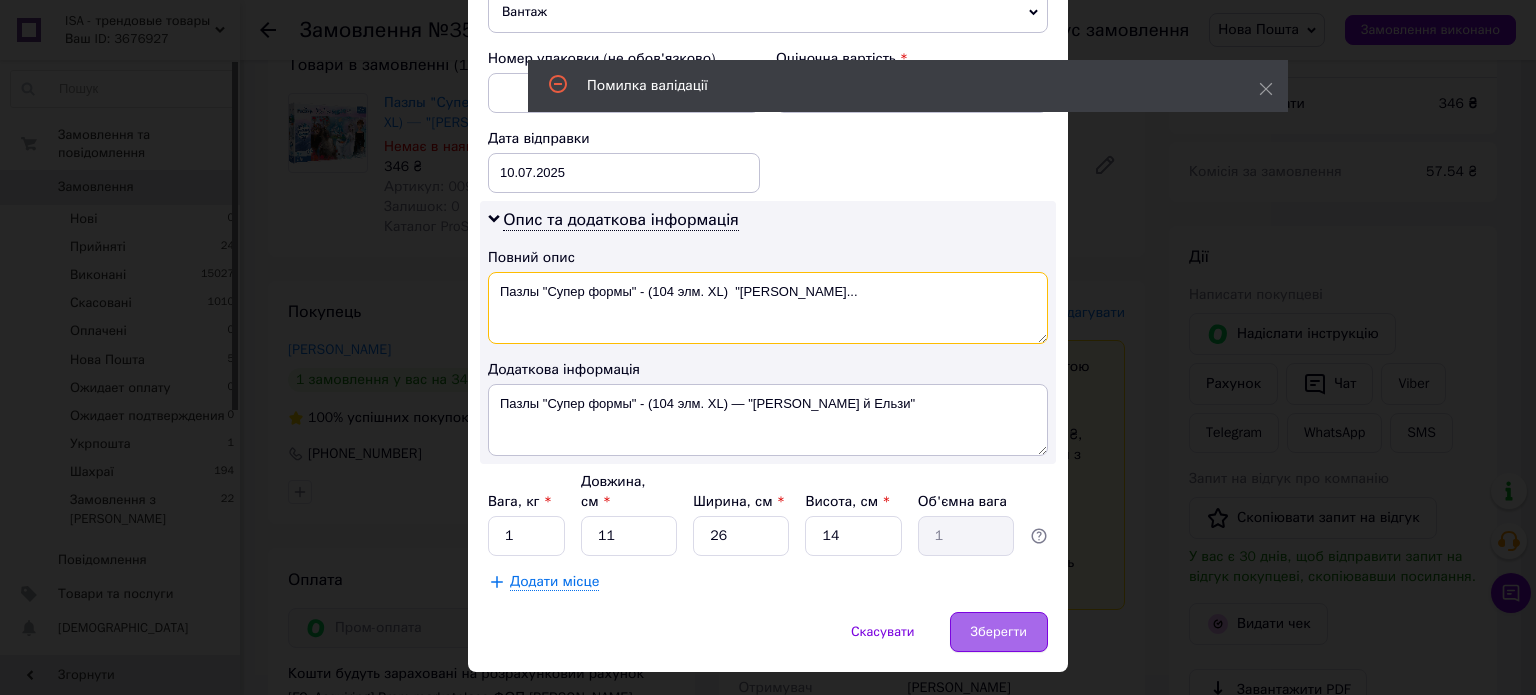 type on "Пазлы "Супер формы" - (104 элм. XL)  "[PERSON_NAME]..." 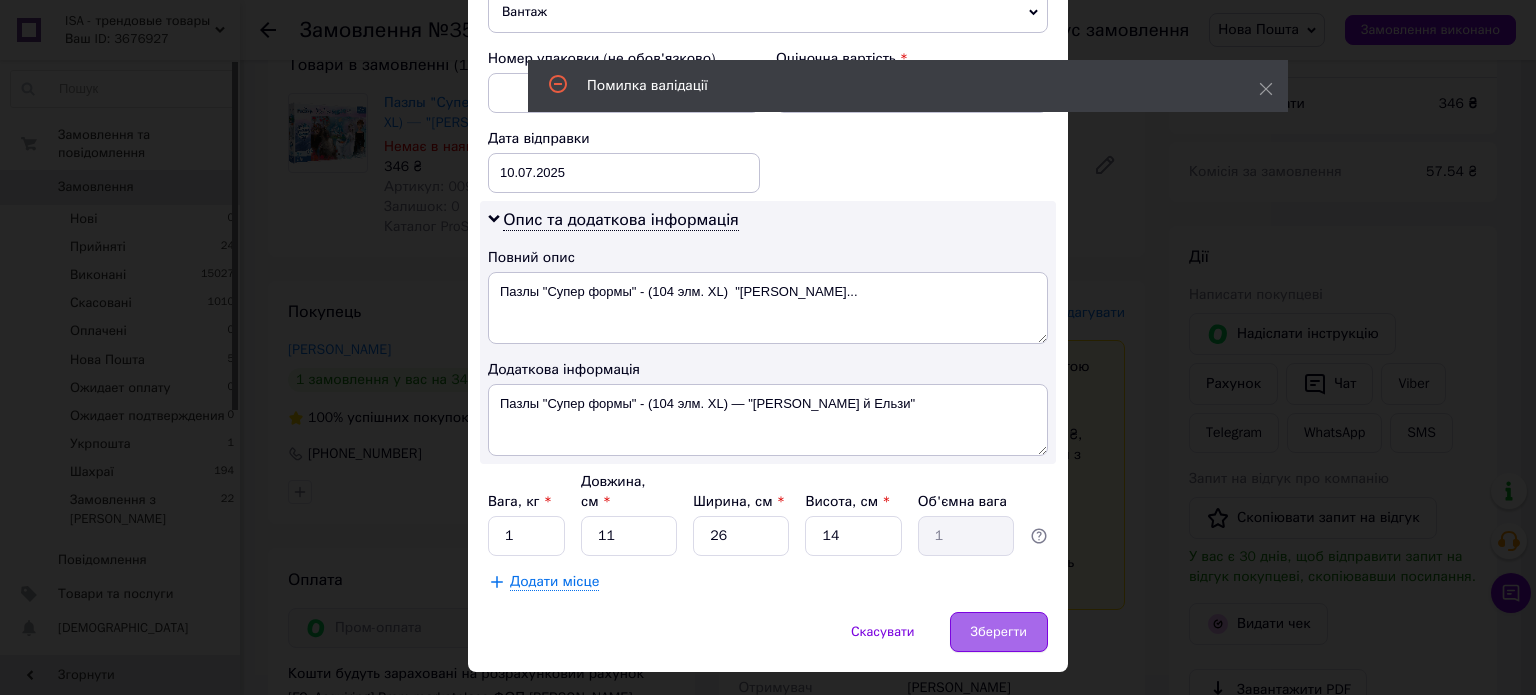 click on "Зберегти" at bounding box center [999, 632] 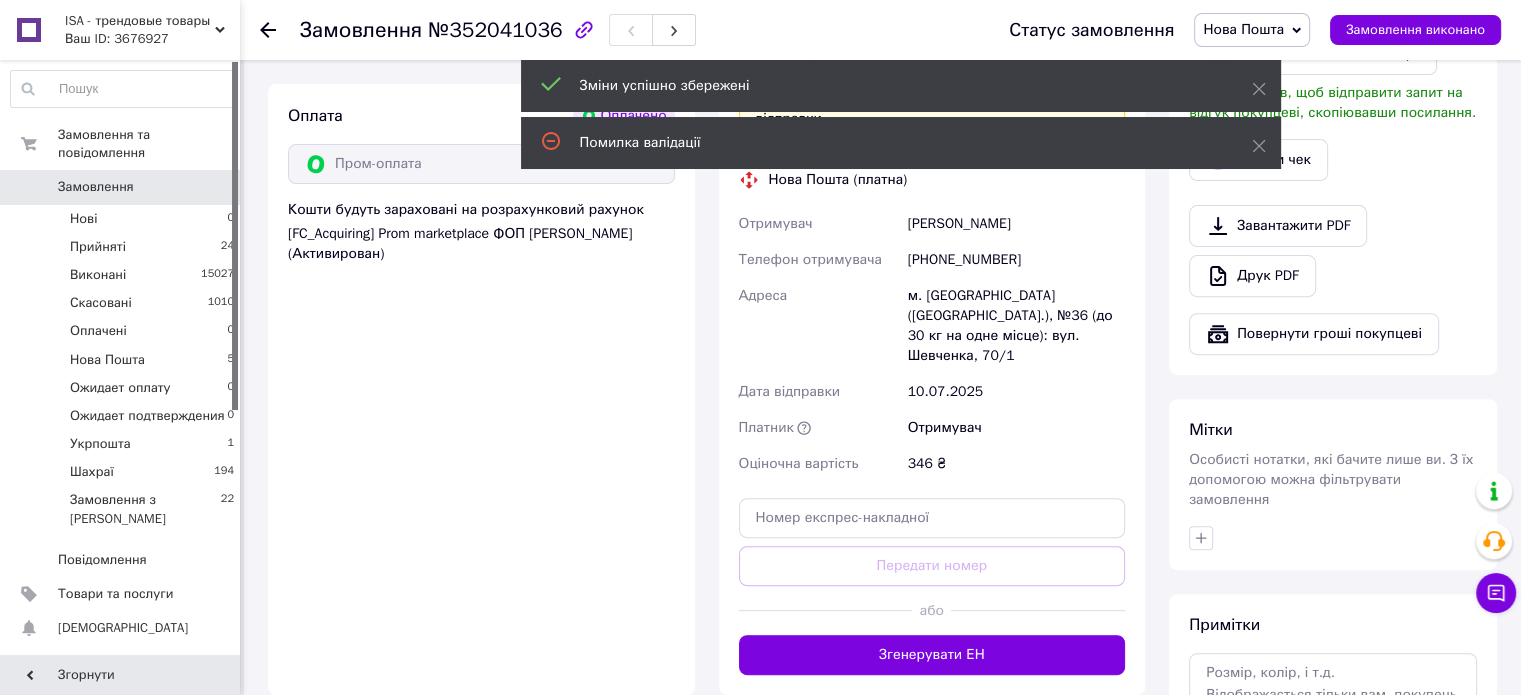scroll, scrollTop: 700, scrollLeft: 0, axis: vertical 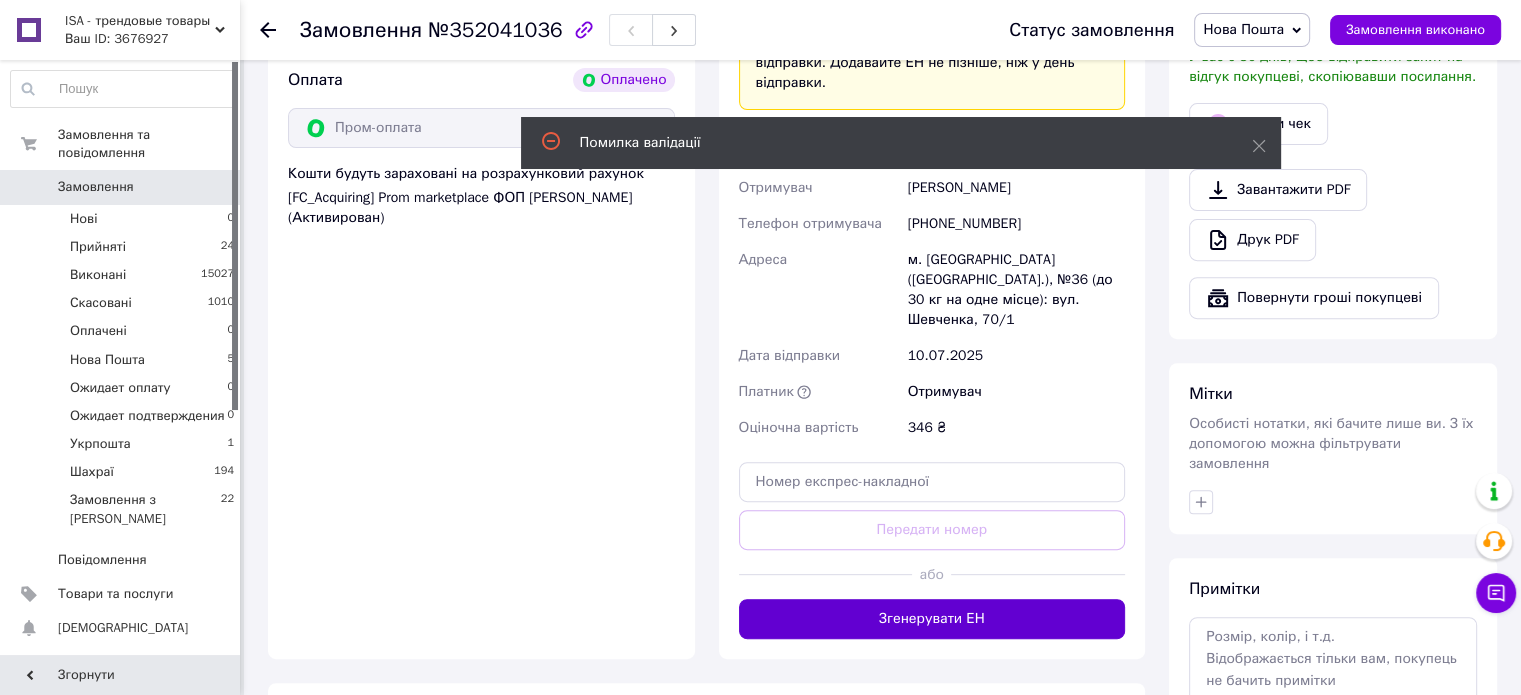 click on "Згенерувати ЕН" at bounding box center (932, 619) 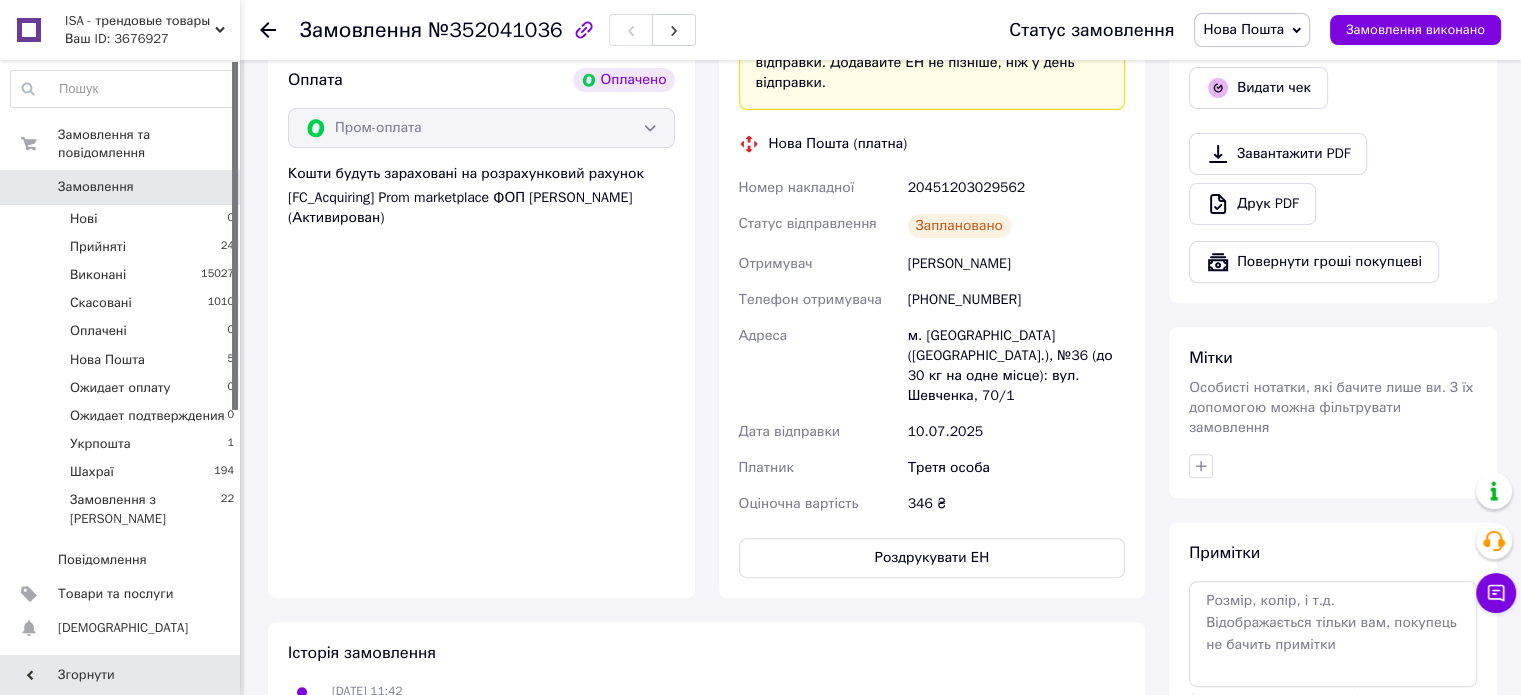 click on "Замовлення" at bounding box center [96, 187] 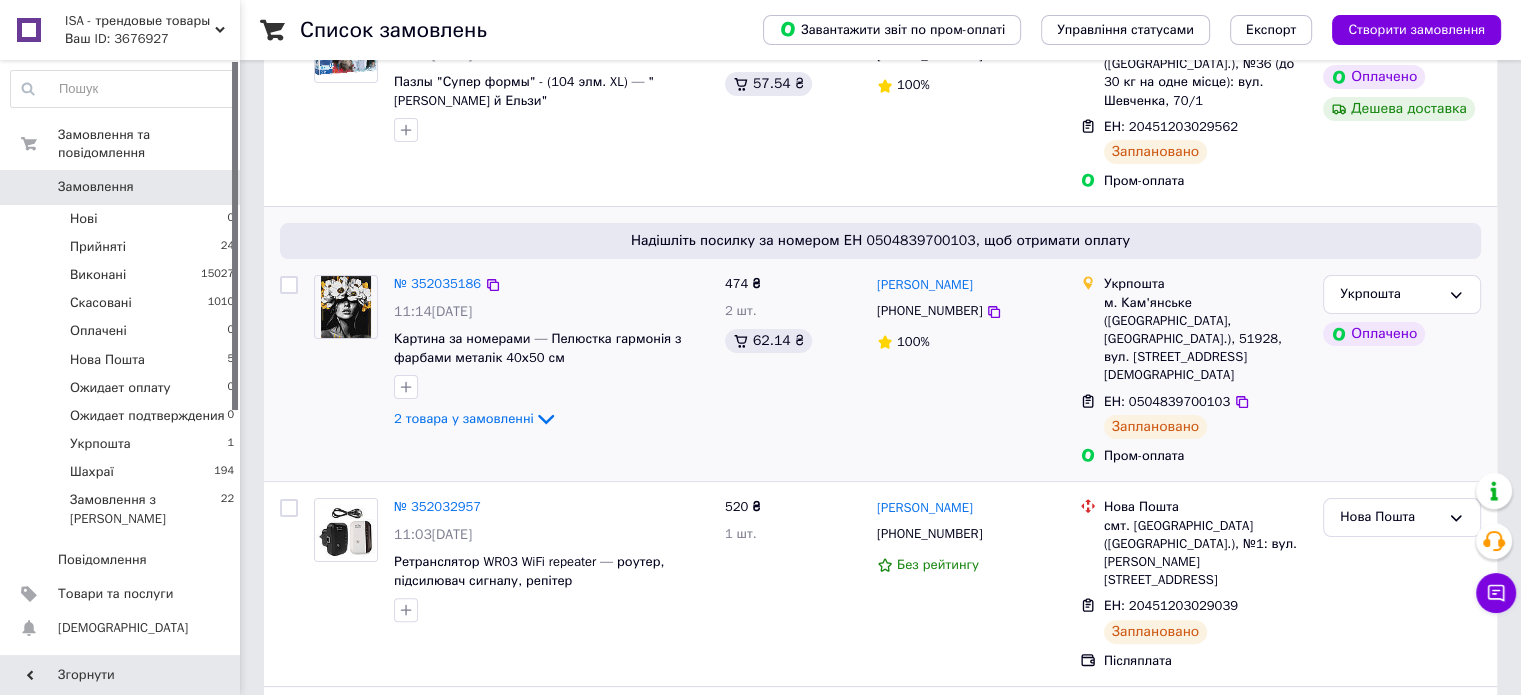 scroll, scrollTop: 500, scrollLeft: 0, axis: vertical 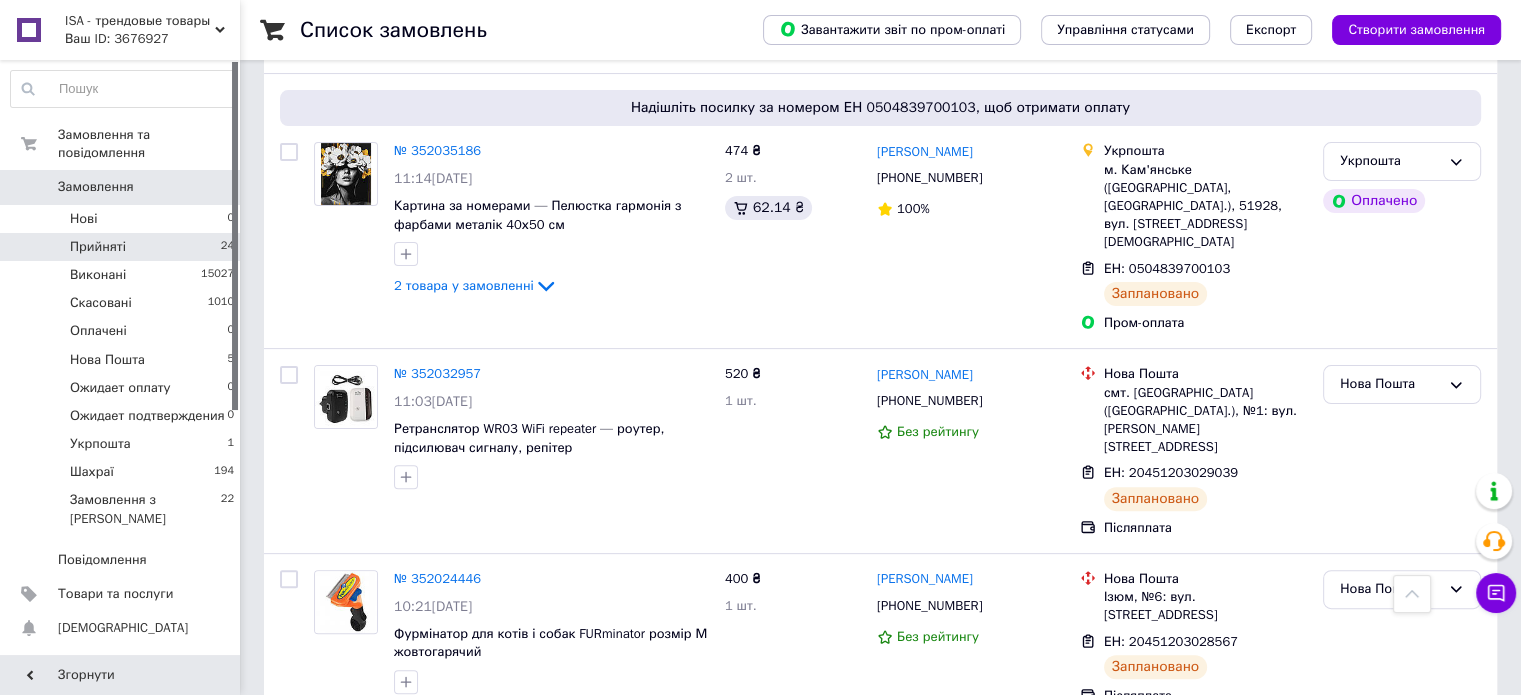click on "Прийняті 24" at bounding box center (123, 247) 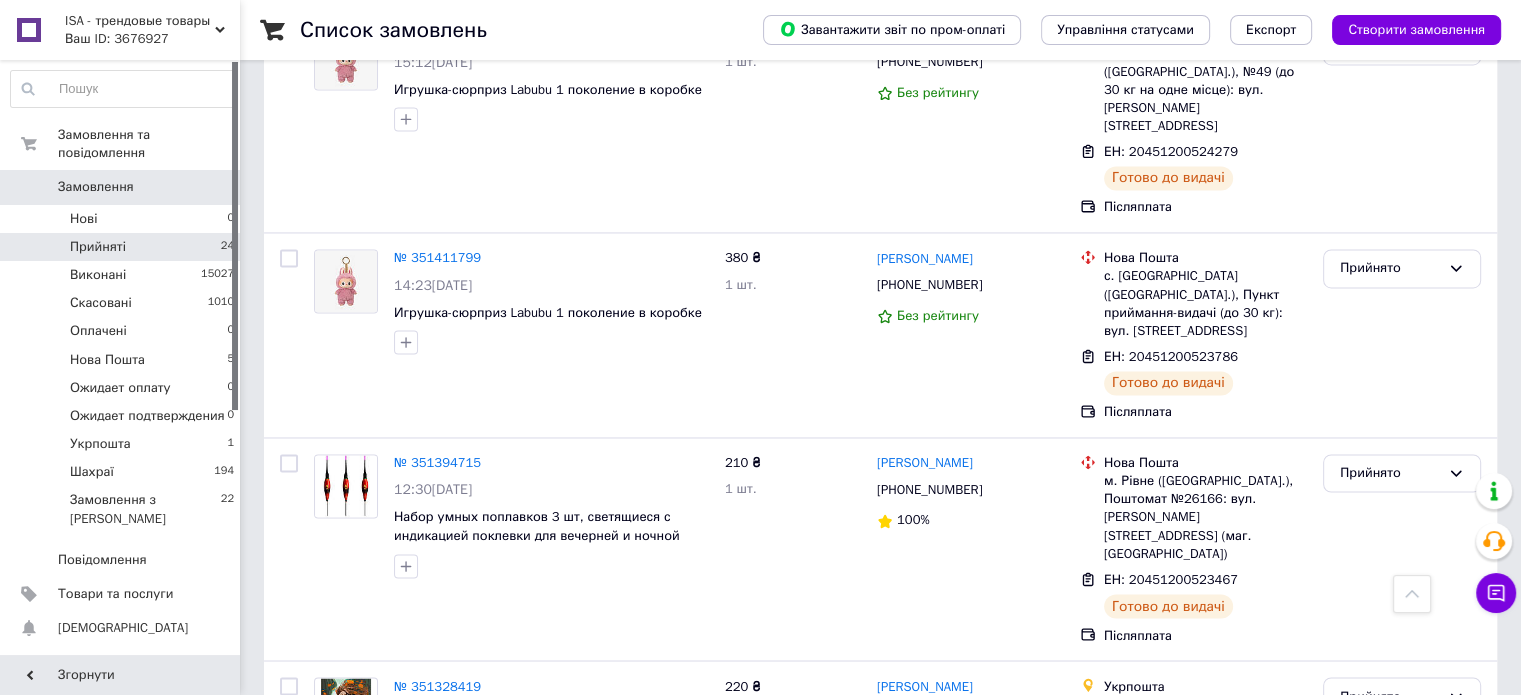 scroll, scrollTop: 3312, scrollLeft: 0, axis: vertical 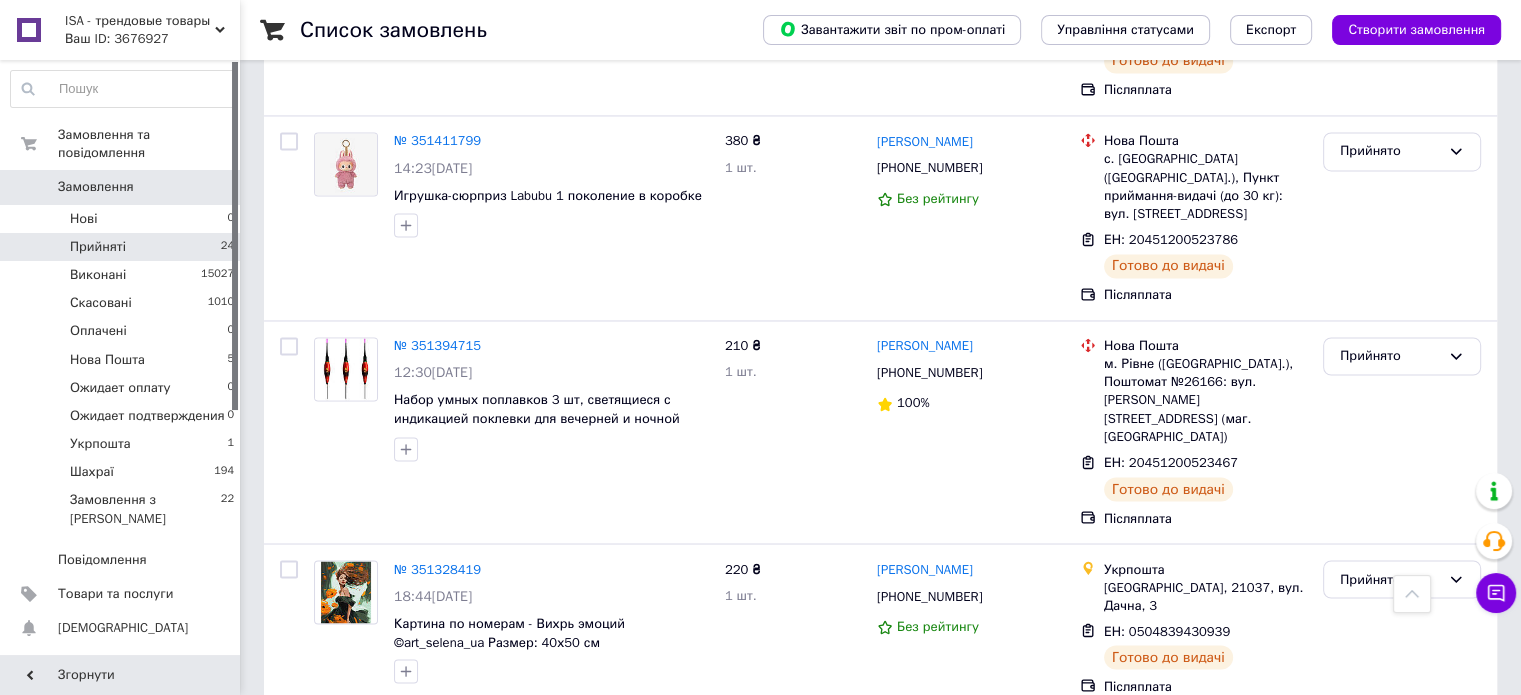 click on "2" at bounding box center (327, 943) 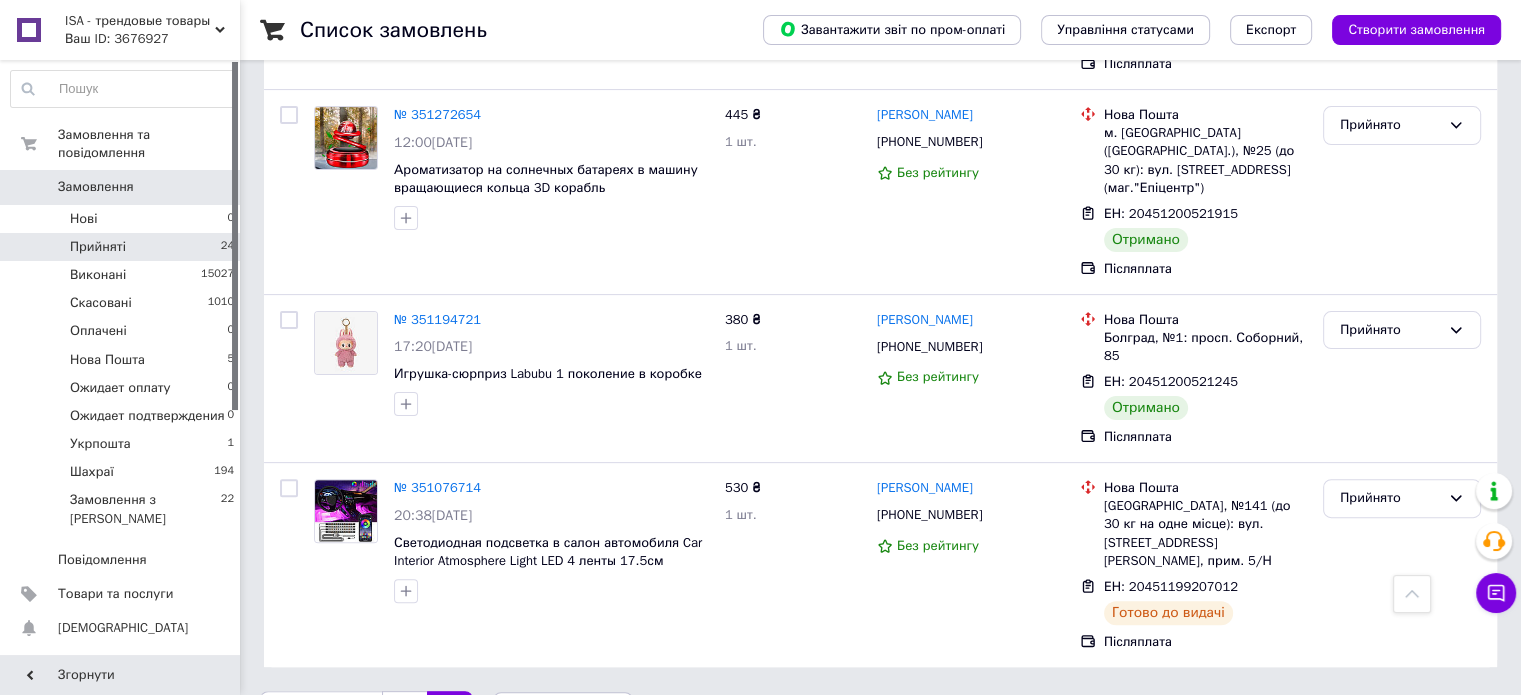 scroll, scrollTop: 506, scrollLeft: 0, axis: vertical 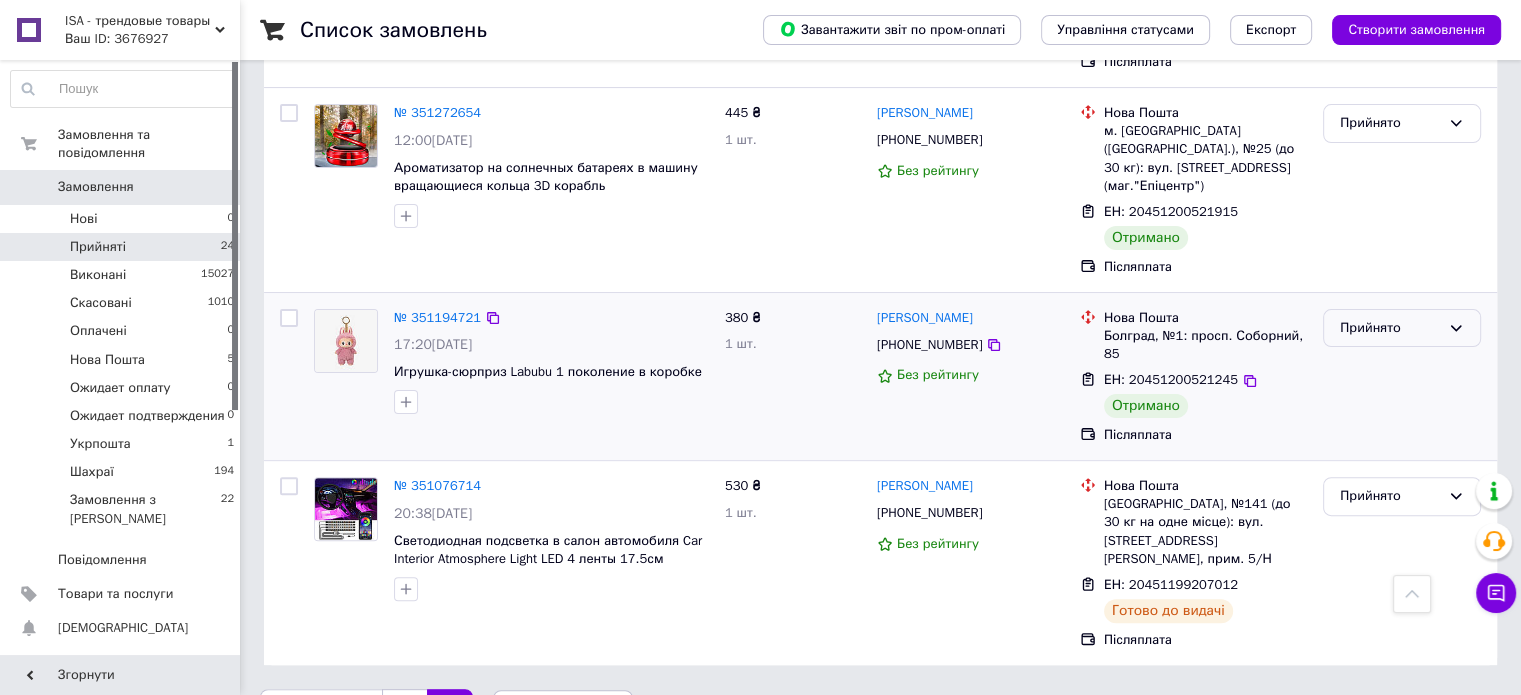 click on "Прийнято" at bounding box center [1390, 328] 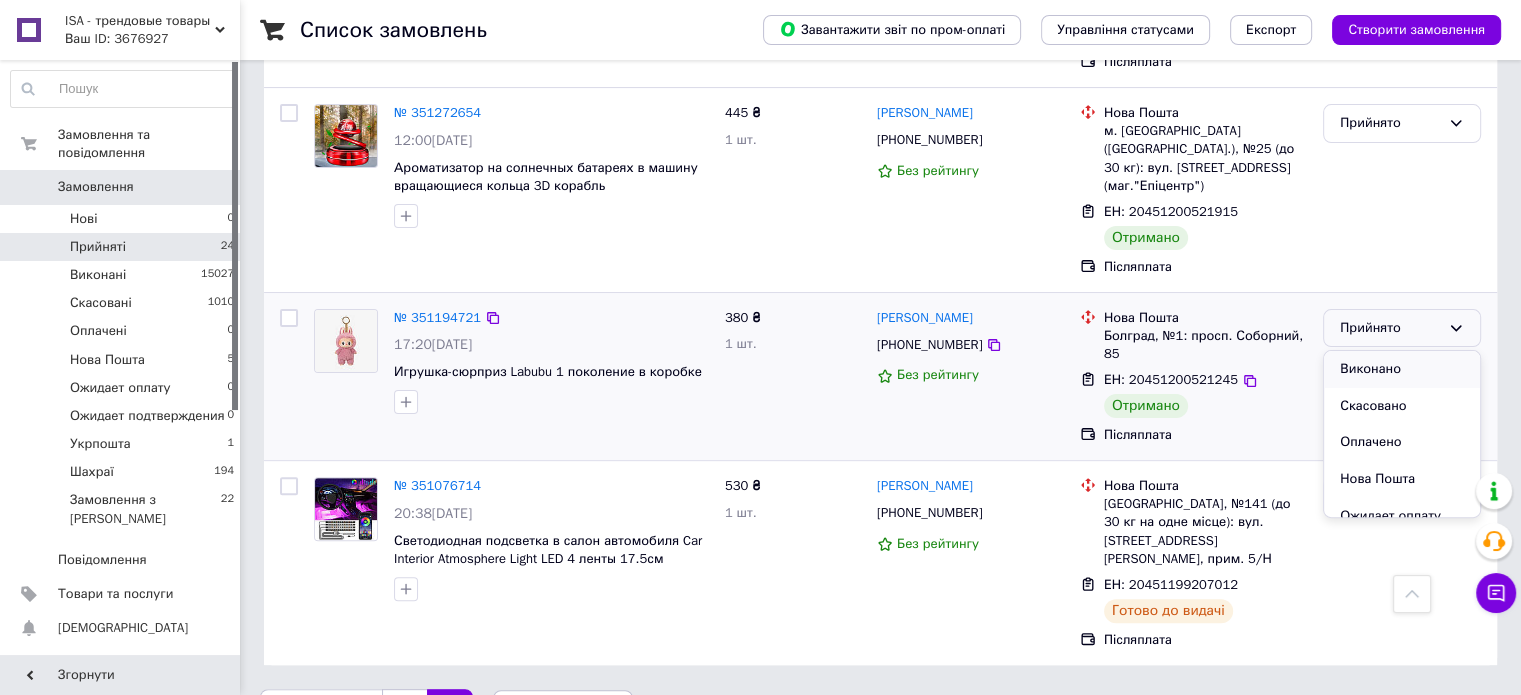 click on "Виконано" at bounding box center (1402, 369) 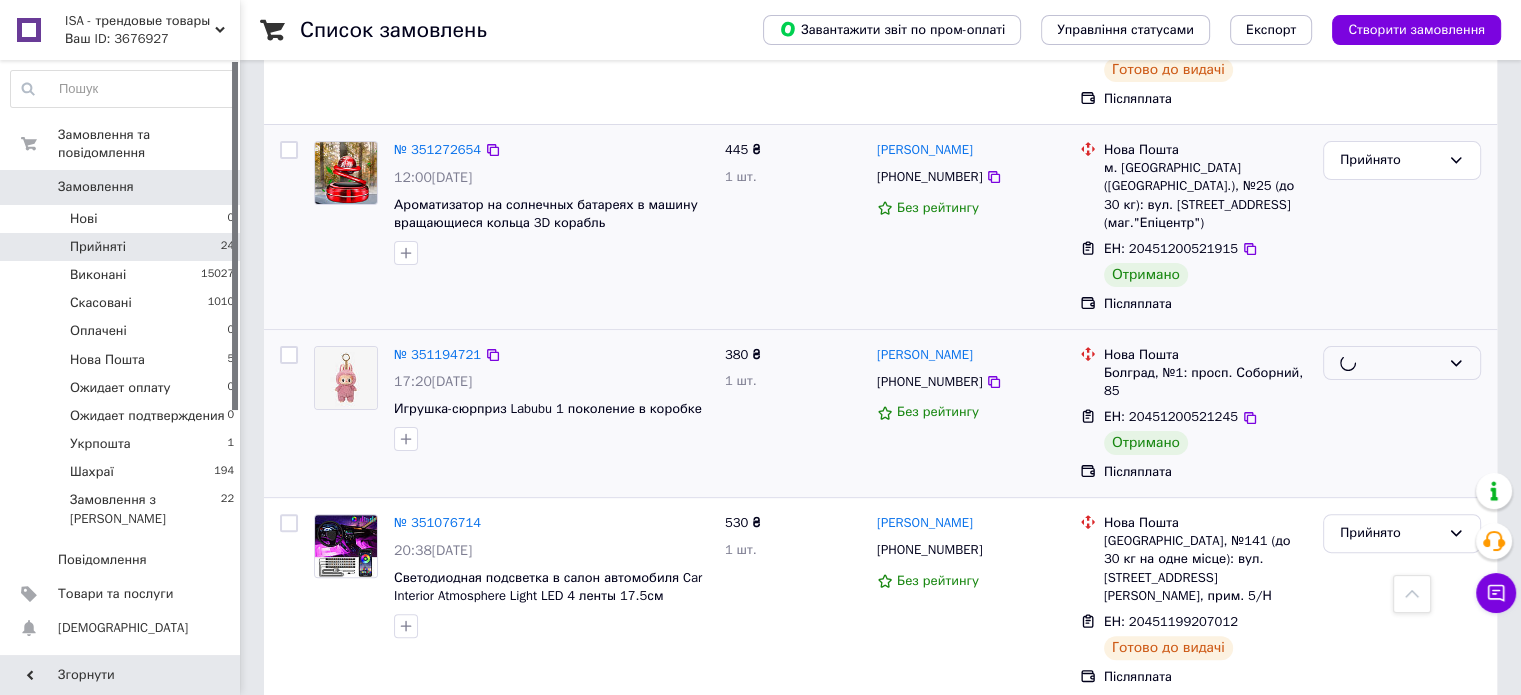 scroll, scrollTop: 406, scrollLeft: 0, axis: vertical 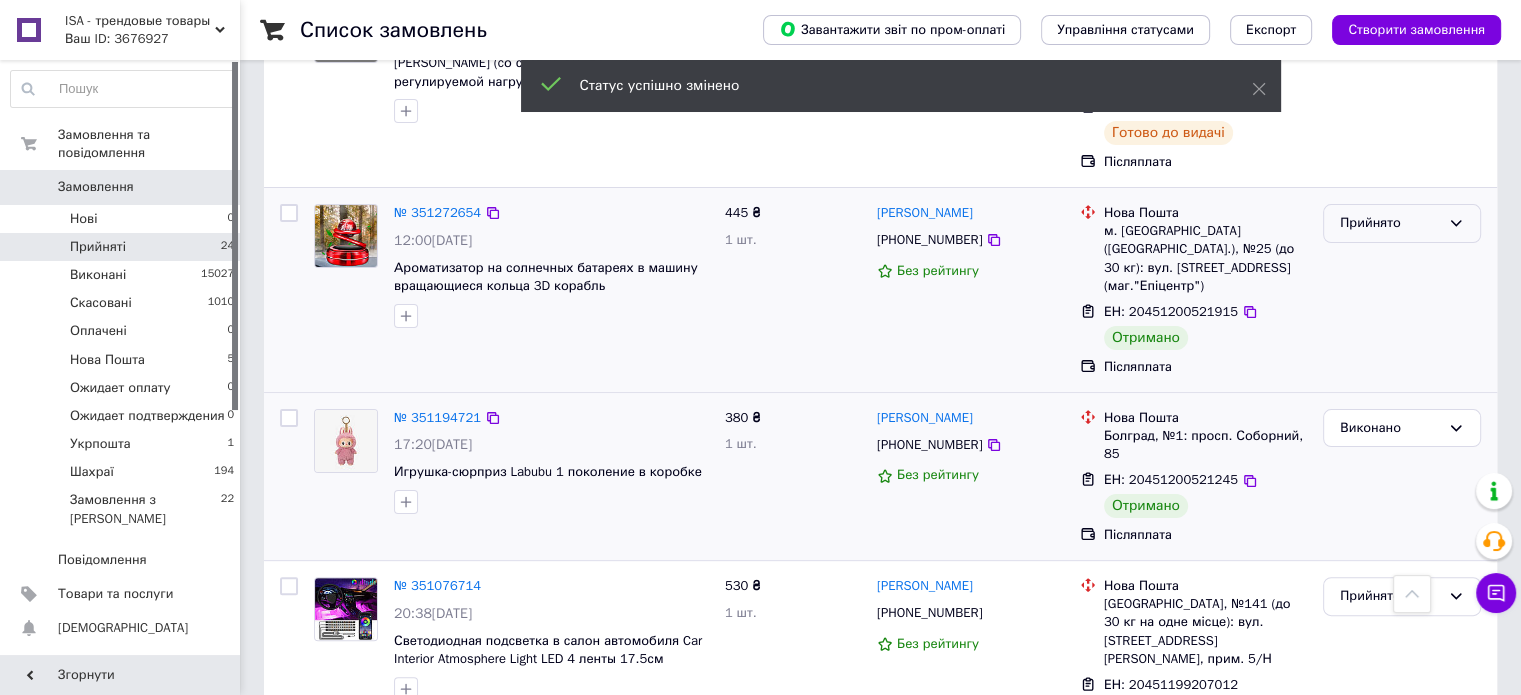 click on "Прийнято" at bounding box center (1390, 223) 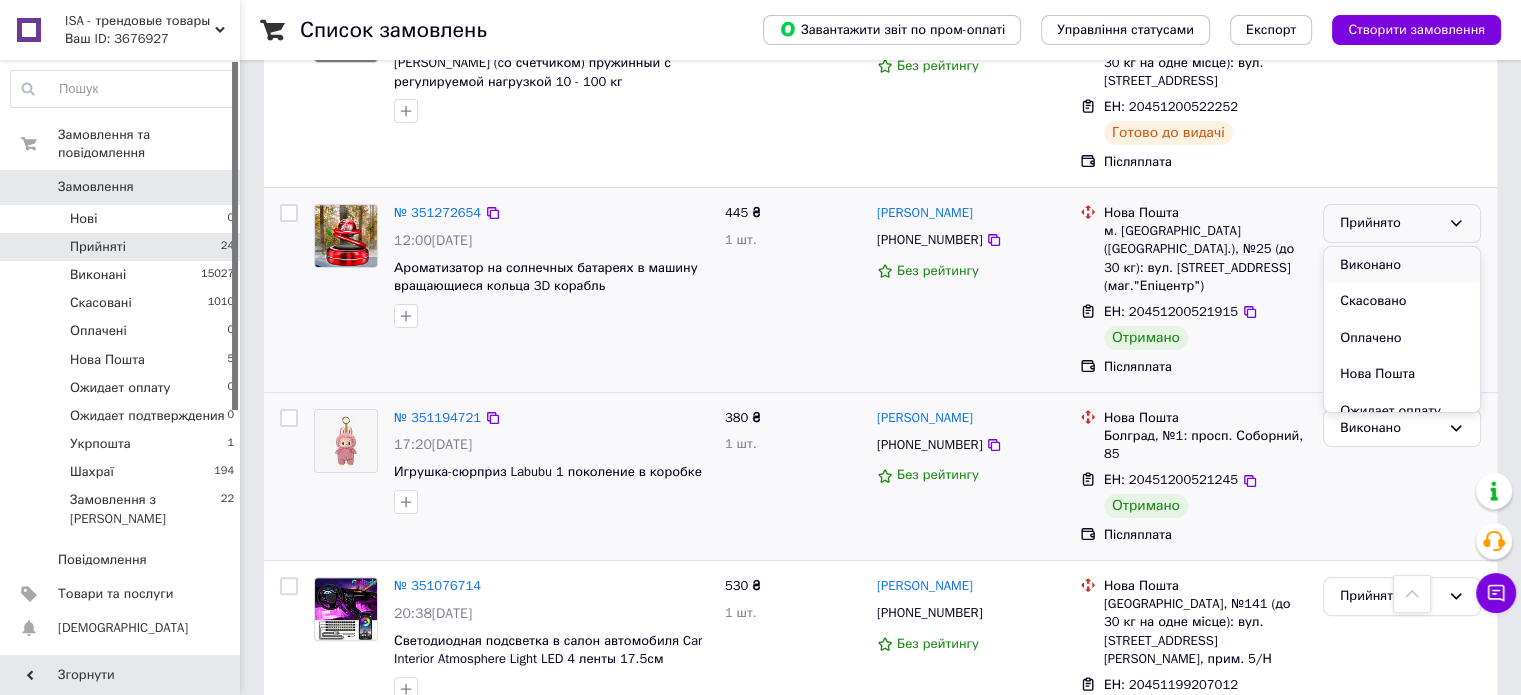 click on "Виконано" at bounding box center [1402, 265] 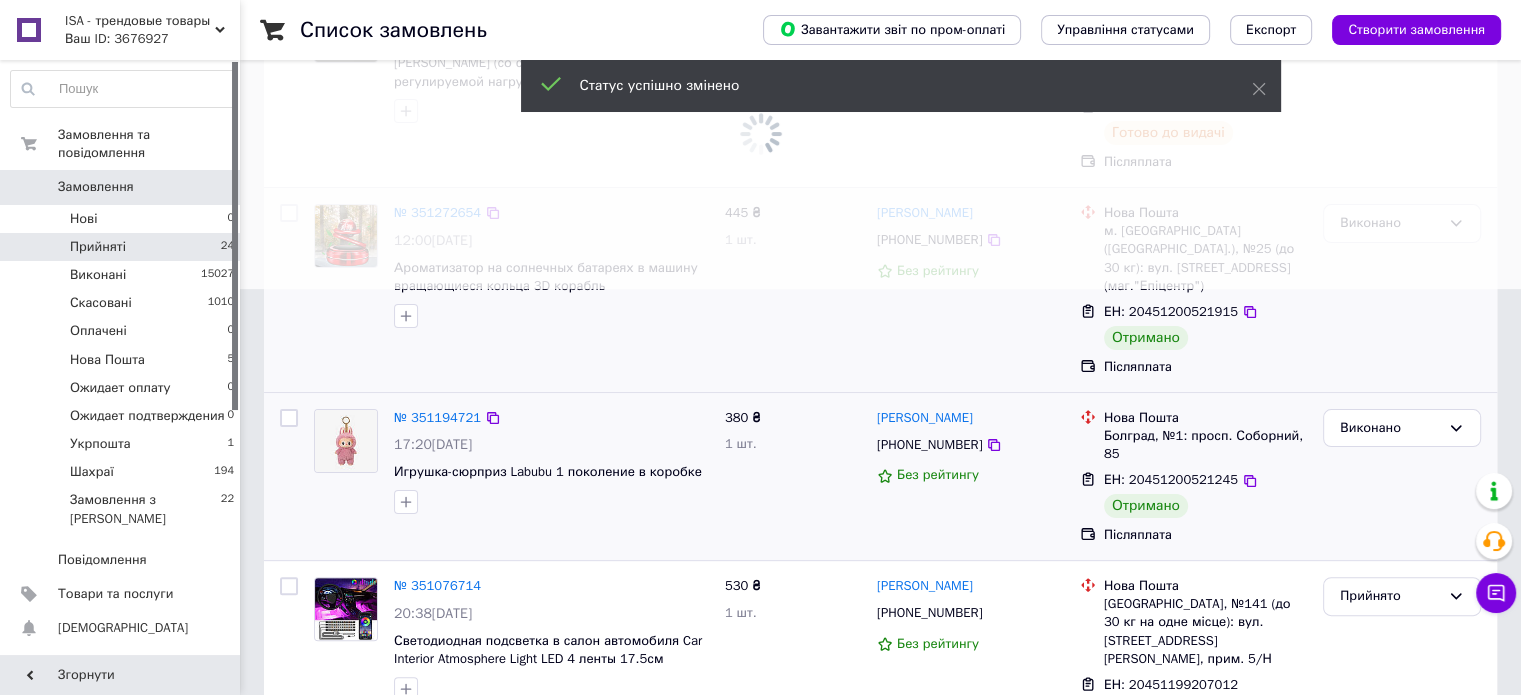 scroll, scrollTop: 506, scrollLeft: 0, axis: vertical 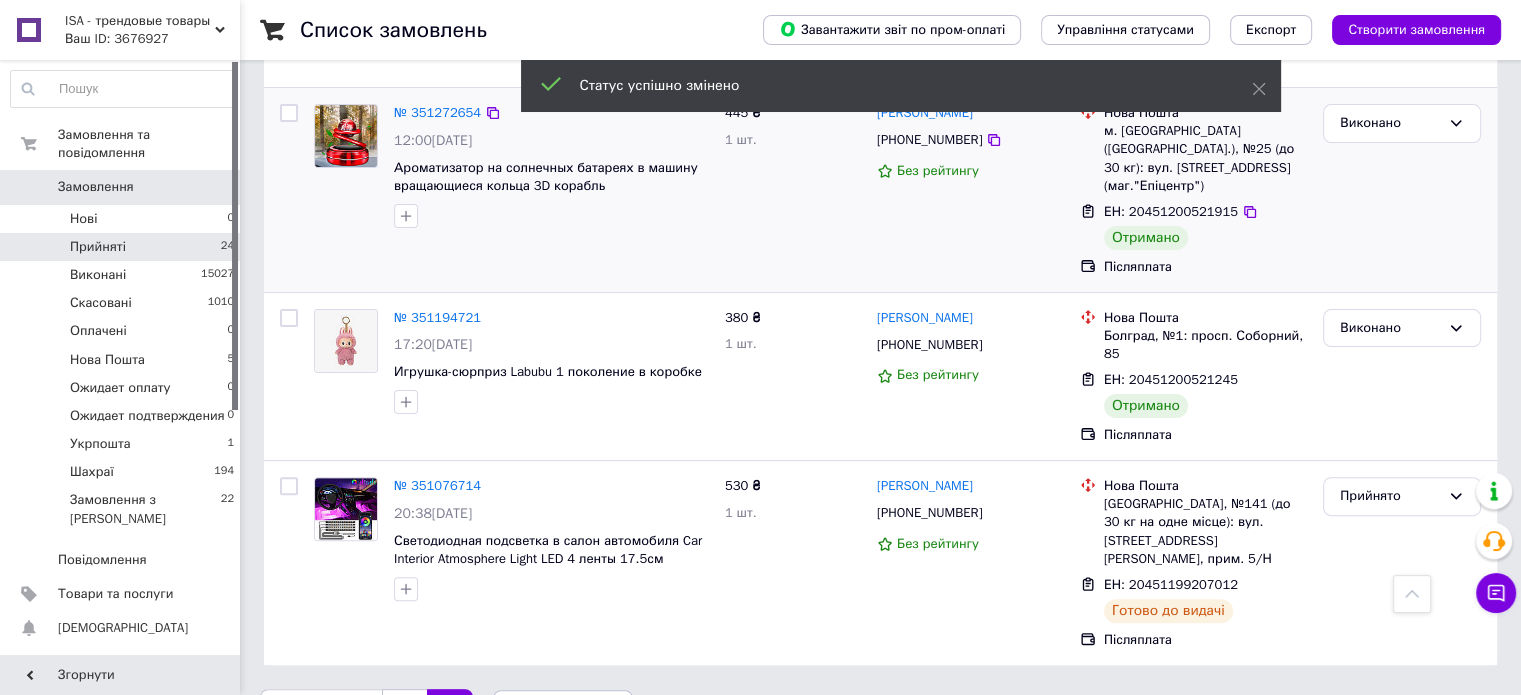 click on "1" at bounding box center (404, 710) 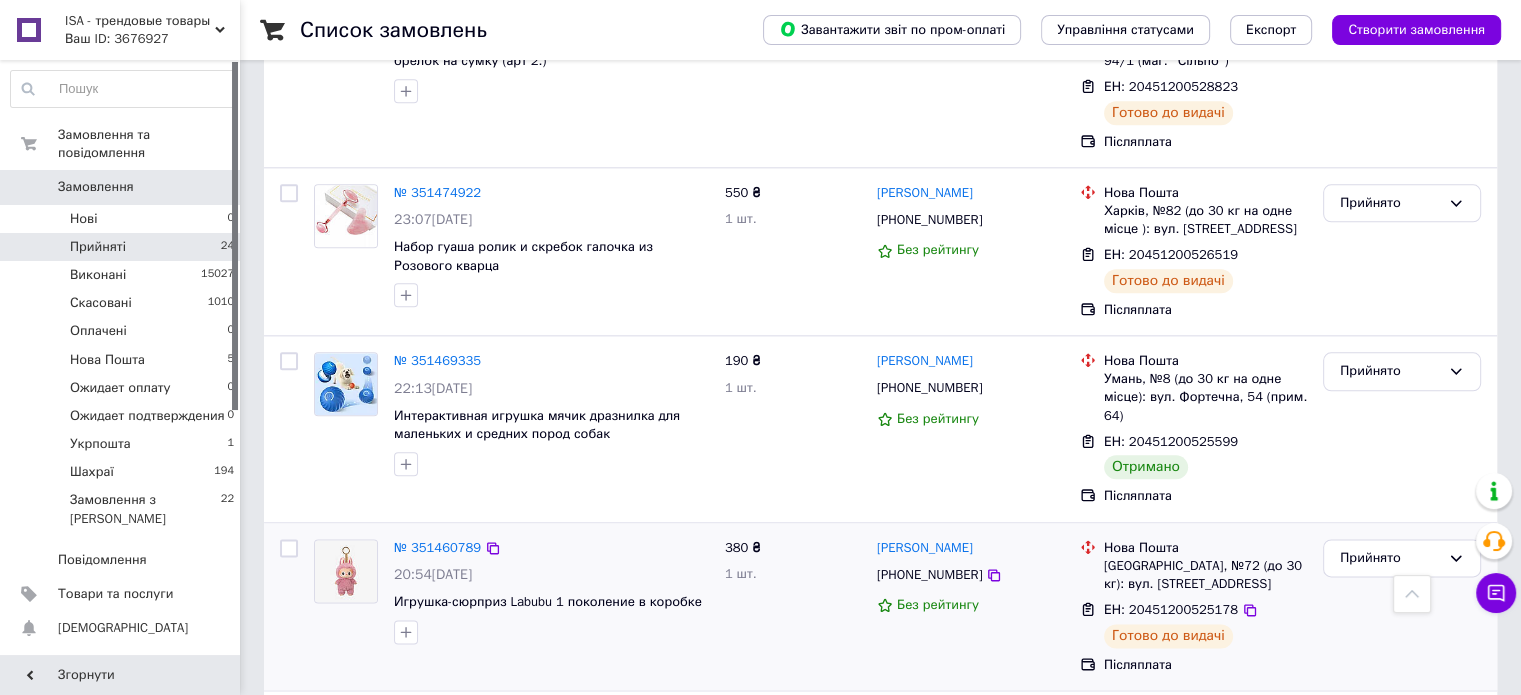 scroll, scrollTop: 2312, scrollLeft: 0, axis: vertical 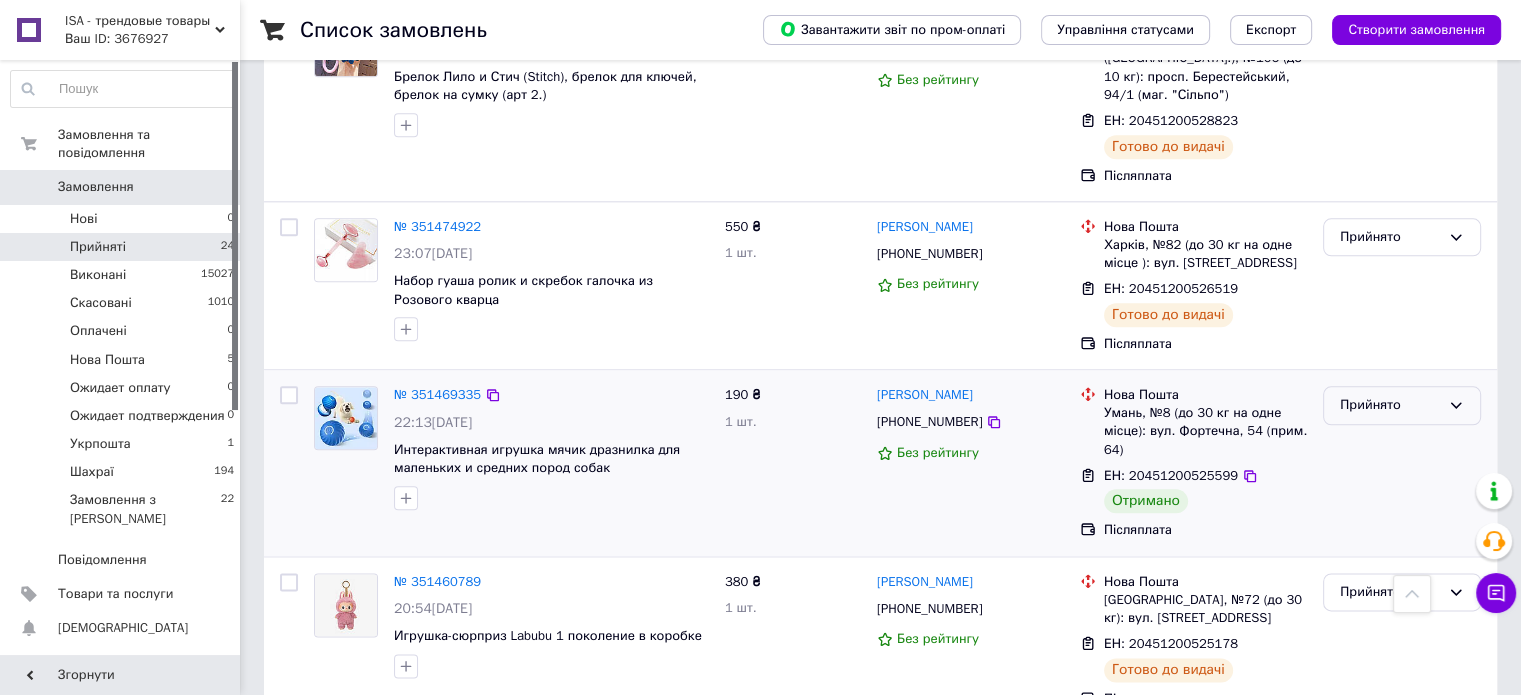 click on "Прийнято" at bounding box center [1390, 405] 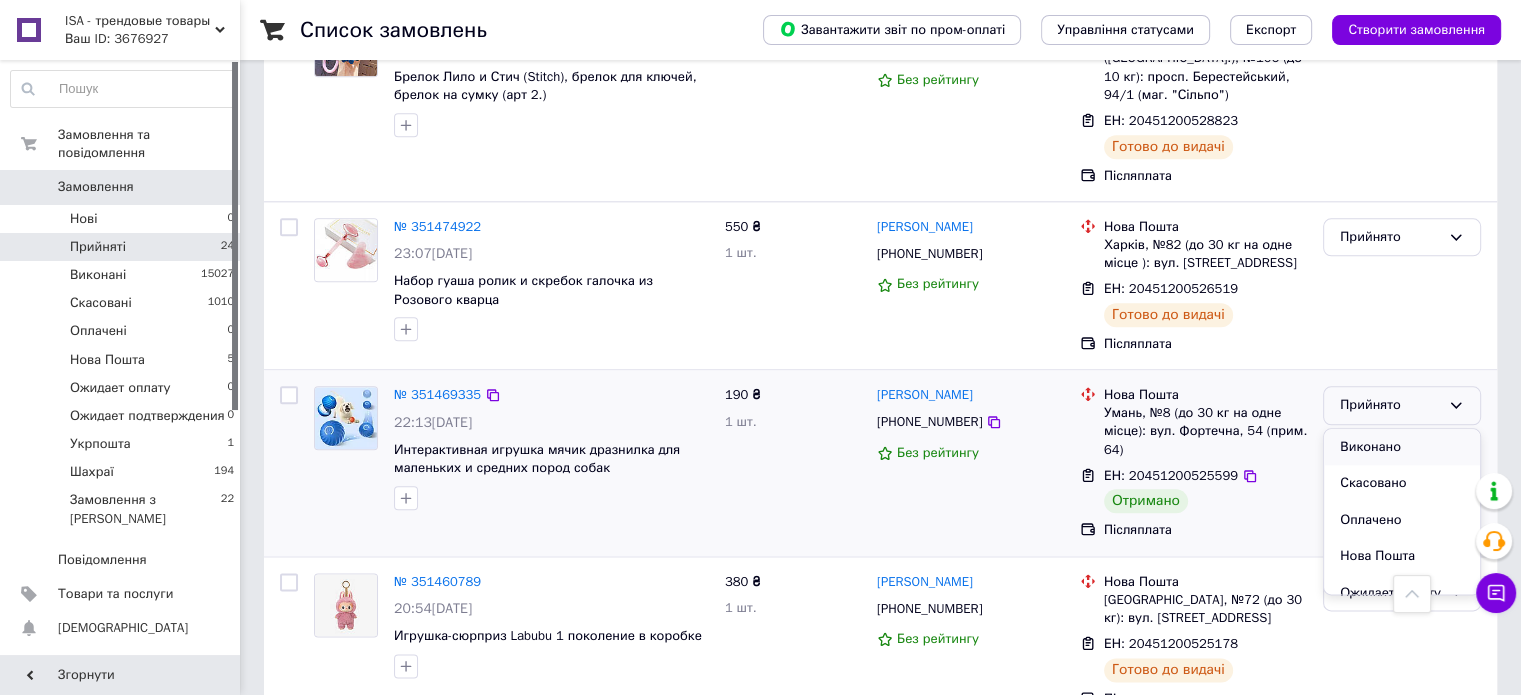 click on "Виконано" at bounding box center (1402, 447) 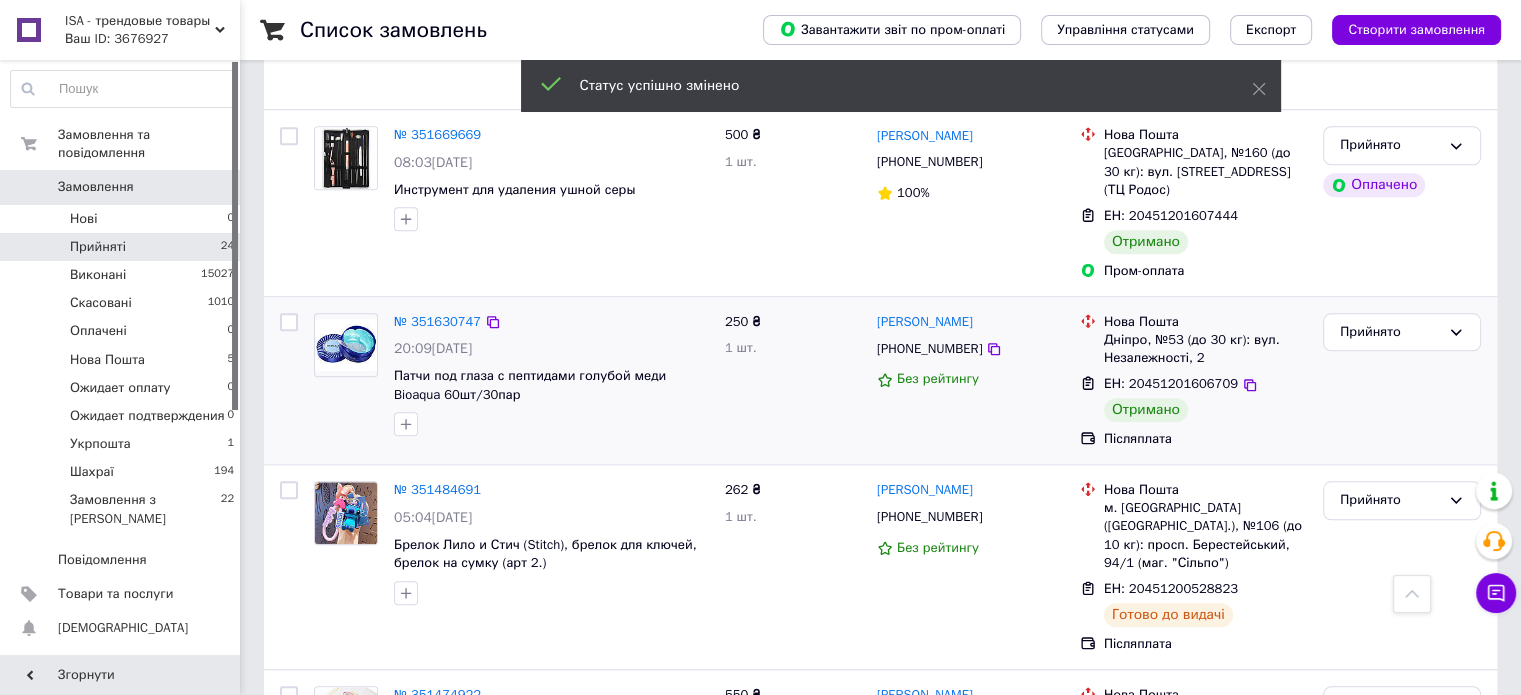 scroll, scrollTop: 1712, scrollLeft: 0, axis: vertical 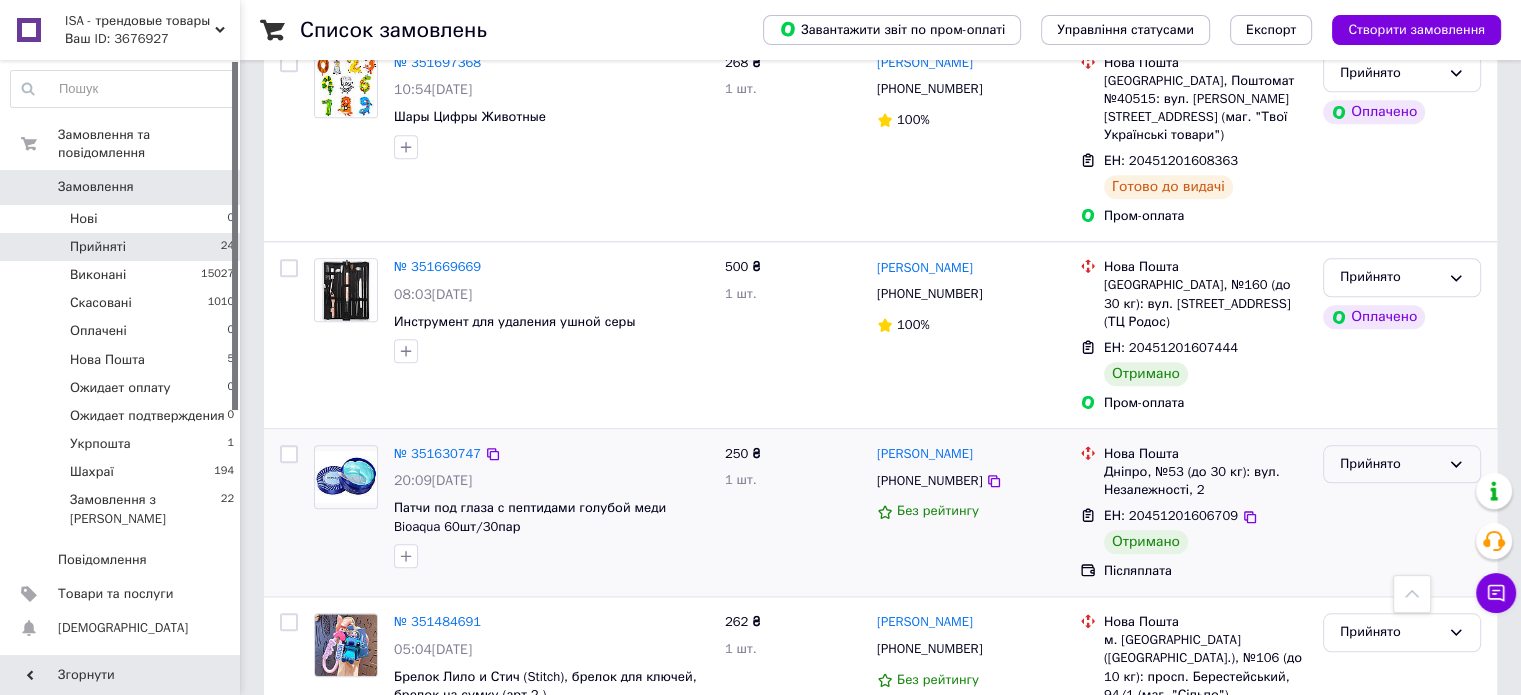 click on "Прийнято" at bounding box center (1390, 464) 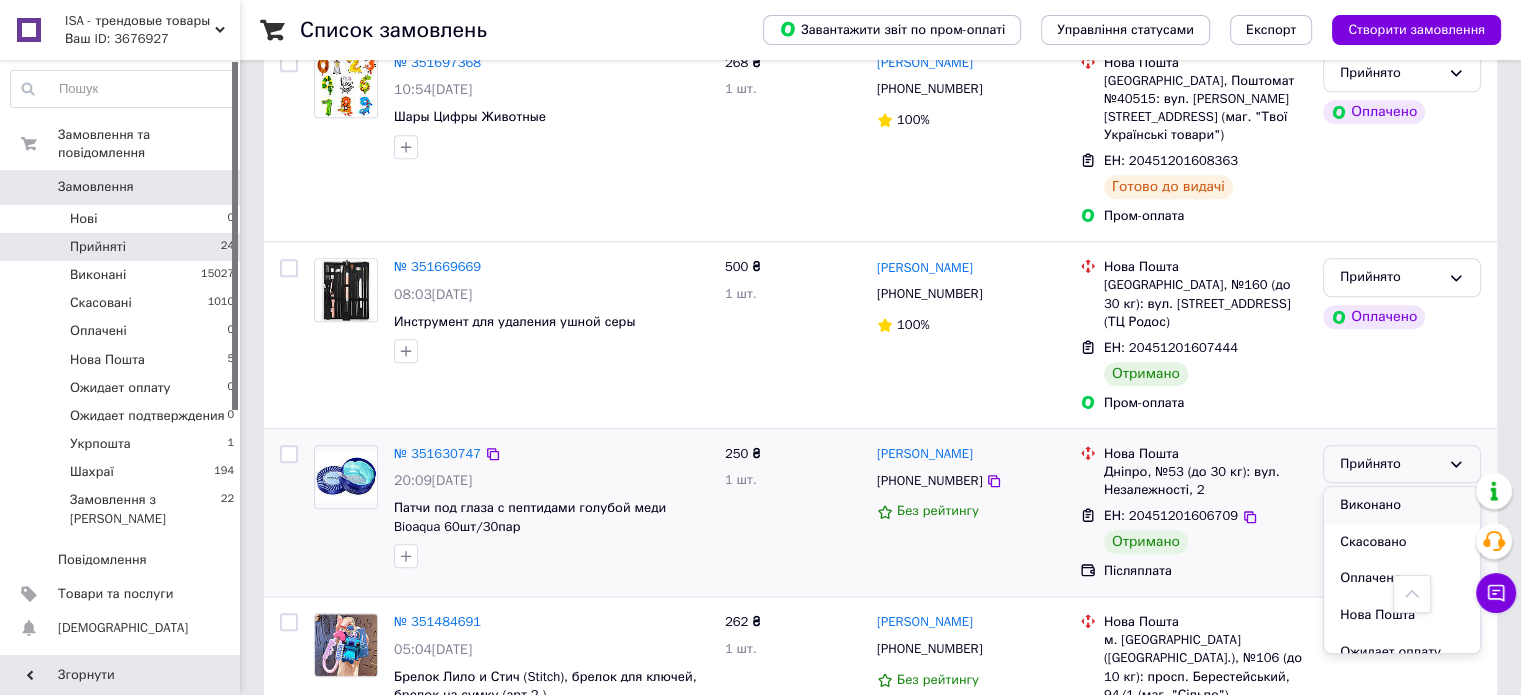 click on "Виконано" at bounding box center (1402, 505) 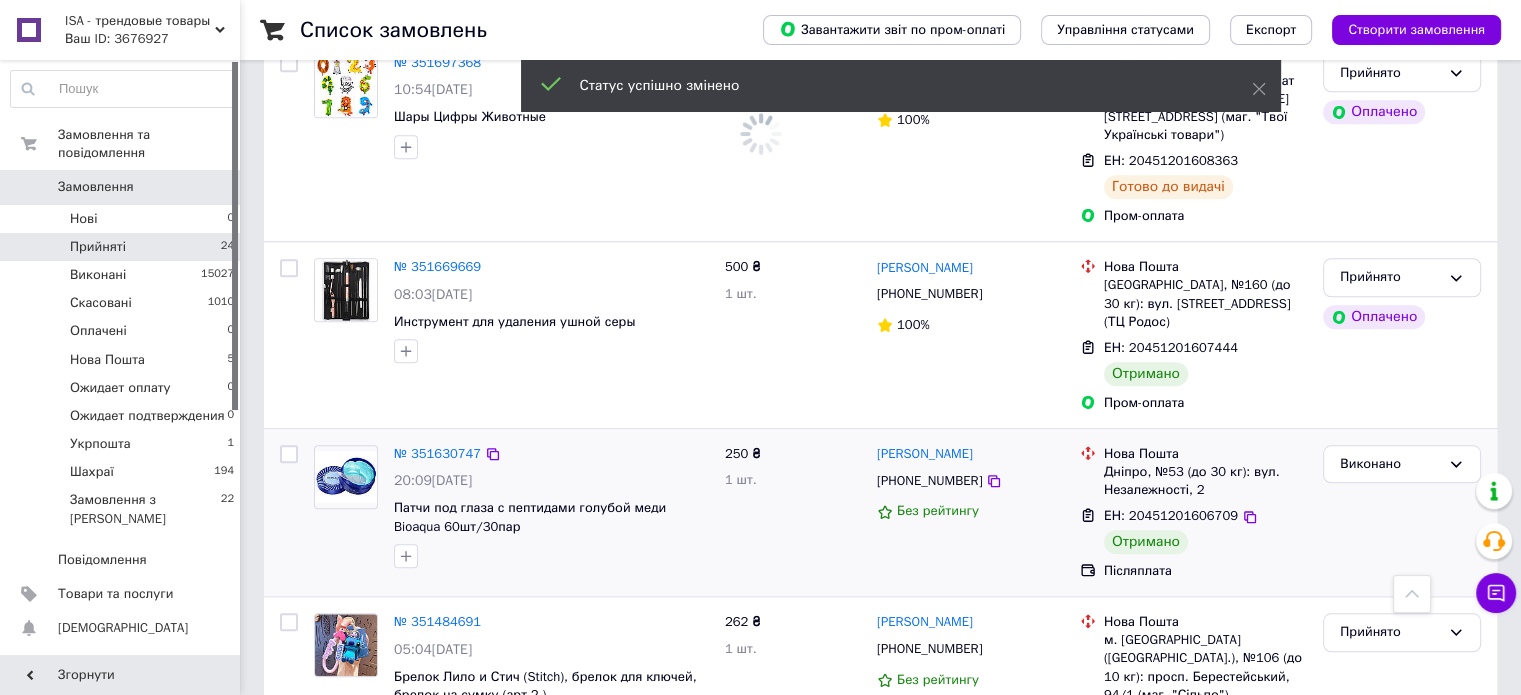 scroll, scrollTop: 1612, scrollLeft: 0, axis: vertical 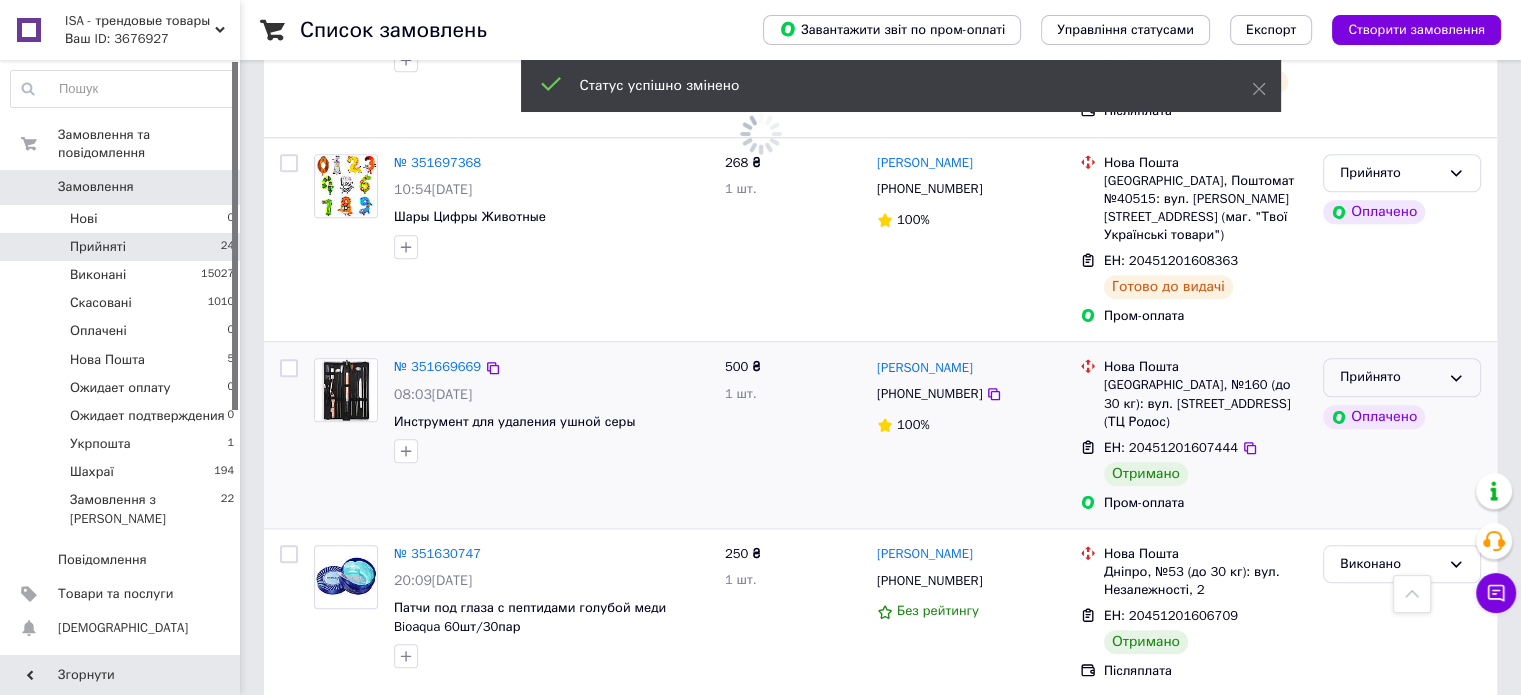 click on "Прийнято" at bounding box center [1390, 377] 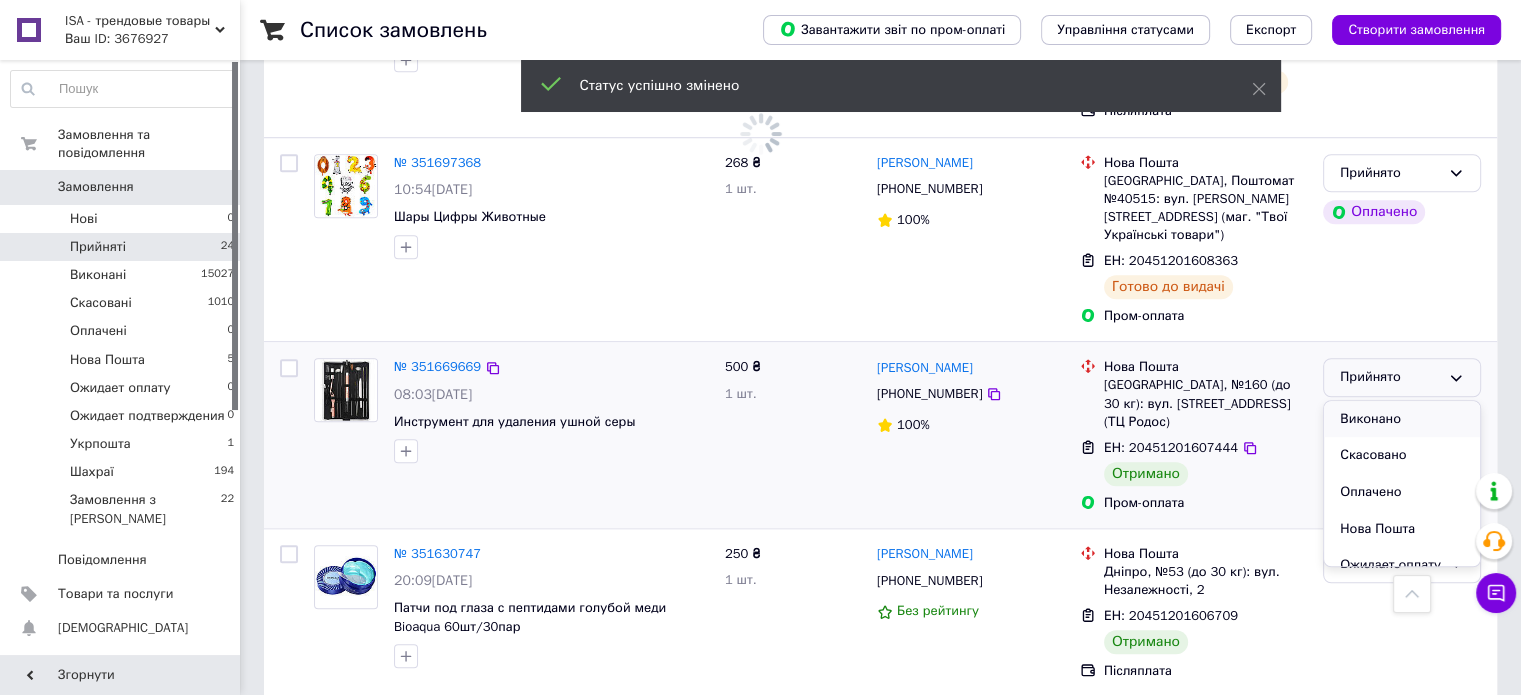 click on "Виконано" at bounding box center [1402, 419] 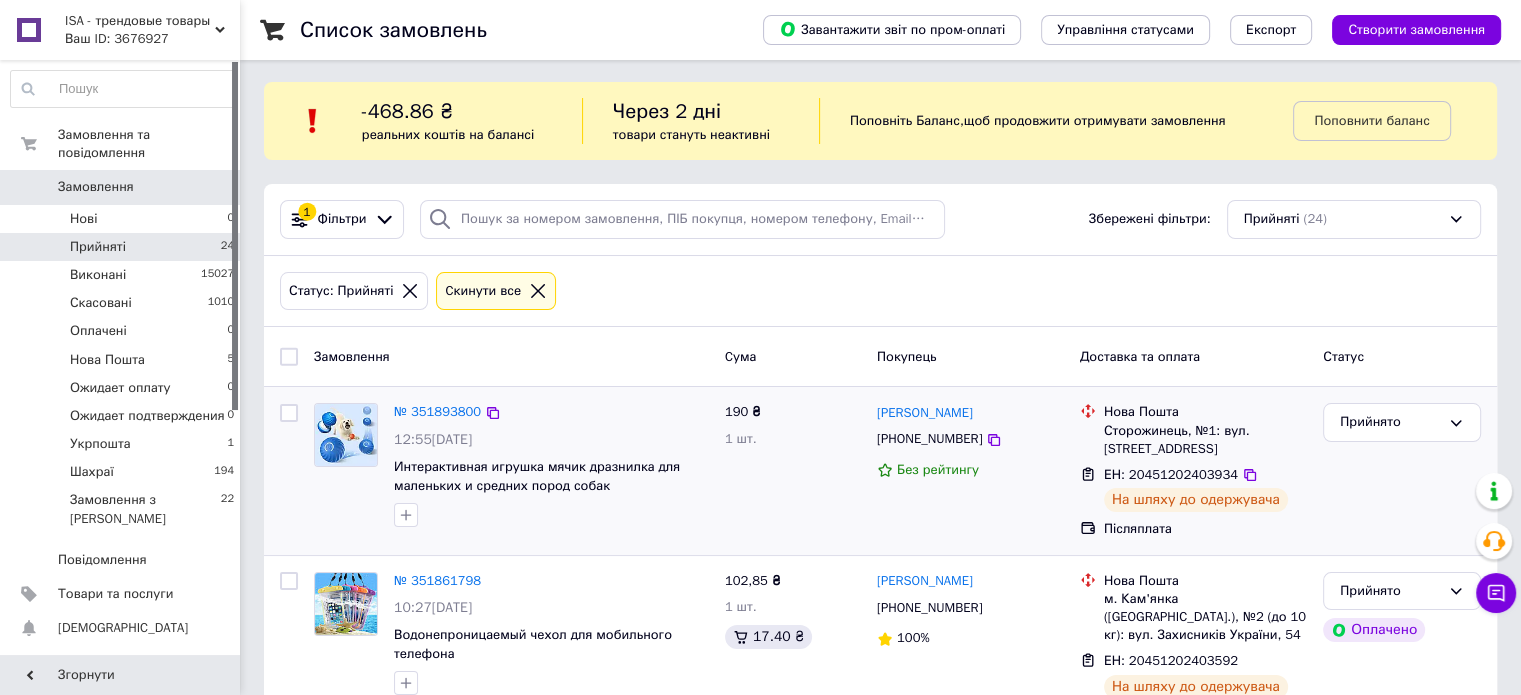 scroll, scrollTop: 0, scrollLeft: 0, axis: both 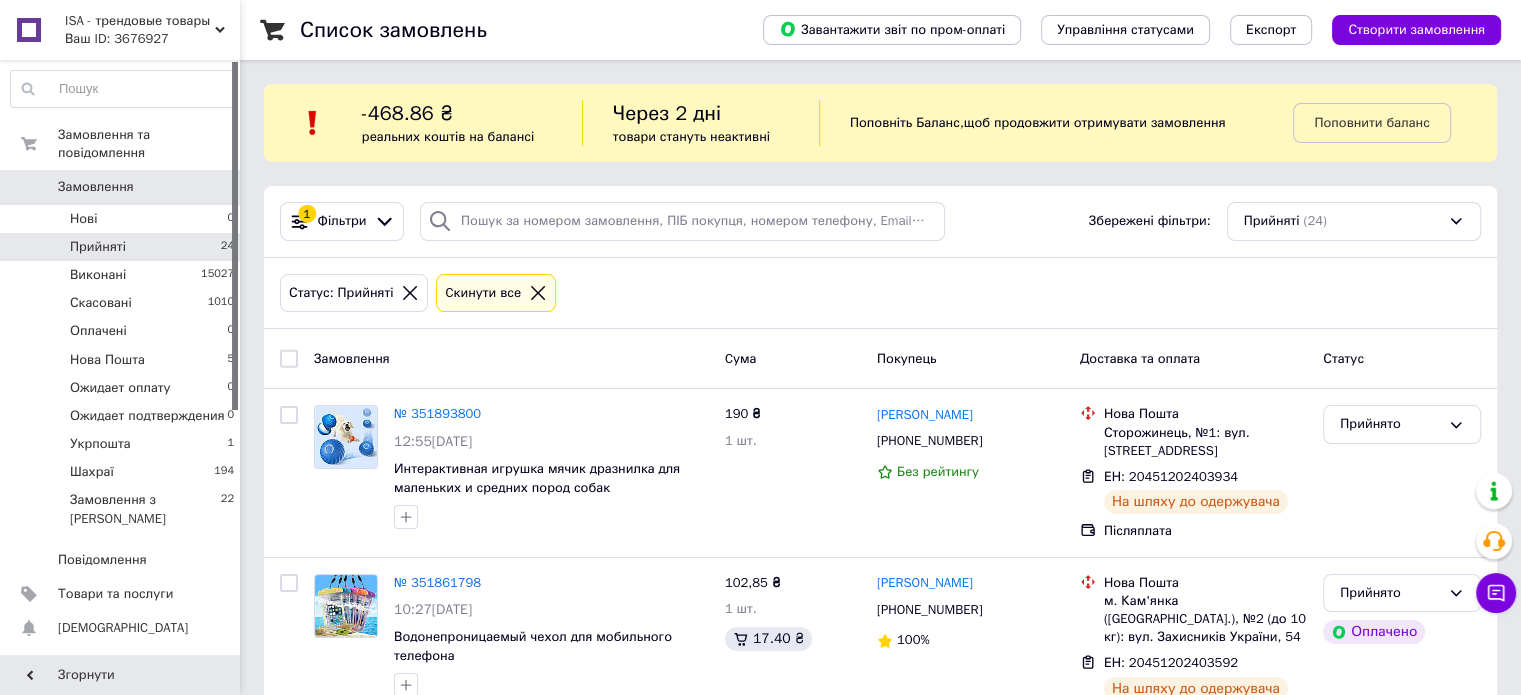 click on "Замовлення" at bounding box center [121, 187] 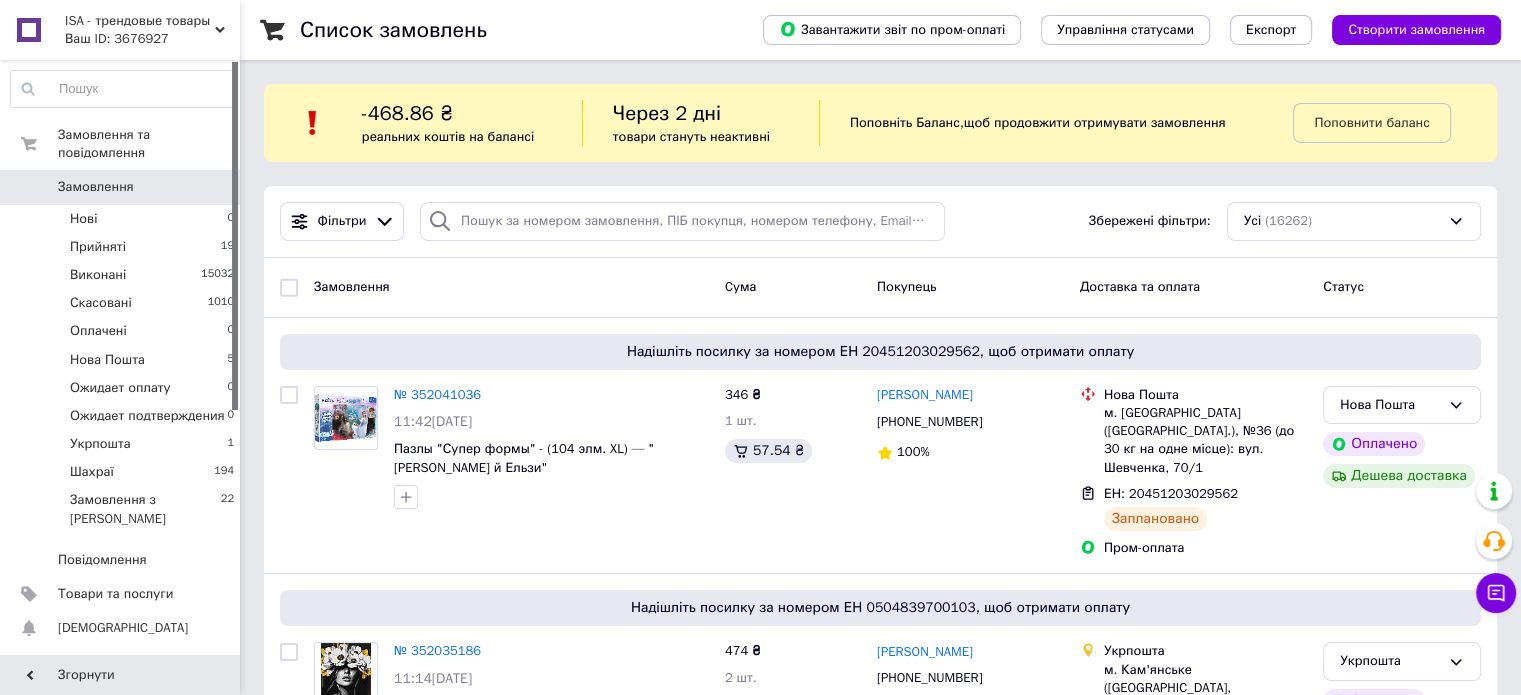 click on "Ваш ID: 3676927" at bounding box center [152, 39] 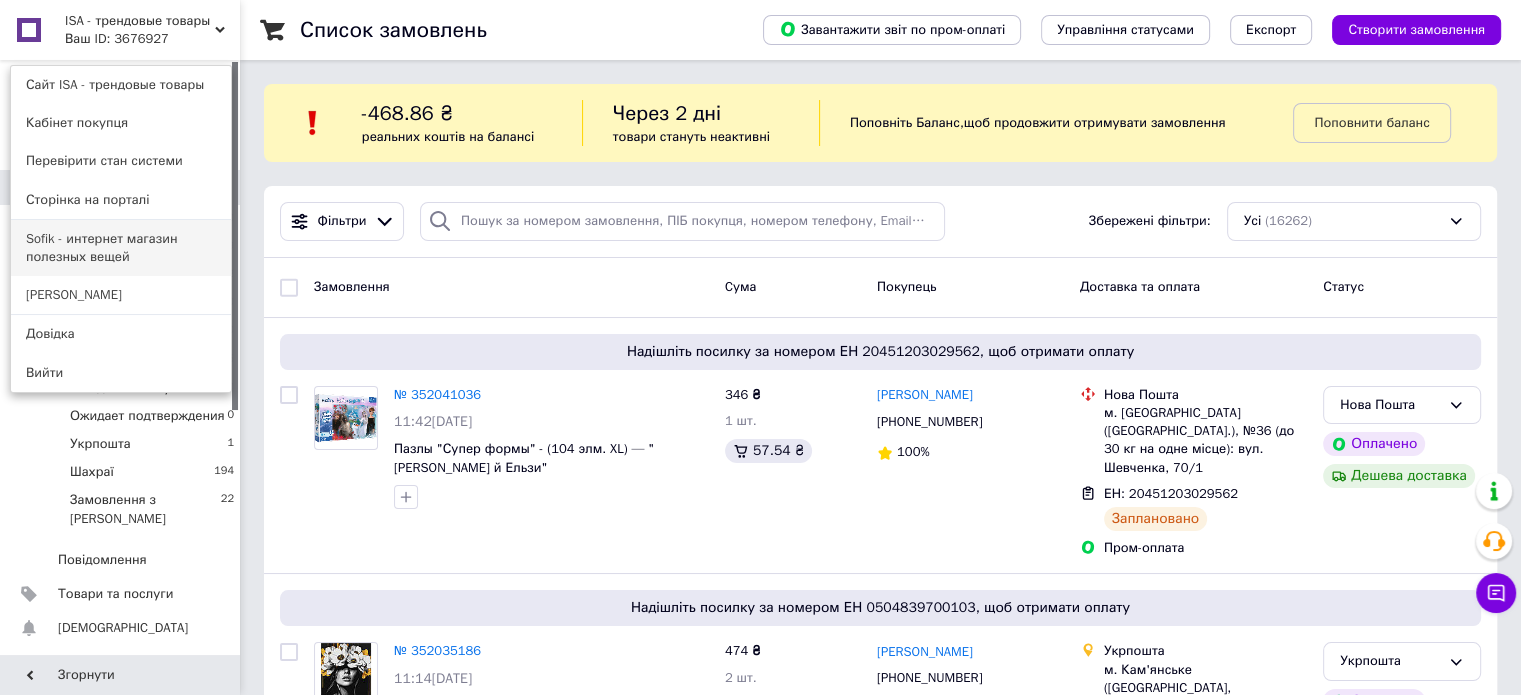 click on "Sofik - интернет магазин полезных вещей" at bounding box center [121, 248] 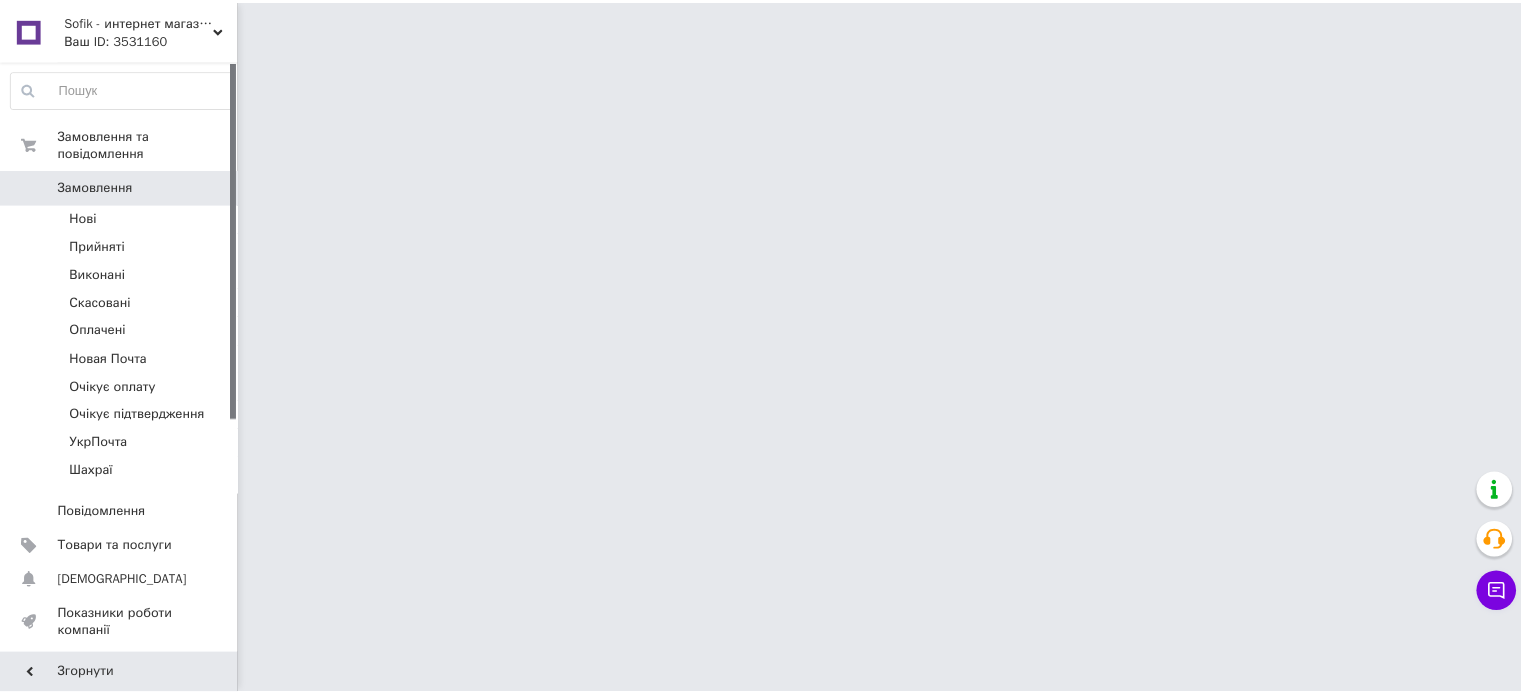 scroll, scrollTop: 0, scrollLeft: 0, axis: both 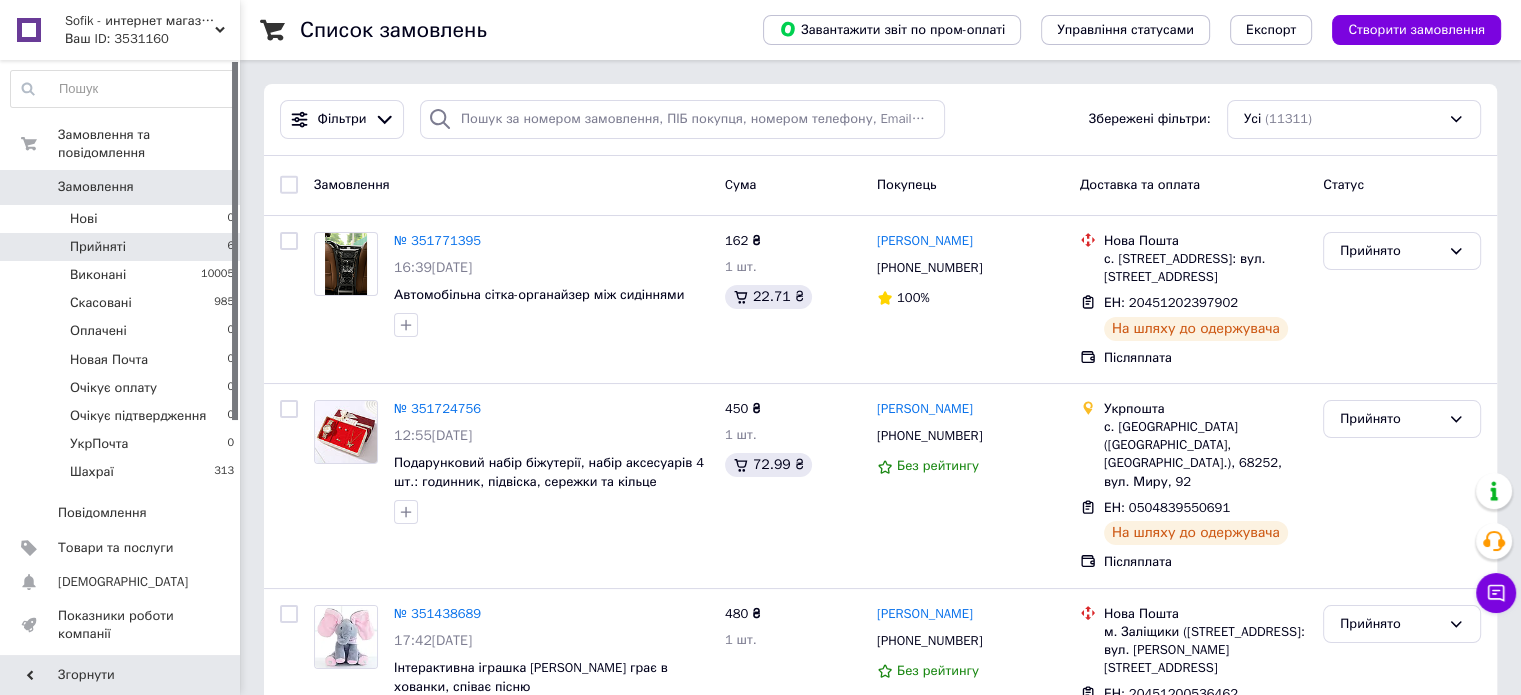click on "Прийняті 6" at bounding box center (123, 247) 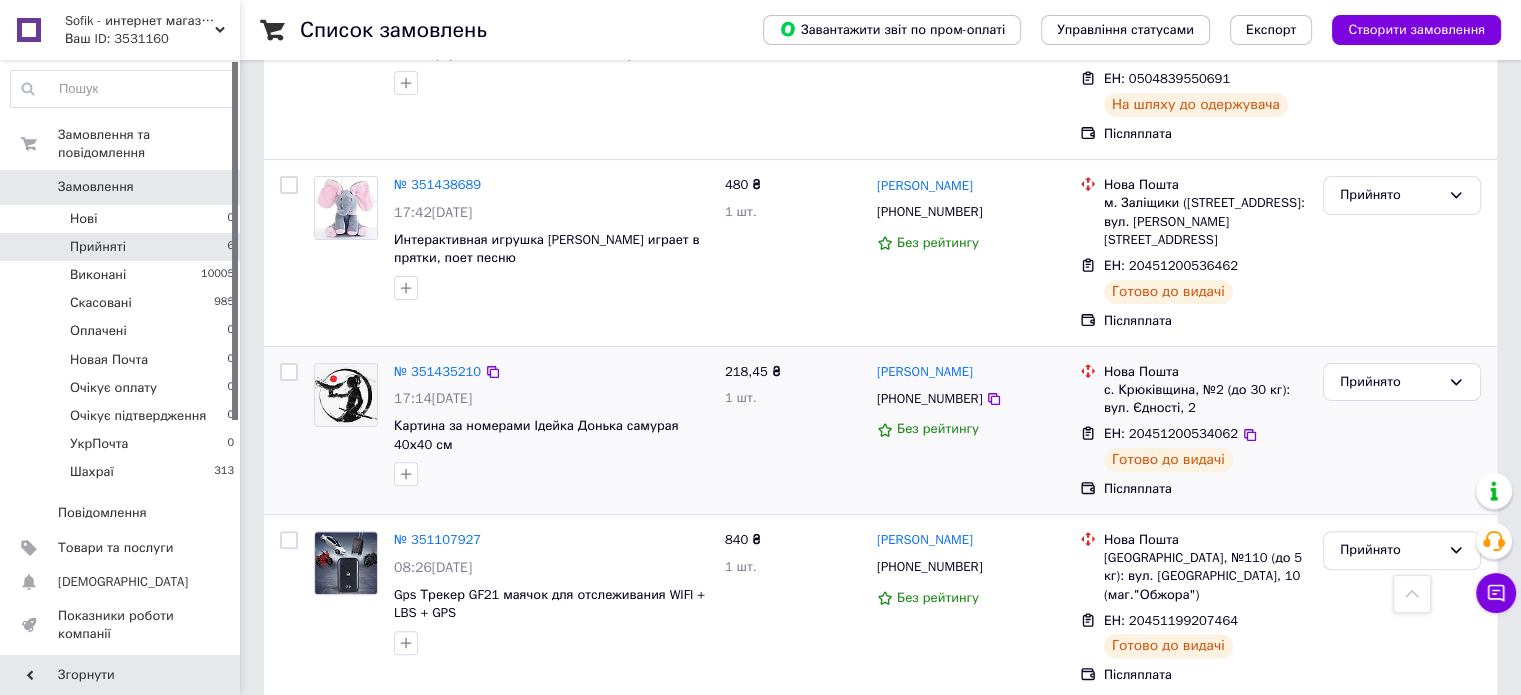 scroll, scrollTop: 659, scrollLeft: 0, axis: vertical 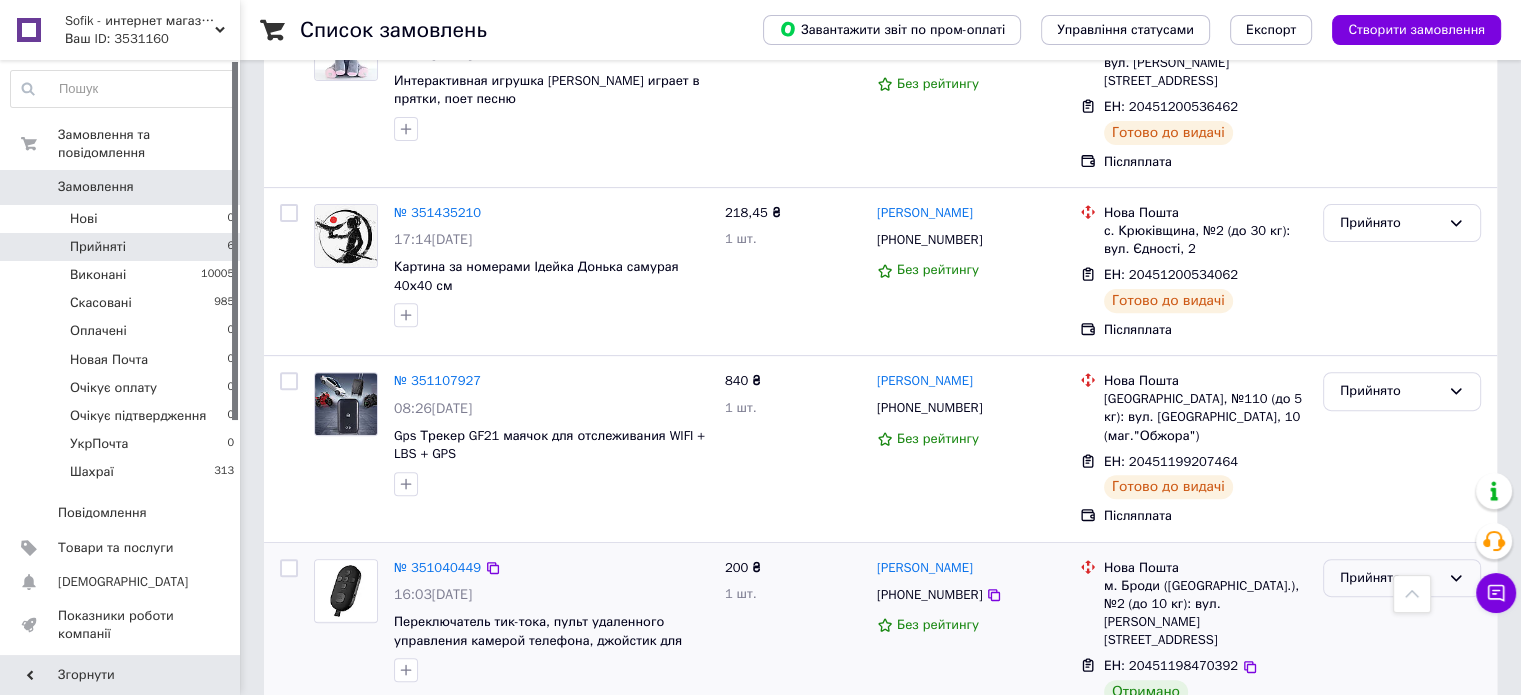 click on "Прийнято" at bounding box center [1390, 578] 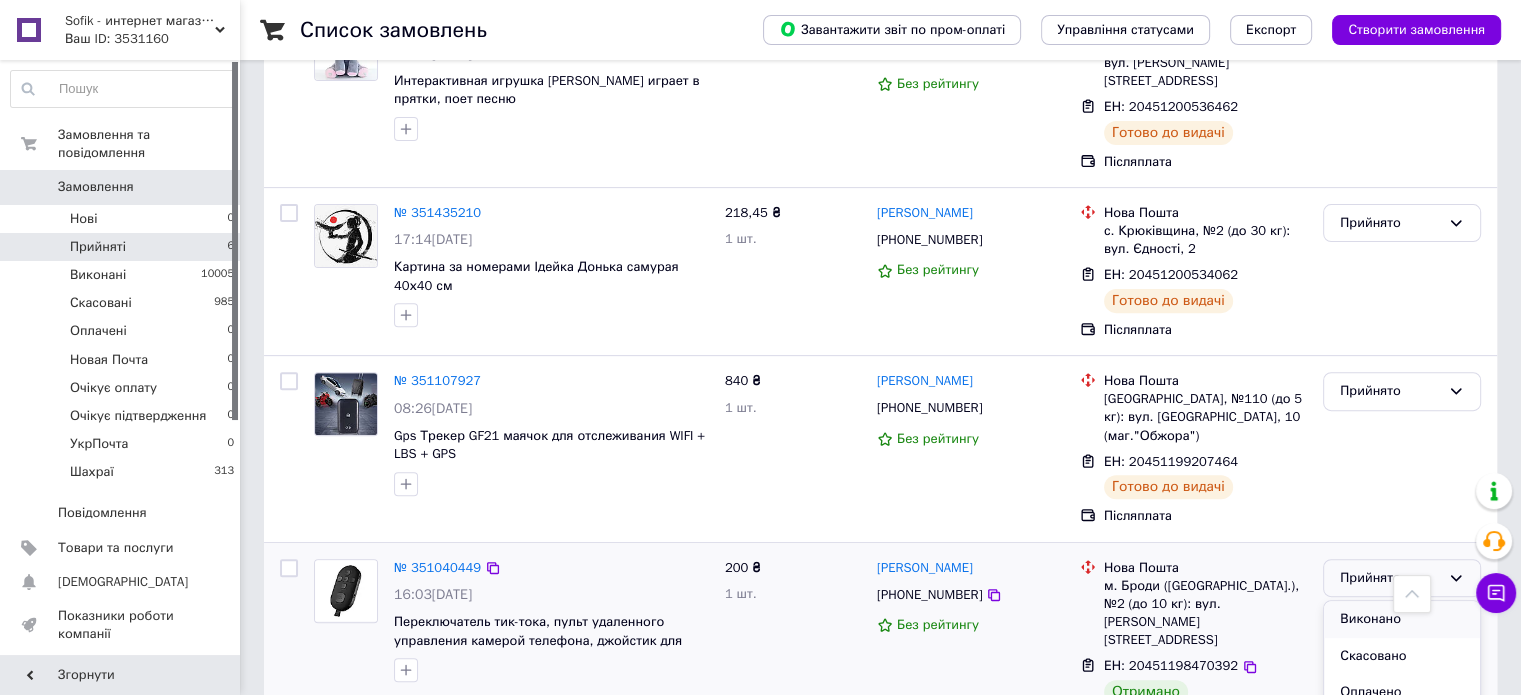 click on "Виконано" at bounding box center [1402, 619] 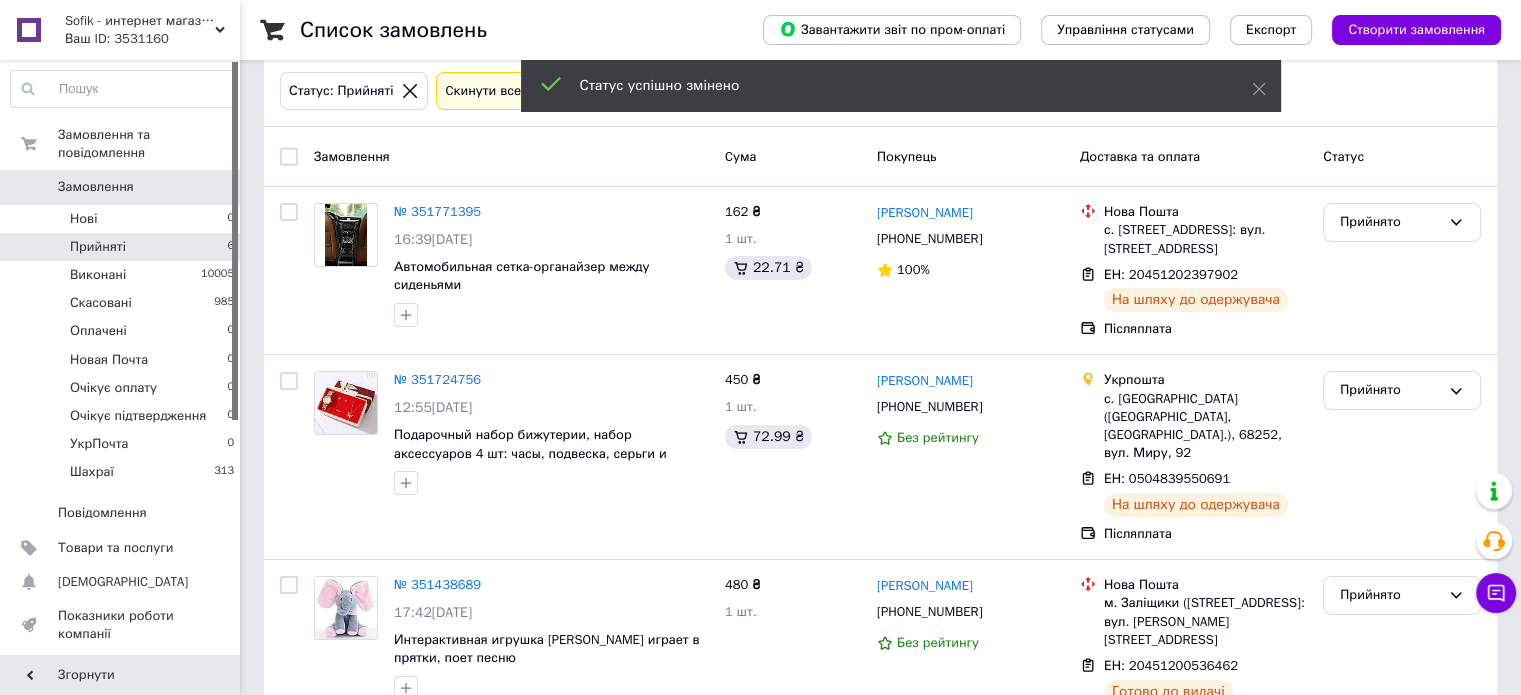 scroll, scrollTop: 0, scrollLeft: 0, axis: both 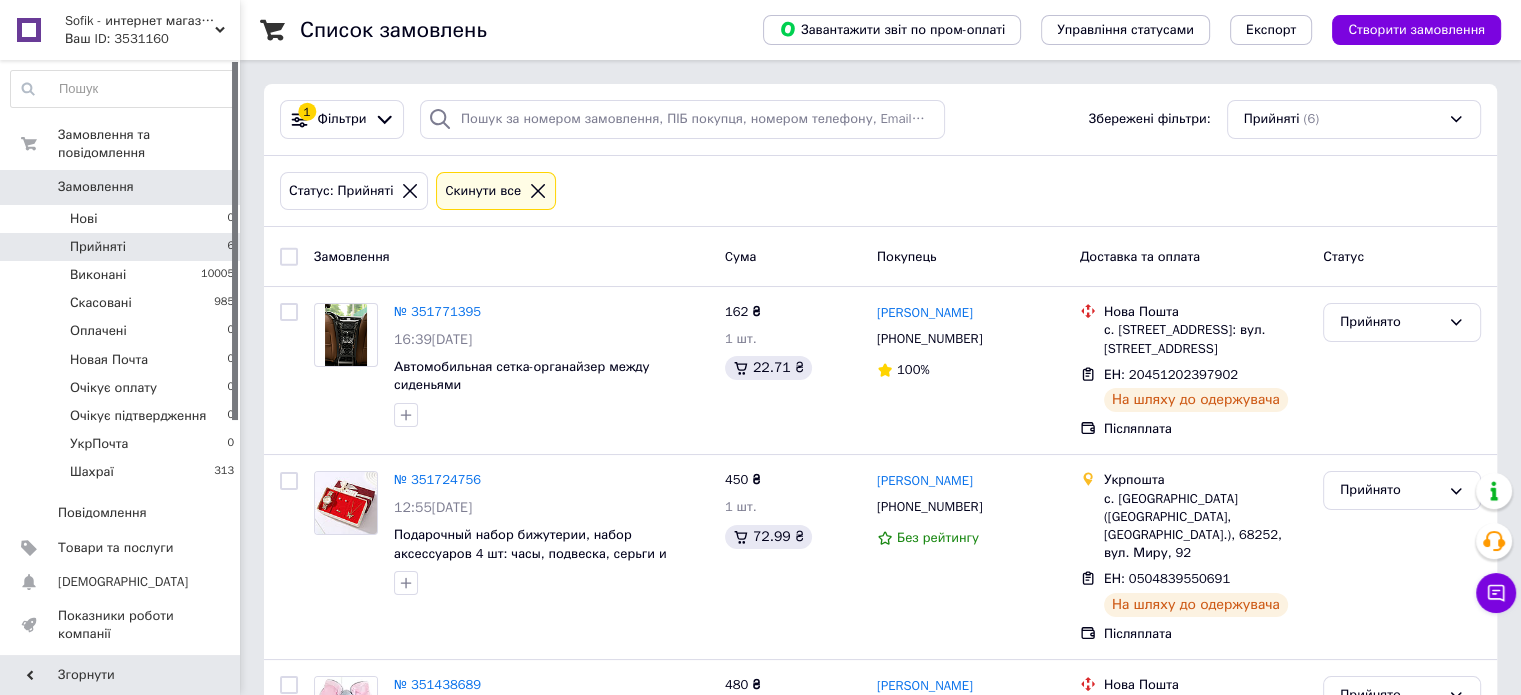 click on "Sofik - интернет магазин полезных вещей" at bounding box center [140, 21] 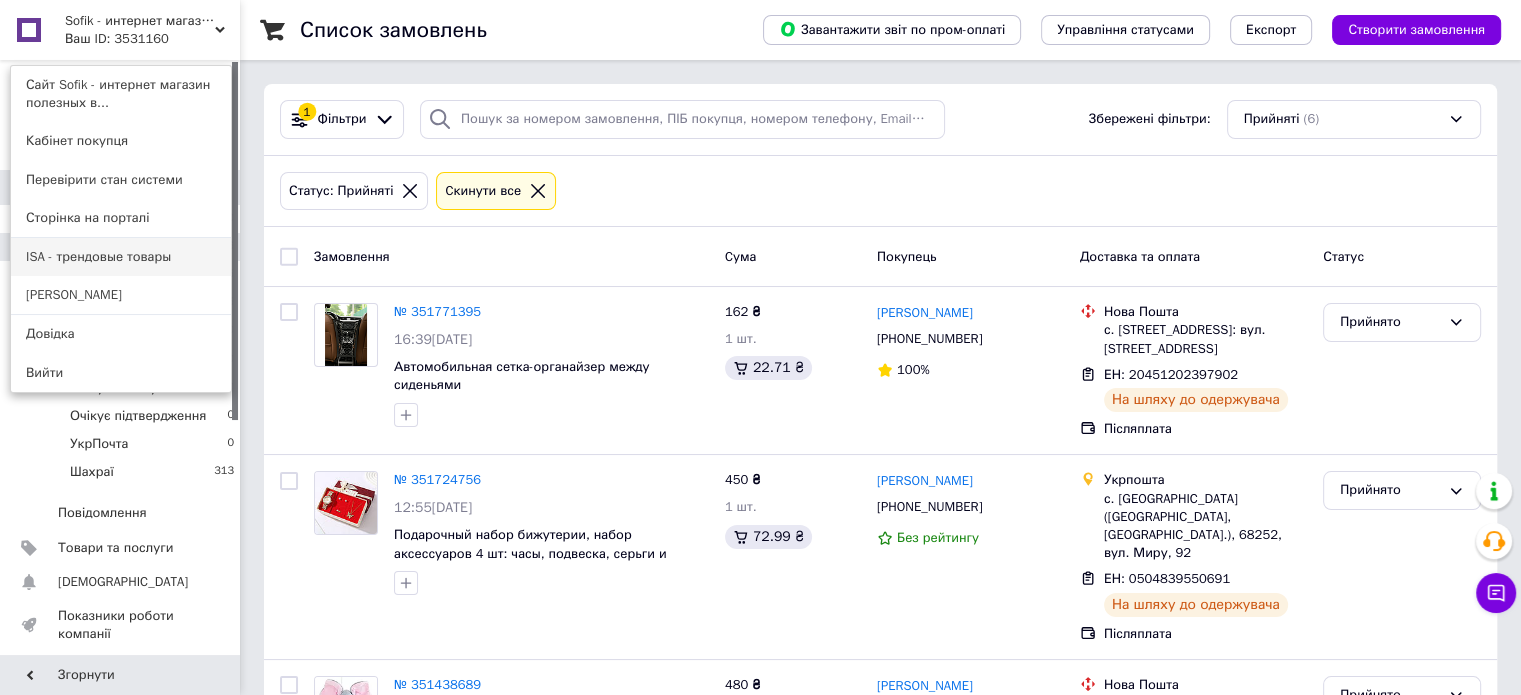 click on "ISA - трендовые товары" at bounding box center [121, 257] 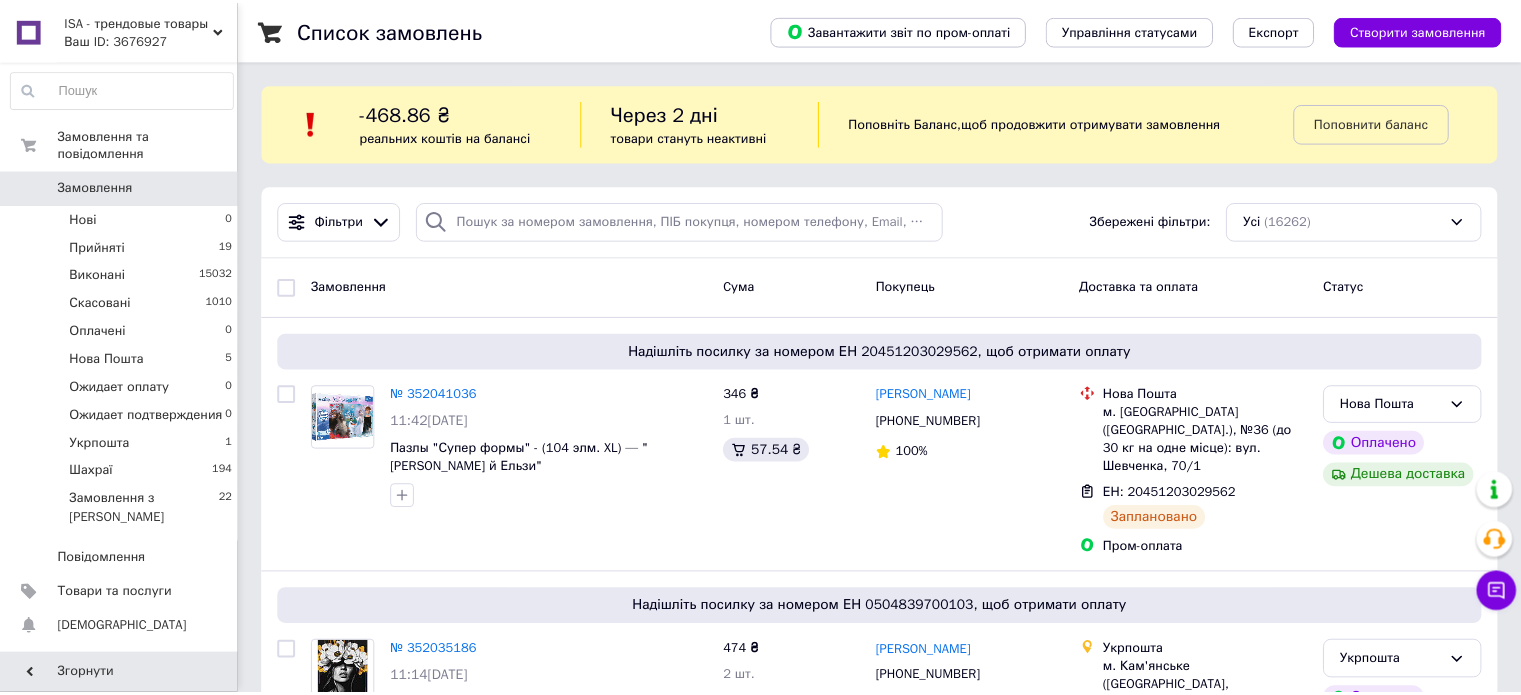 scroll, scrollTop: 0, scrollLeft: 0, axis: both 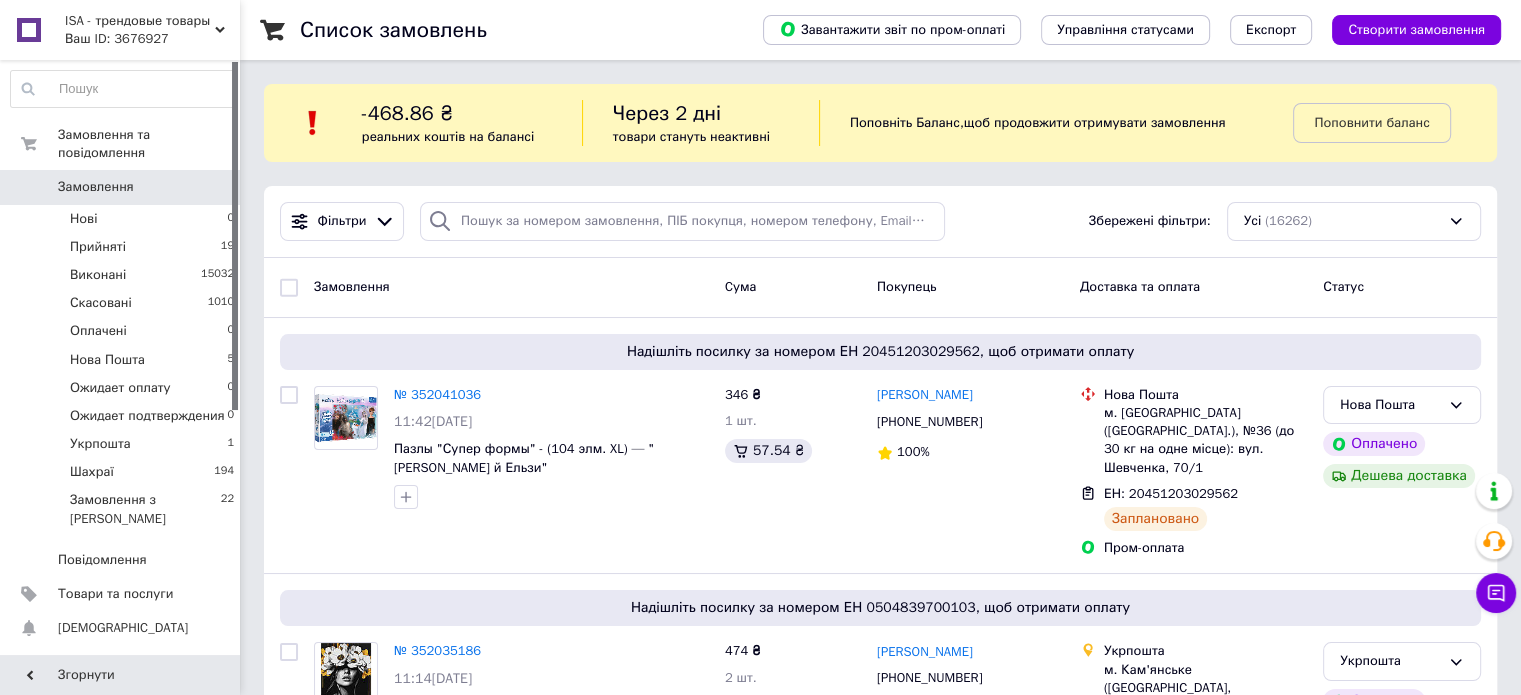 click on "Замовлення" at bounding box center [121, 187] 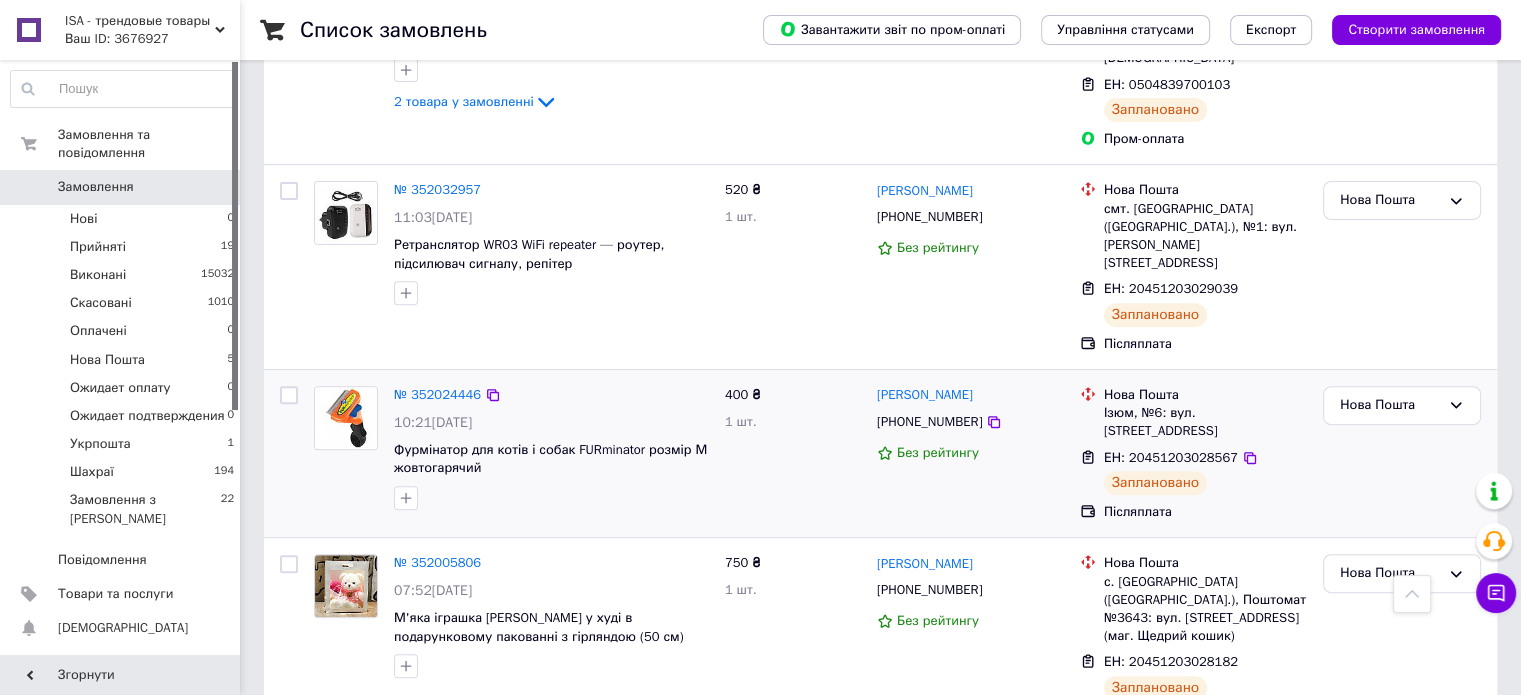 scroll, scrollTop: 800, scrollLeft: 0, axis: vertical 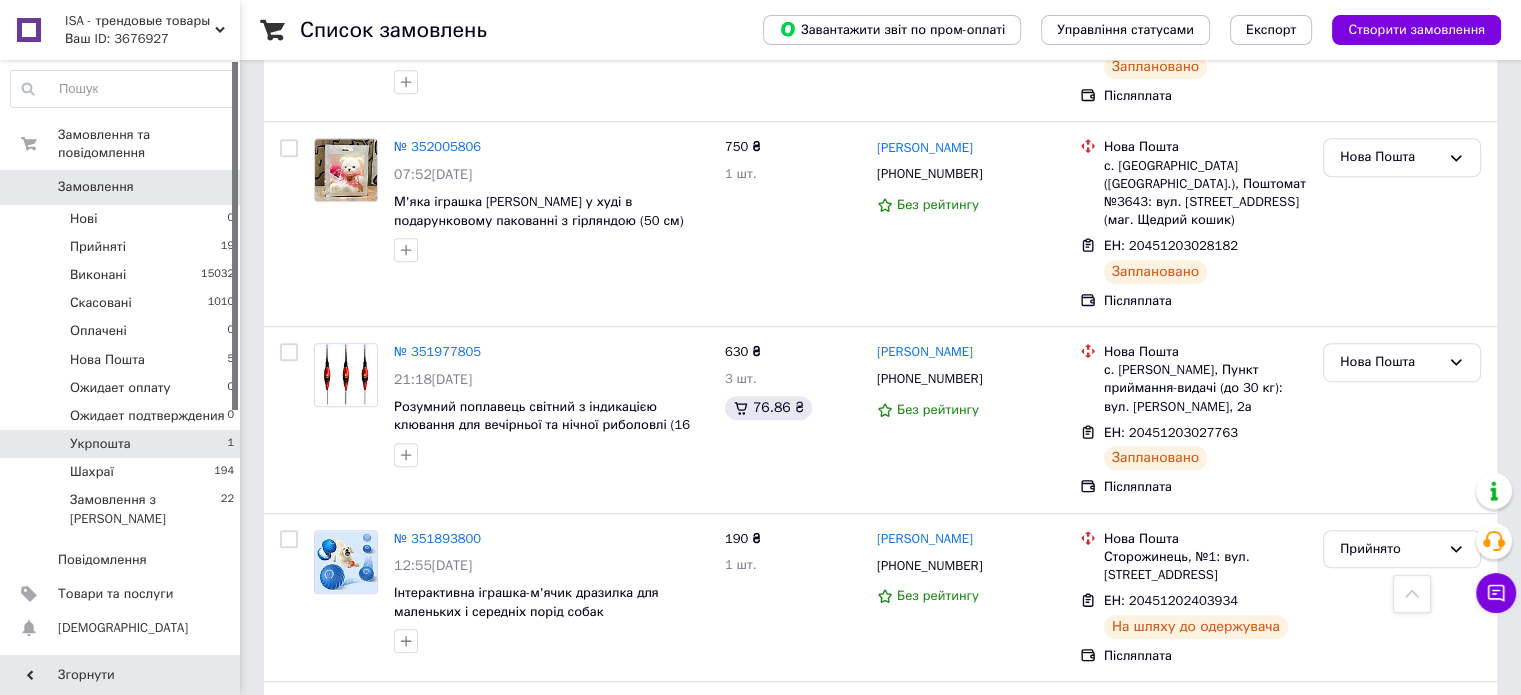 click on "Укрпошта 1" at bounding box center [123, 444] 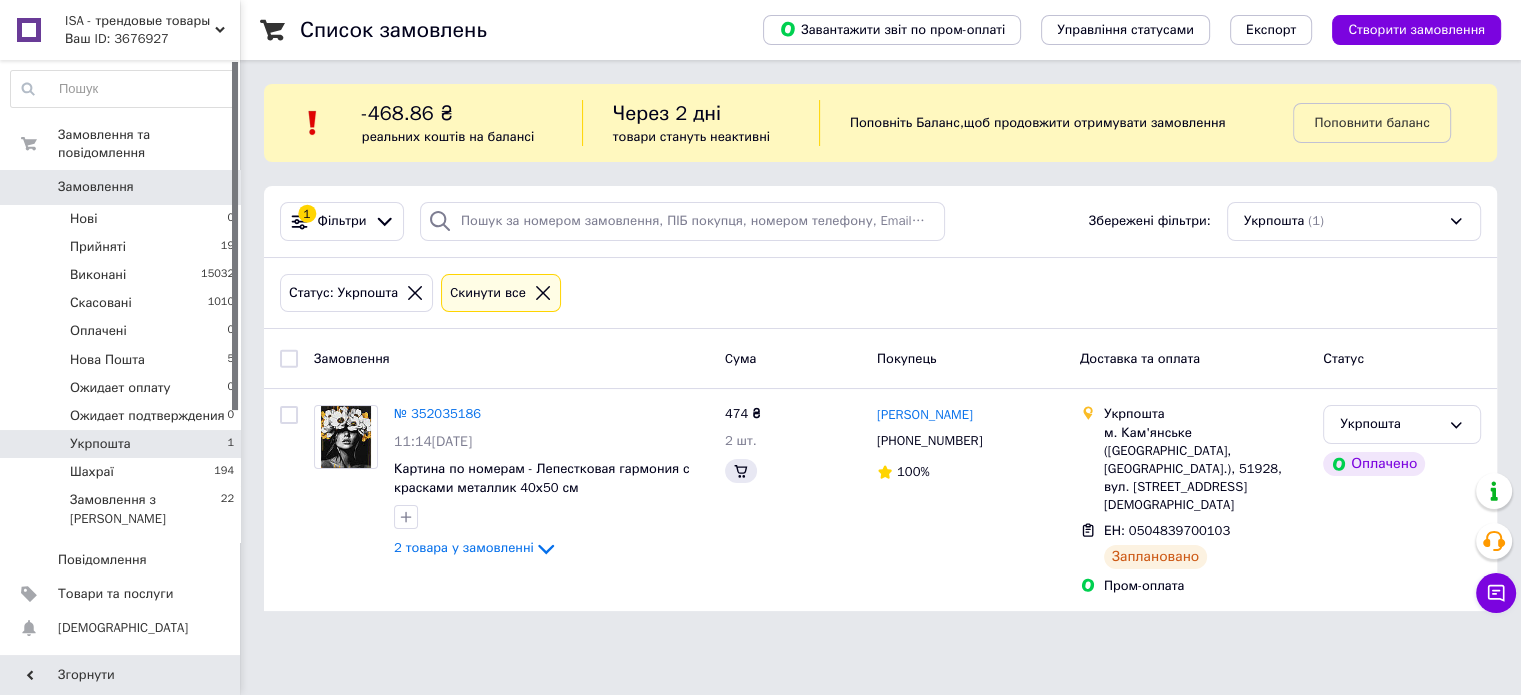 scroll, scrollTop: 0, scrollLeft: 0, axis: both 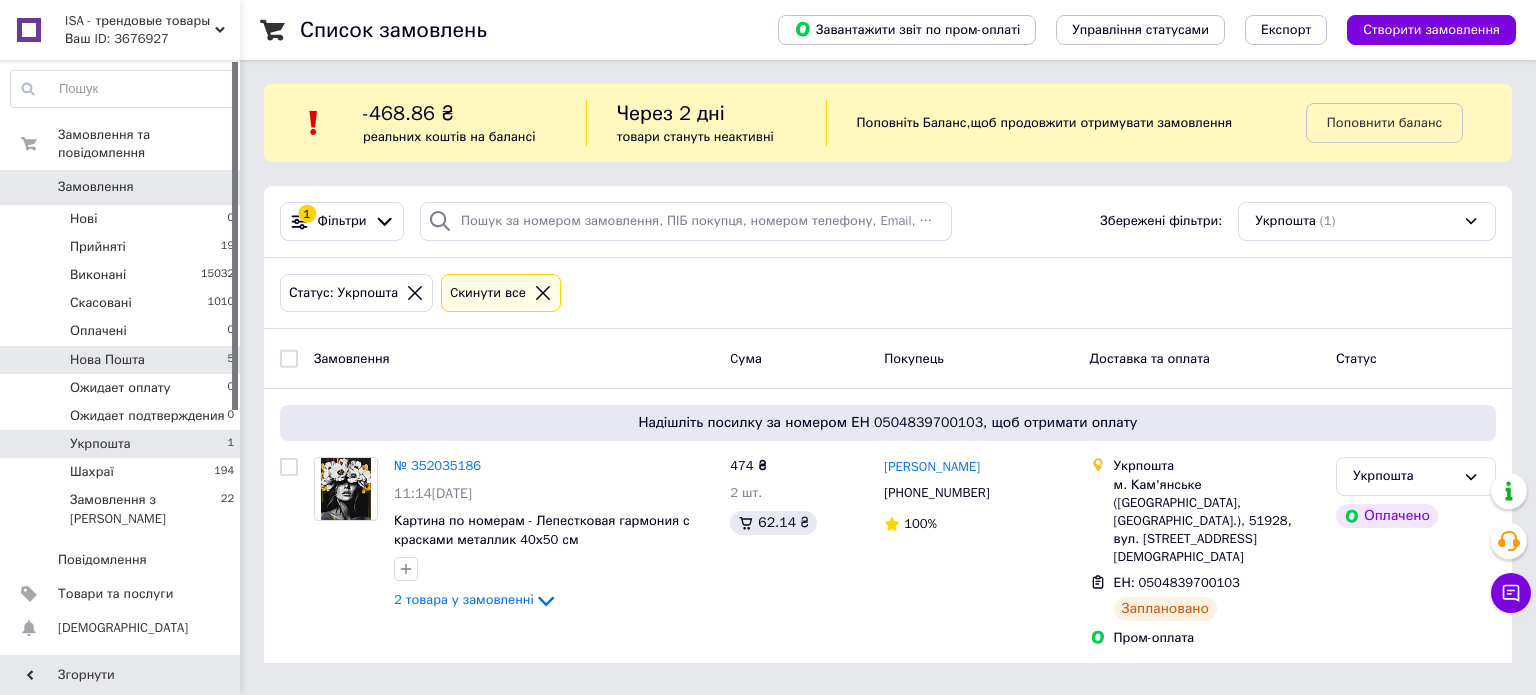 click on "Нова Пошта 5" at bounding box center [123, 360] 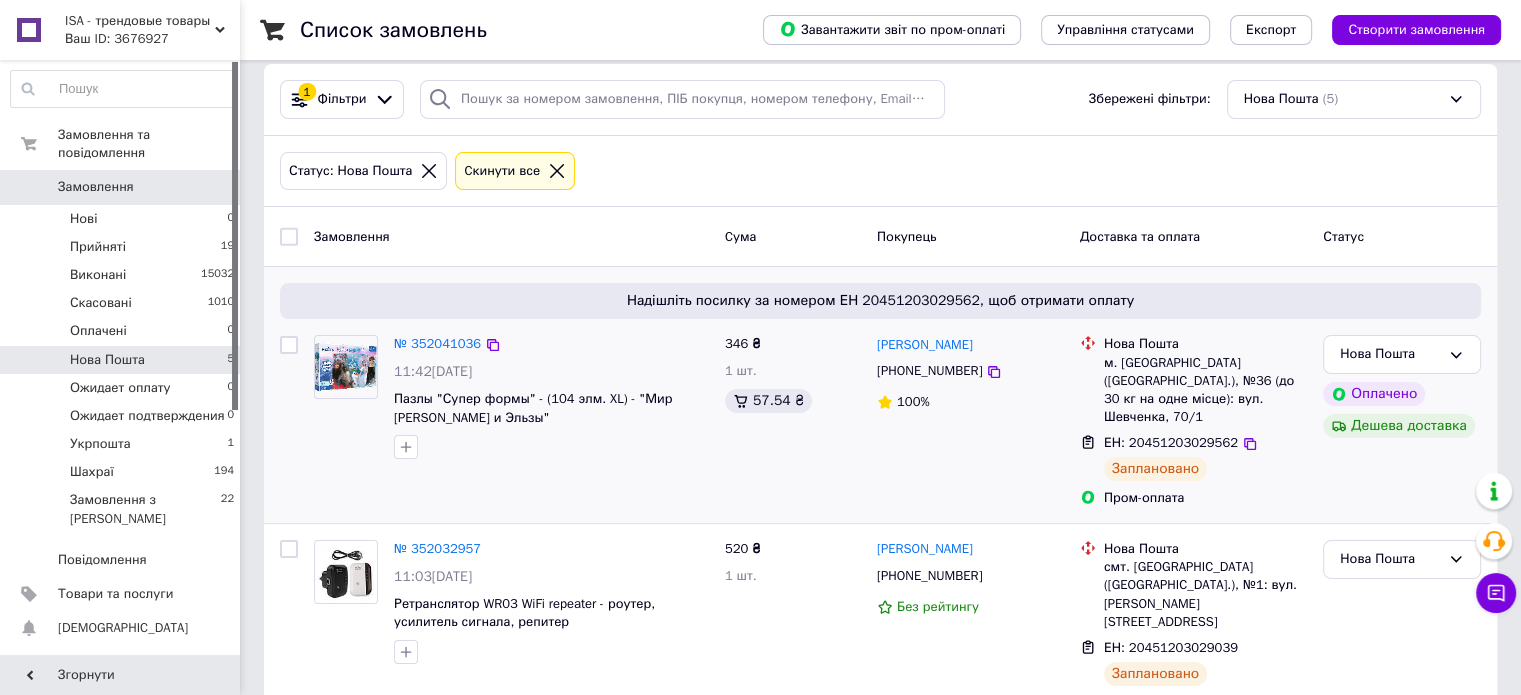 scroll, scrollTop: 300, scrollLeft: 0, axis: vertical 